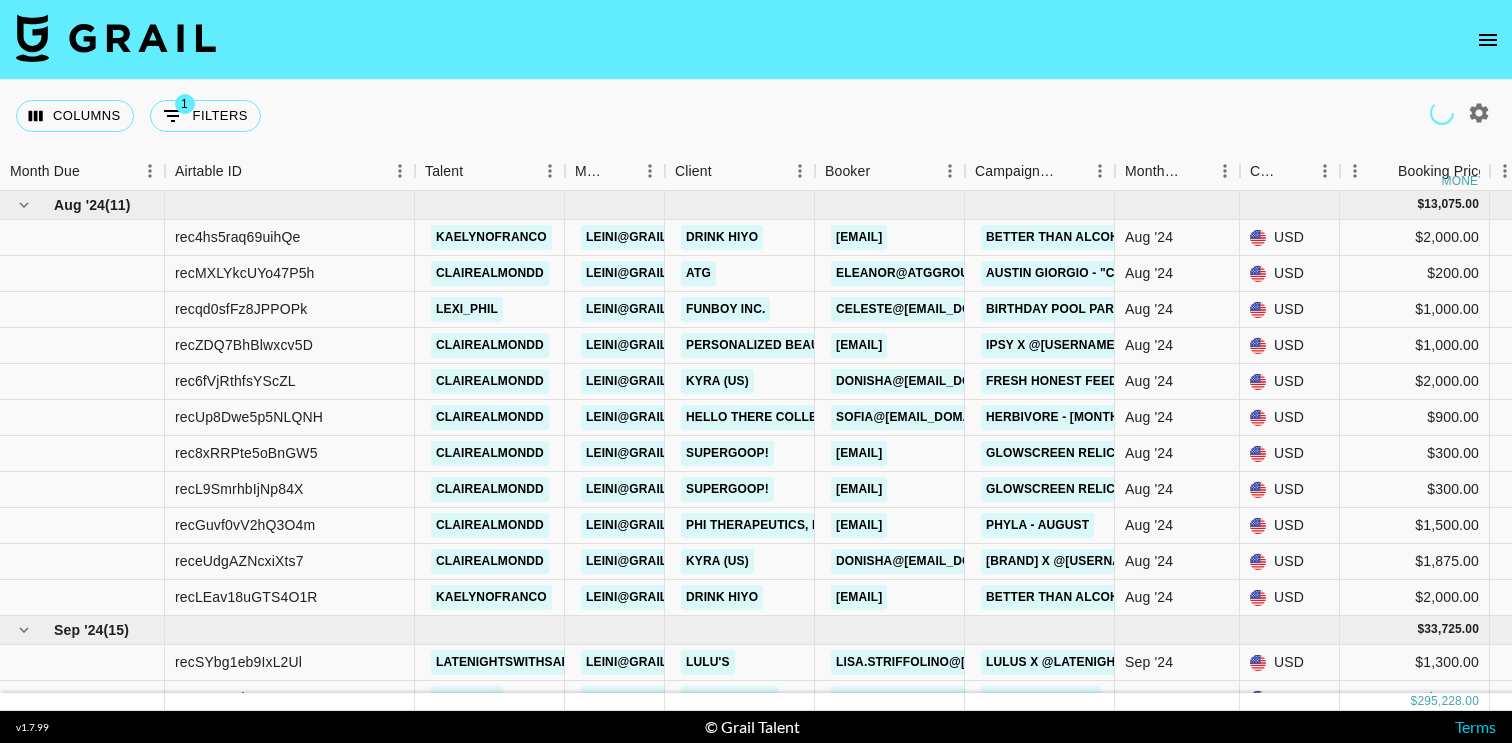 scroll, scrollTop: 0, scrollLeft: 0, axis: both 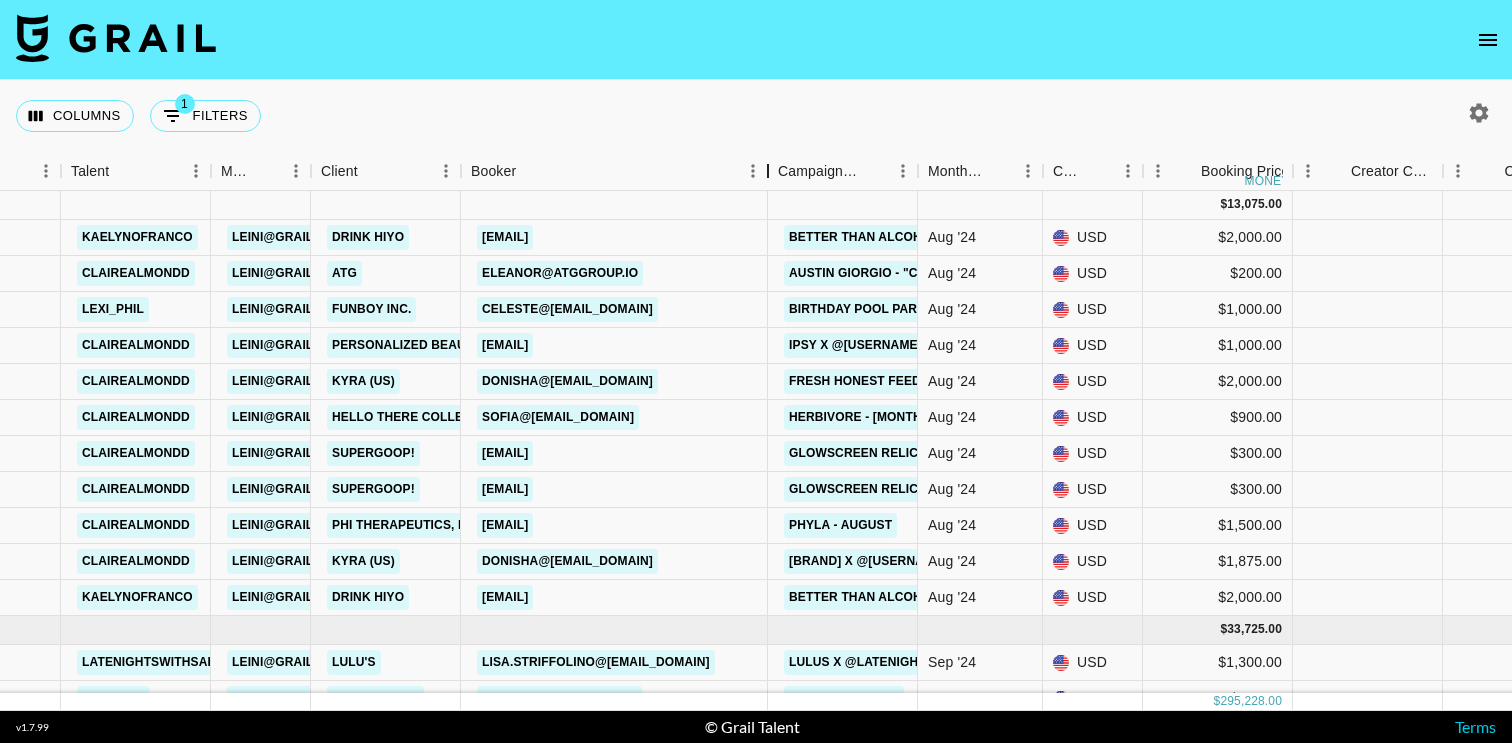 drag, startPoint x: 606, startPoint y: 173, endPoint x: 762, endPoint y: 195, distance: 157.54364 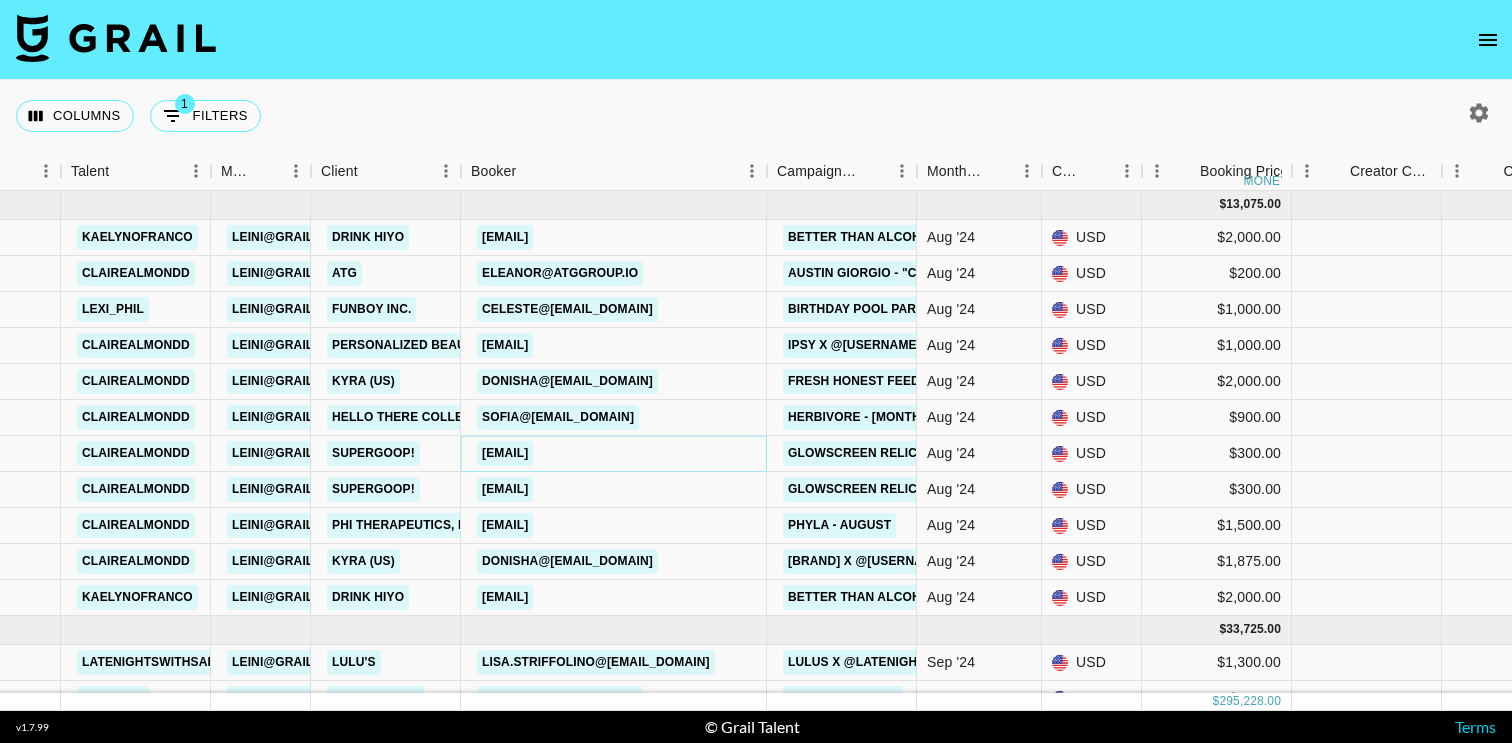 copy on "[EMAIL]" 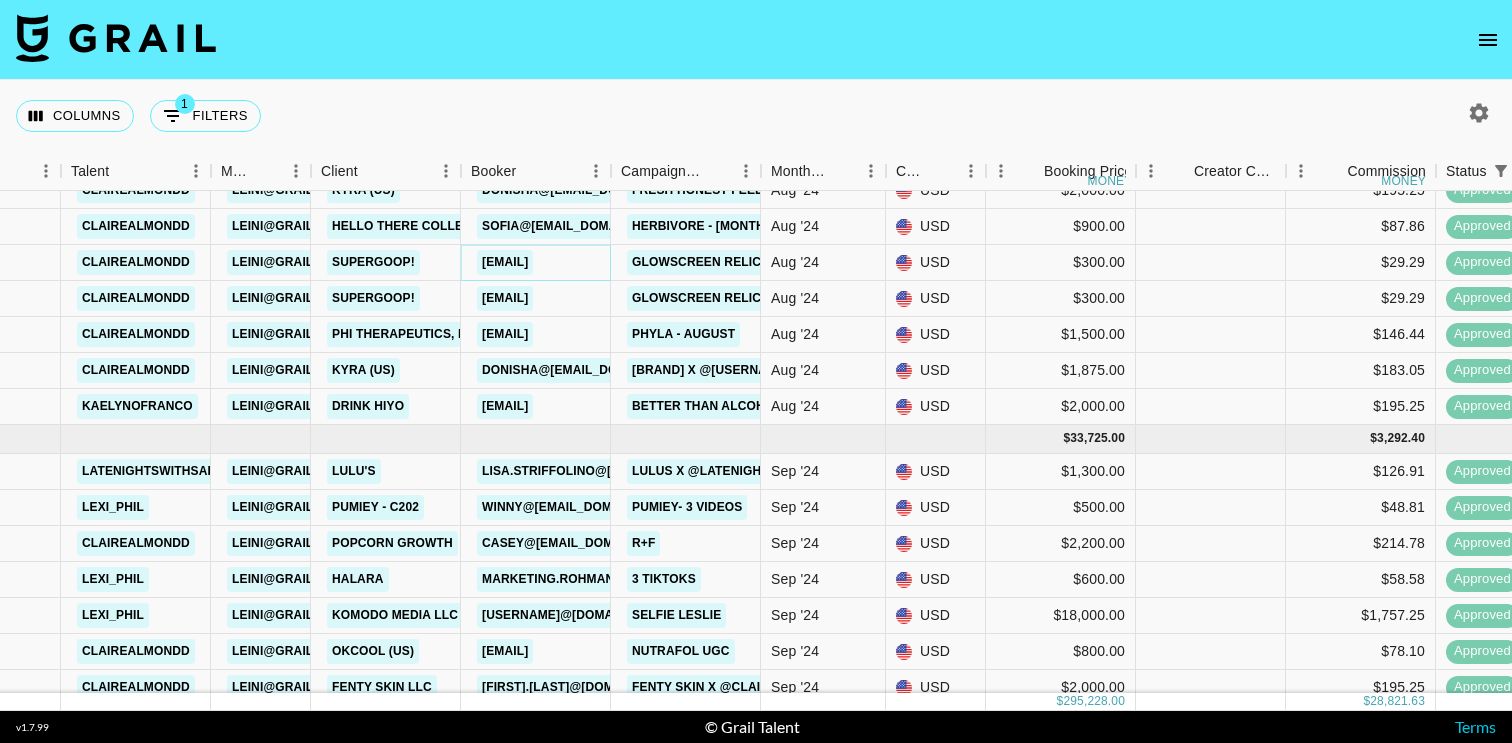 scroll, scrollTop: 195, scrollLeft: 354, axis: both 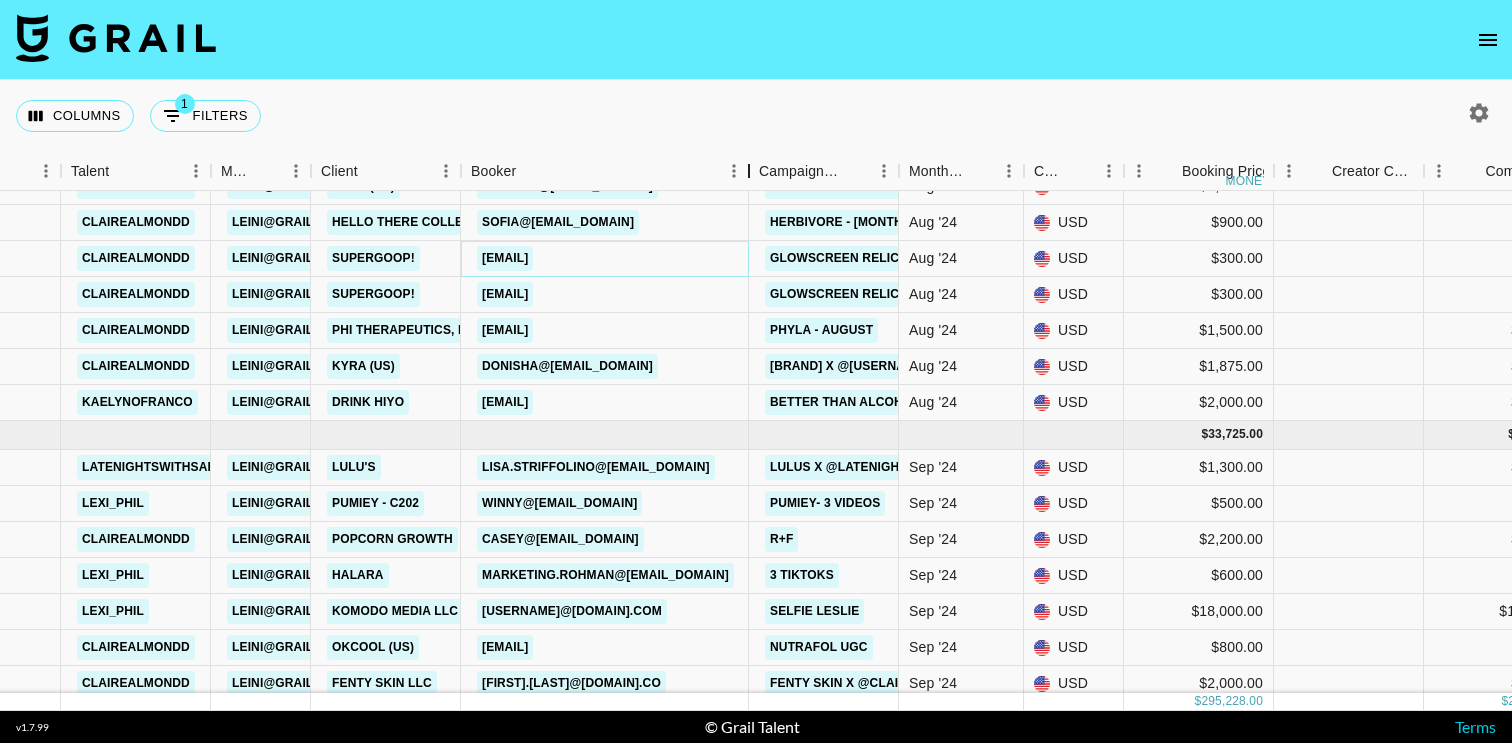 drag, startPoint x: 606, startPoint y: 176, endPoint x: 741, endPoint y: 175, distance: 135.00371 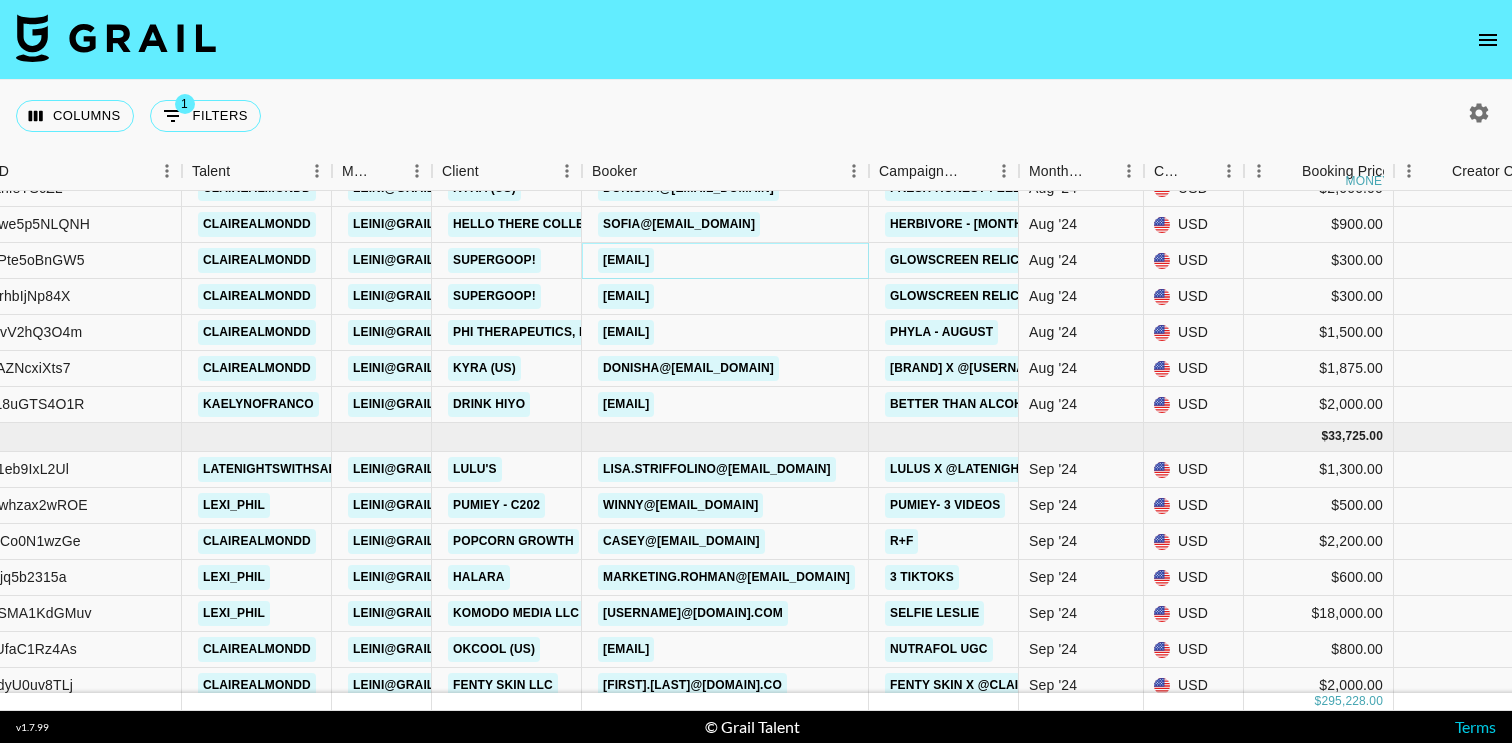 scroll, scrollTop: 189, scrollLeft: 231, axis: both 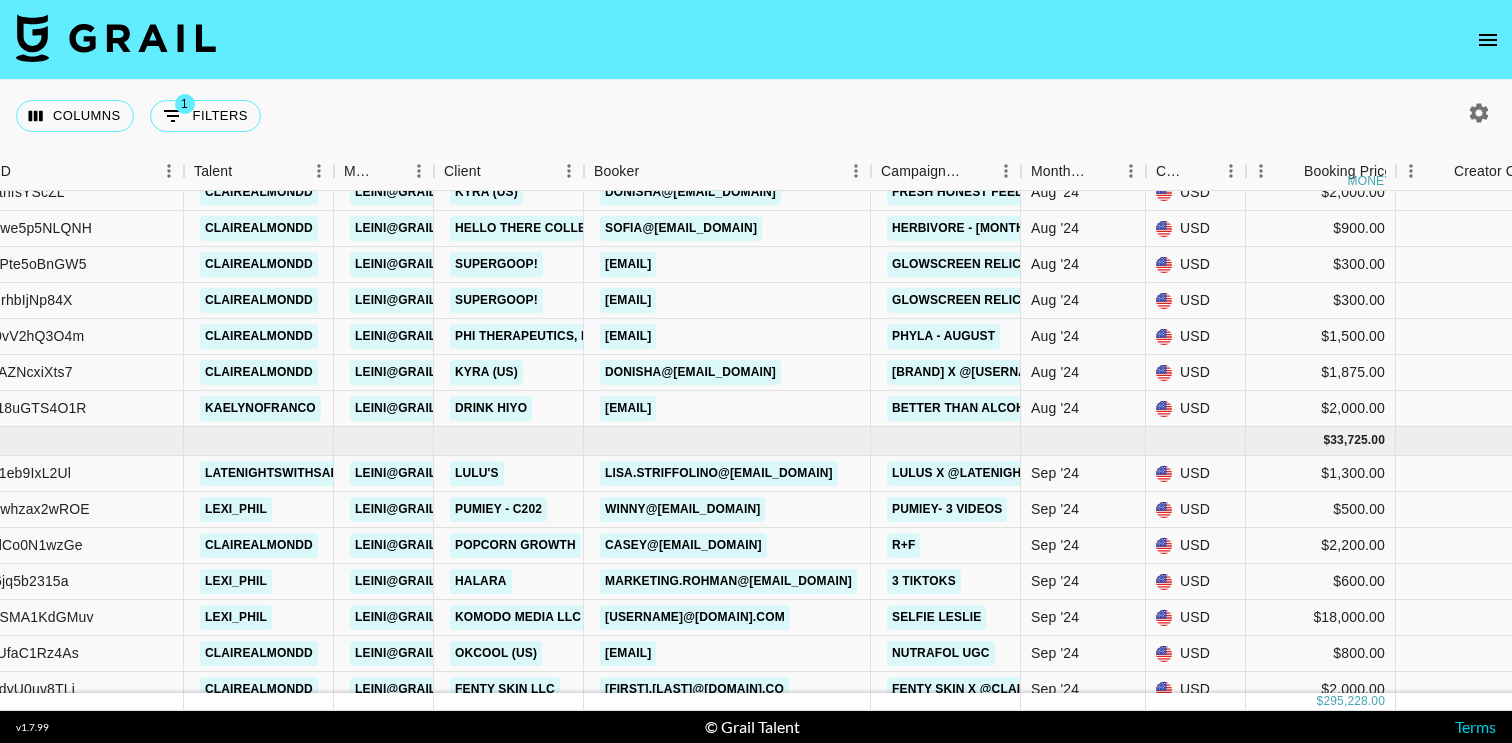 copy on "[EMAIL]" 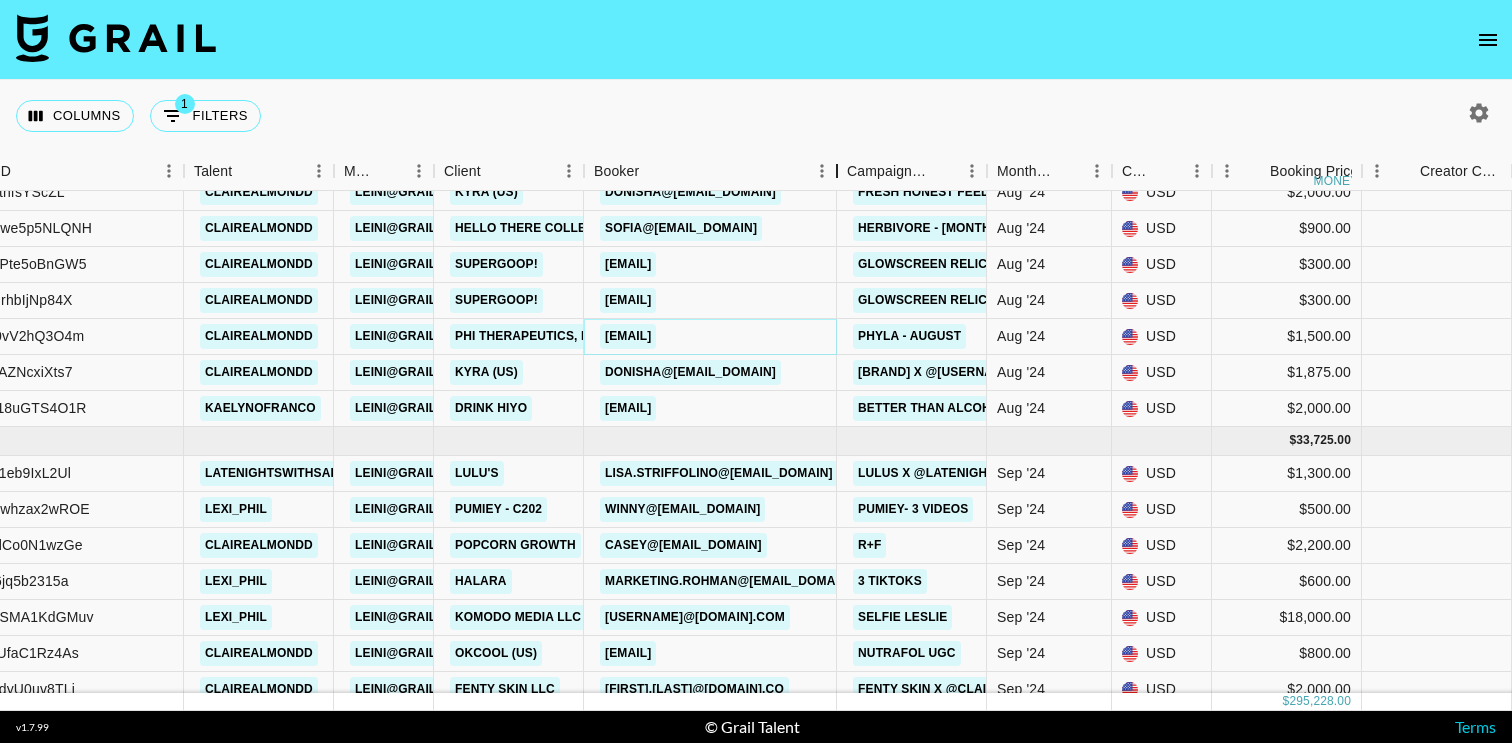drag, startPoint x: 731, startPoint y: 161, endPoint x: 829, endPoint y: 158, distance: 98.045906 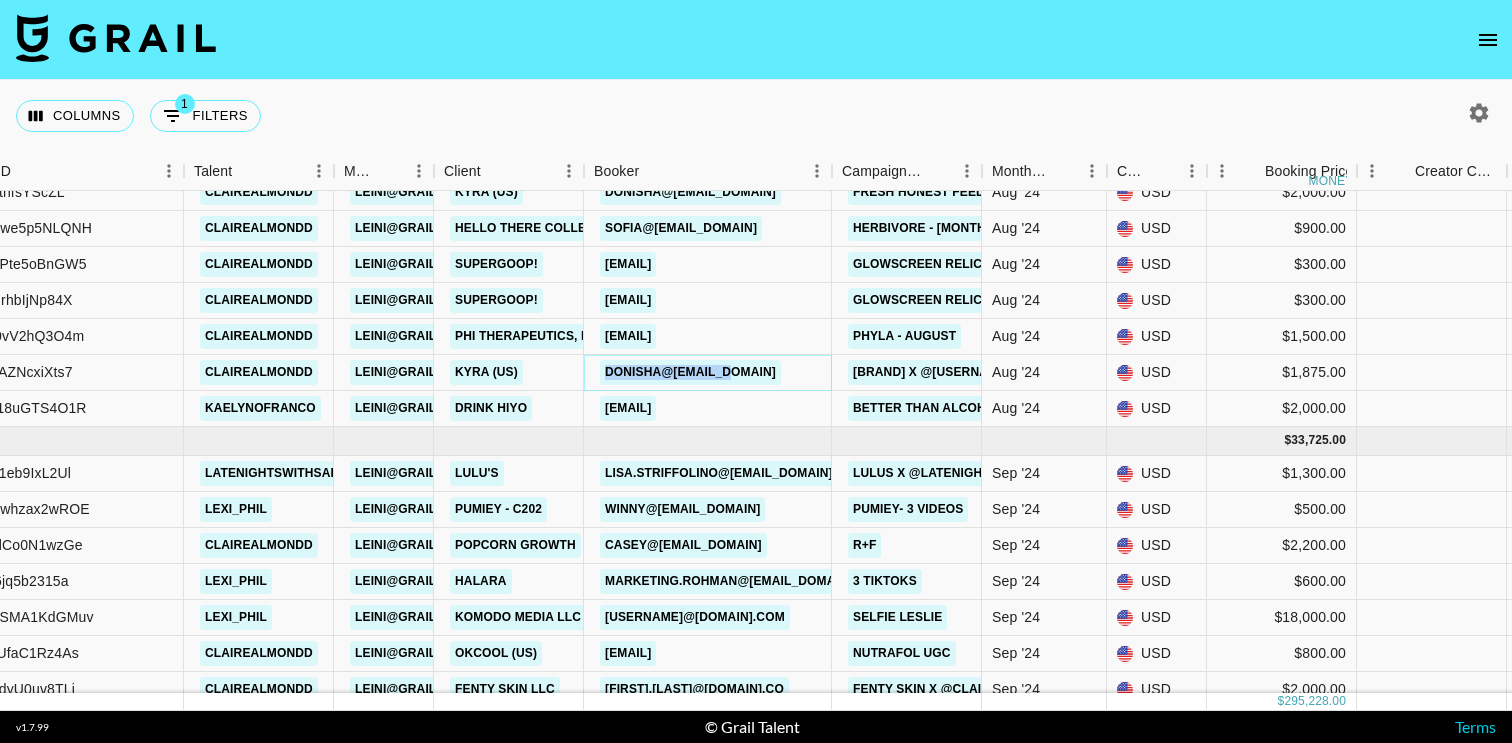 copy on "donisha@[EMAIL_DOMAIN]" 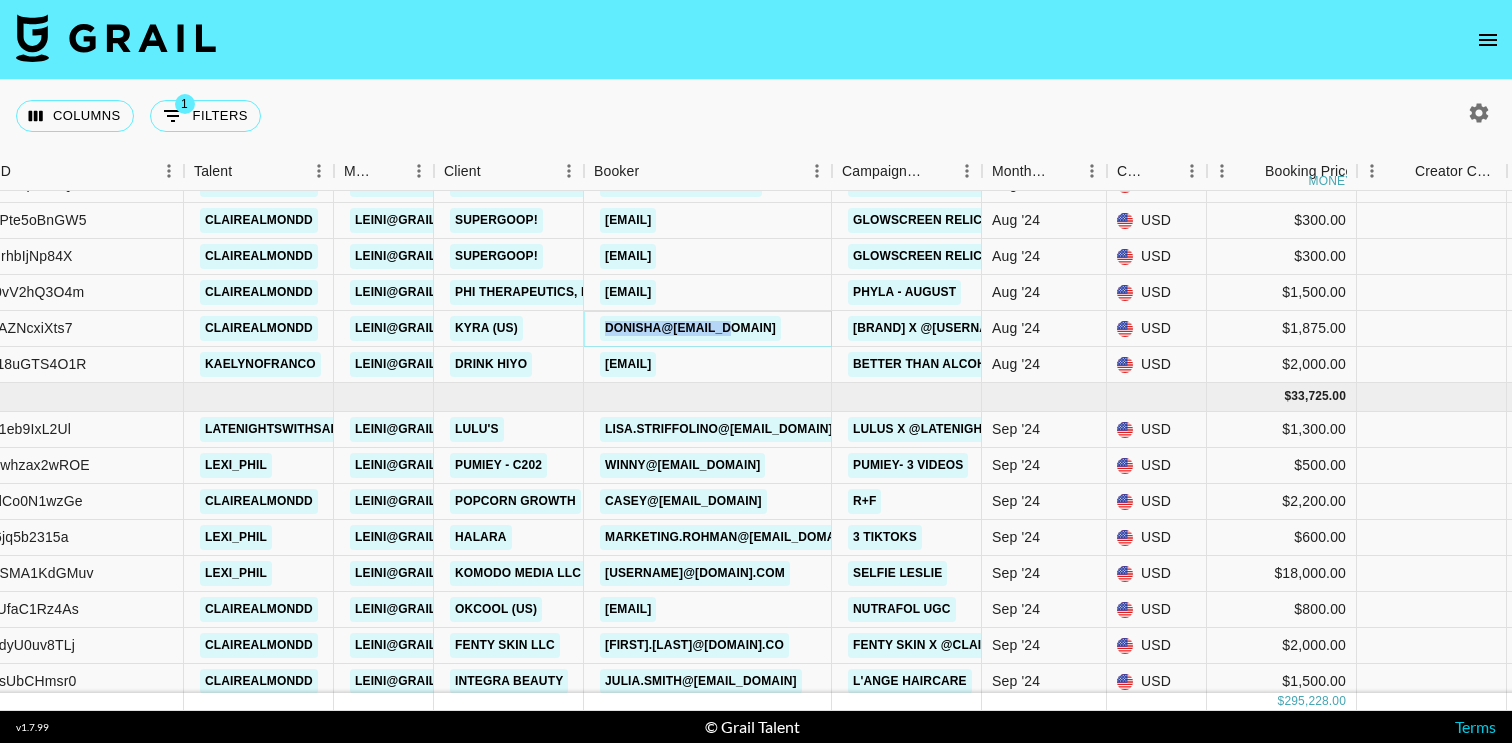 scroll, scrollTop: 271, scrollLeft: 231, axis: both 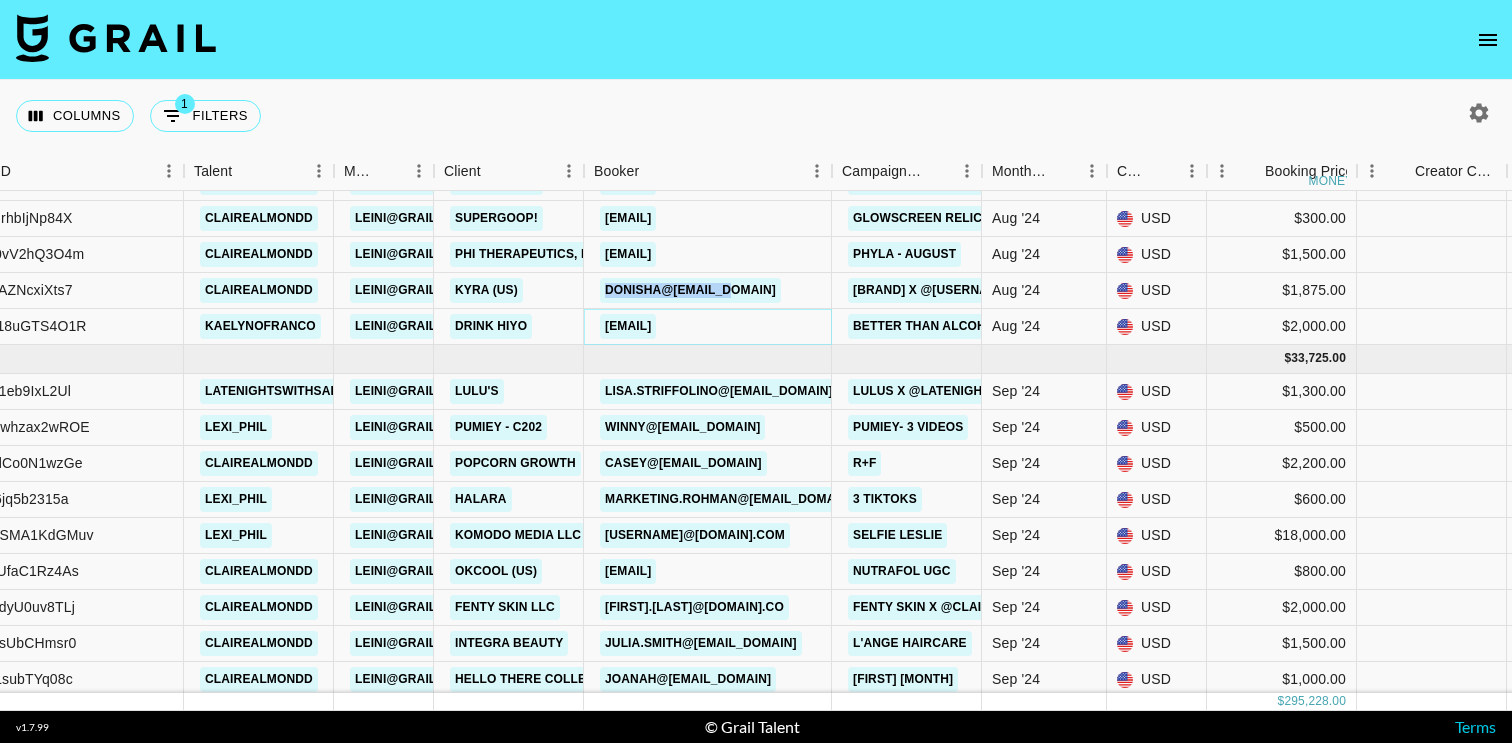 copy on "[EMAIL]" 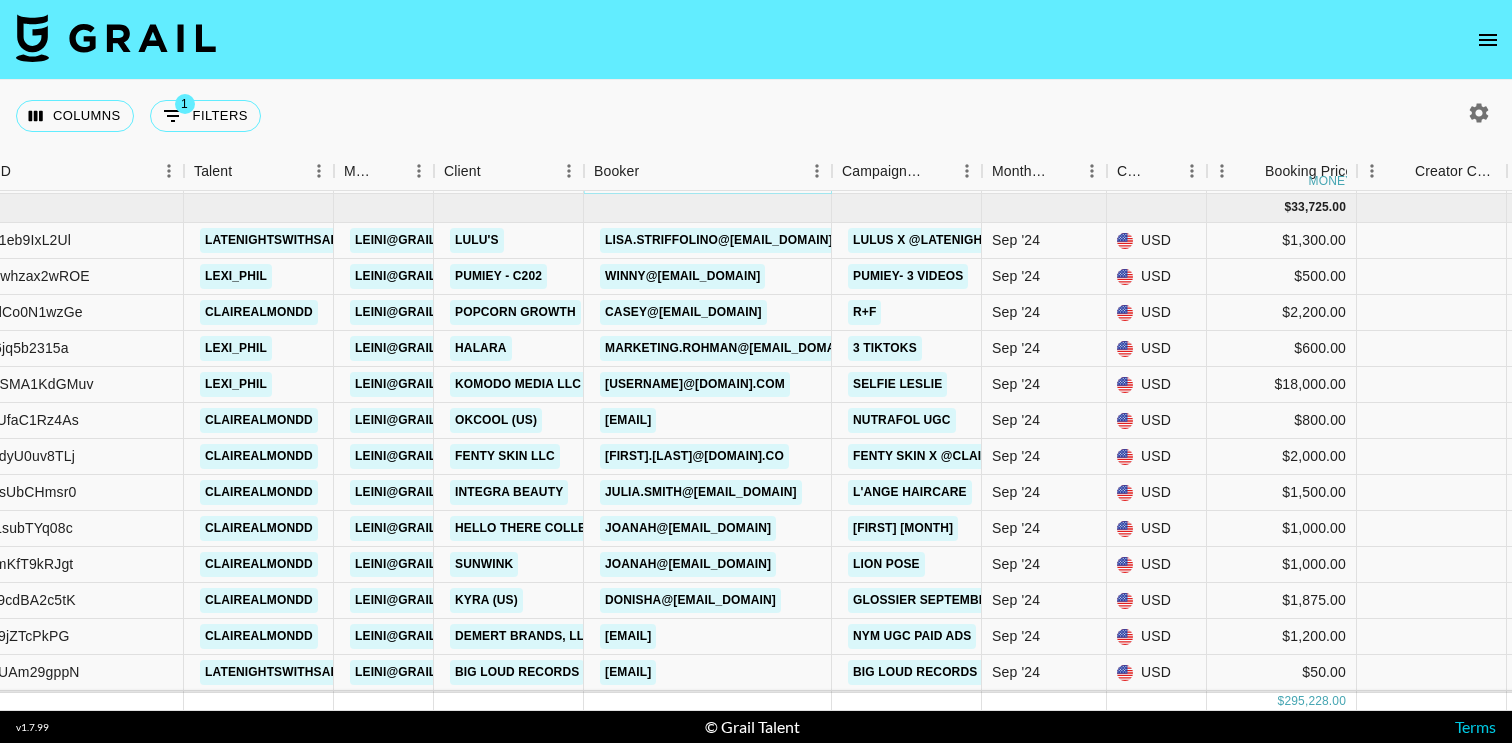 scroll, scrollTop: 428, scrollLeft: 231, axis: both 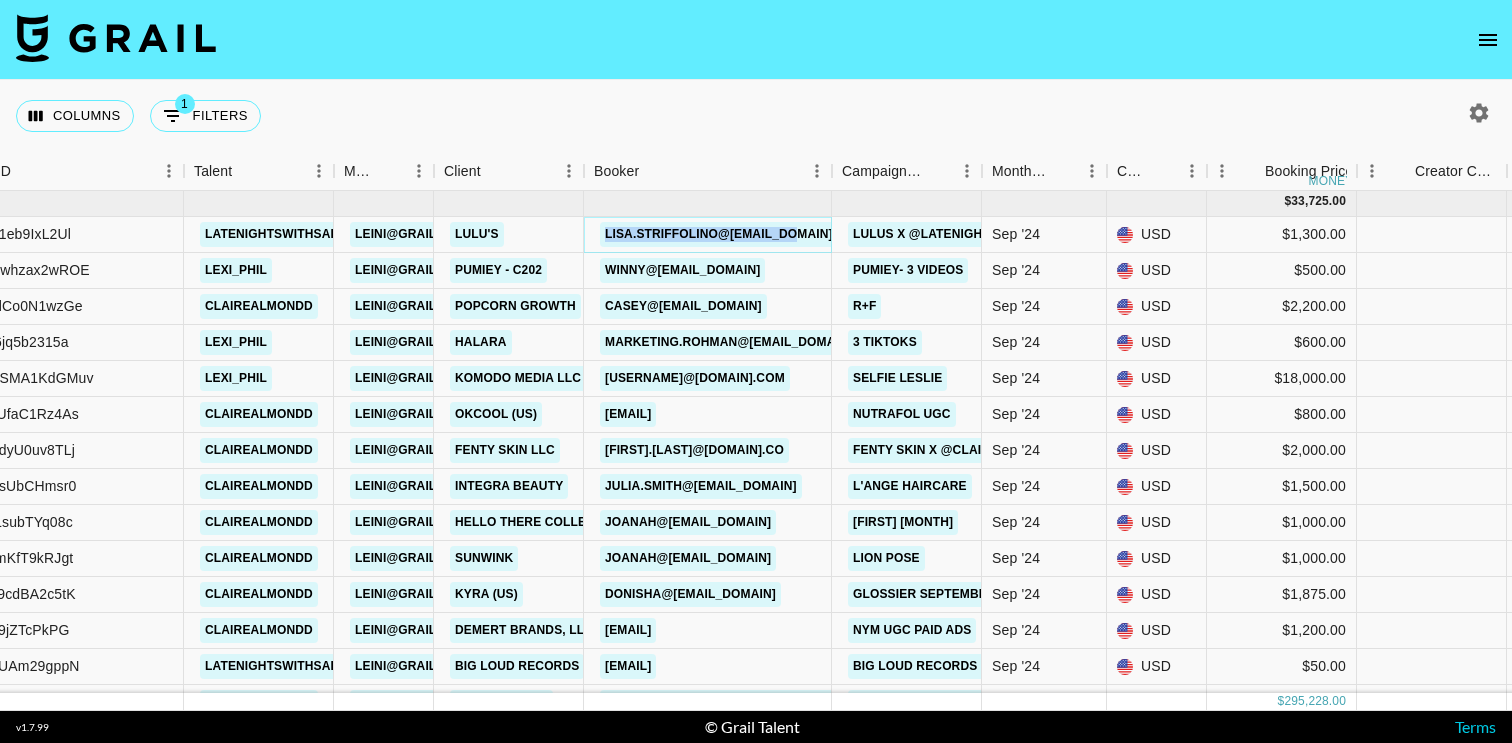 copy on "lisa.striffolino@[EMAIL_DOMAIN]" 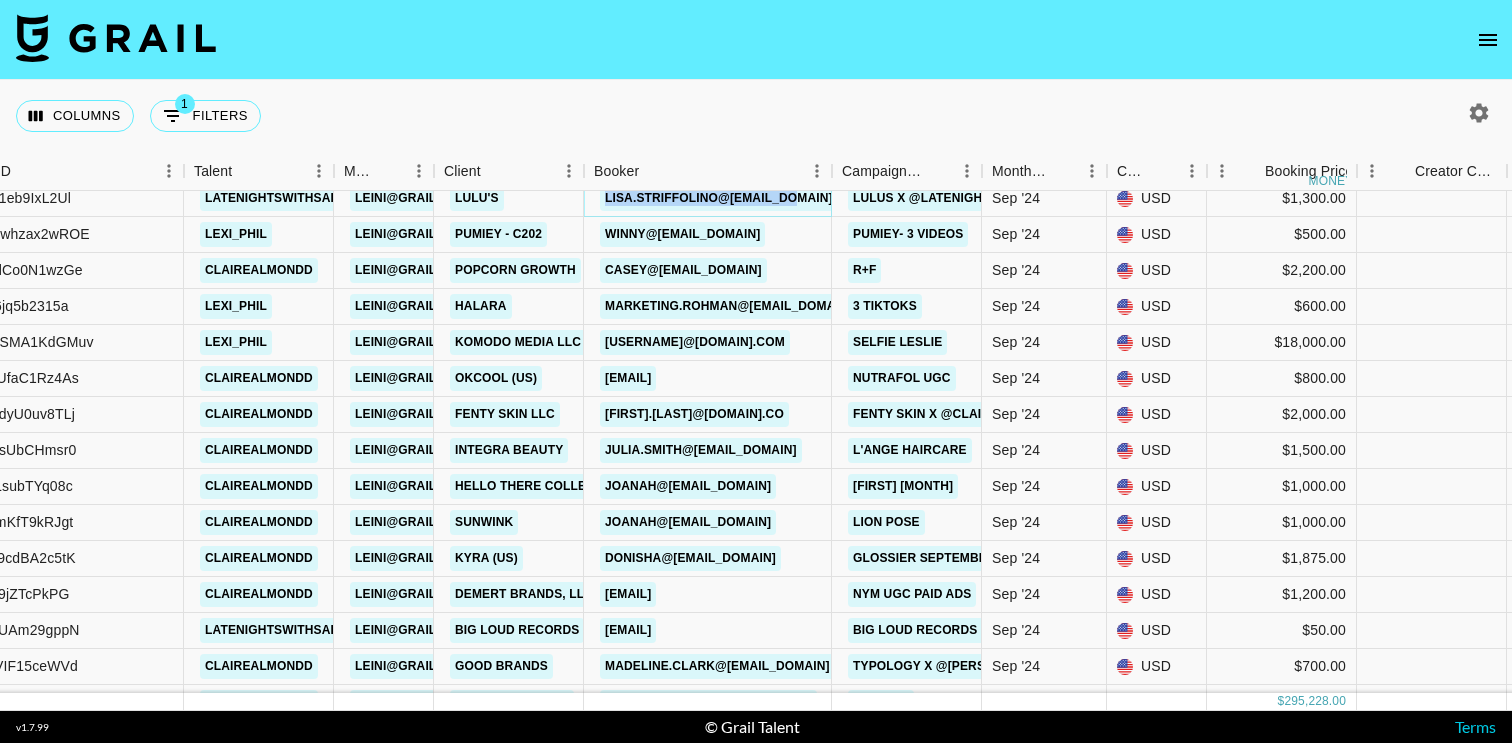 scroll, scrollTop: 465, scrollLeft: 231, axis: both 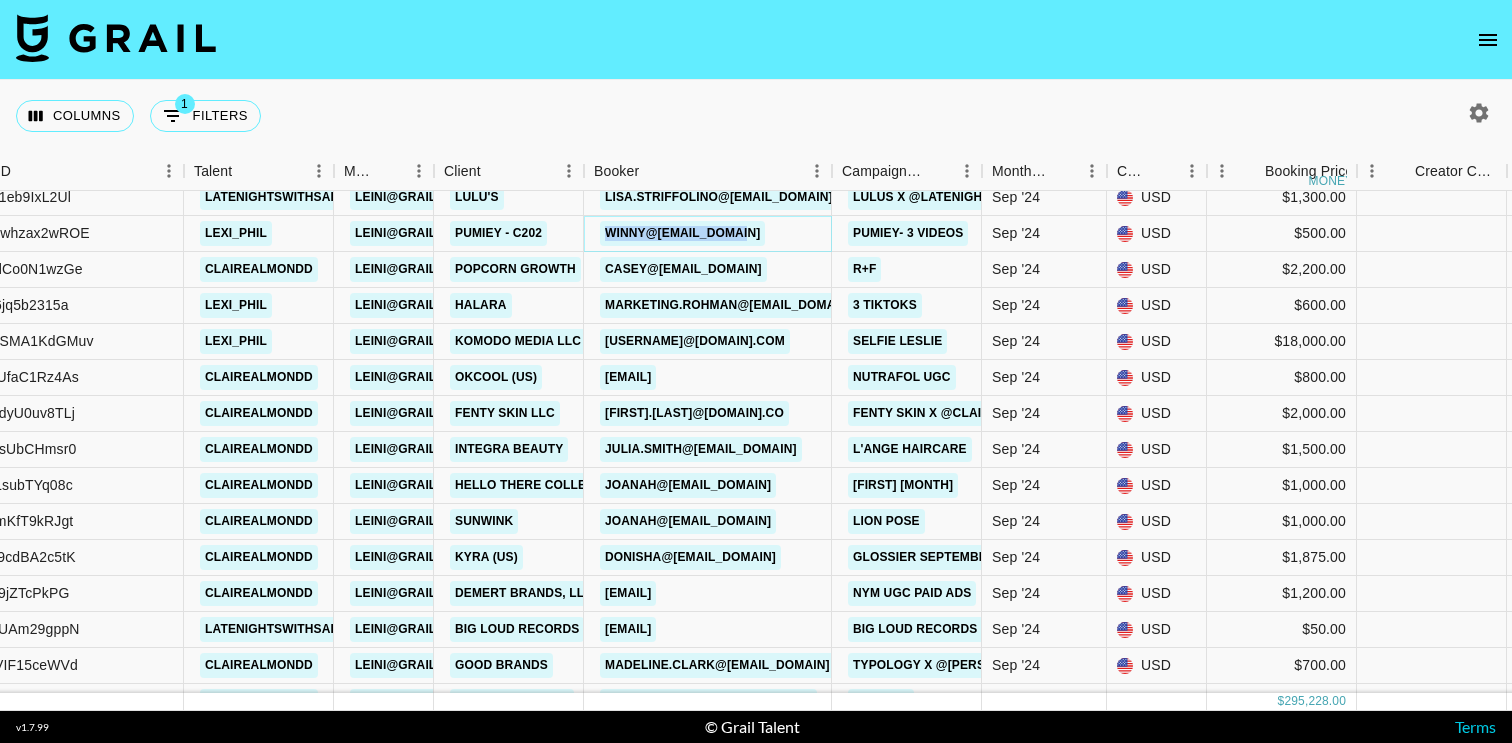 copy on "winny@[EMAIL_DOMAIN]" 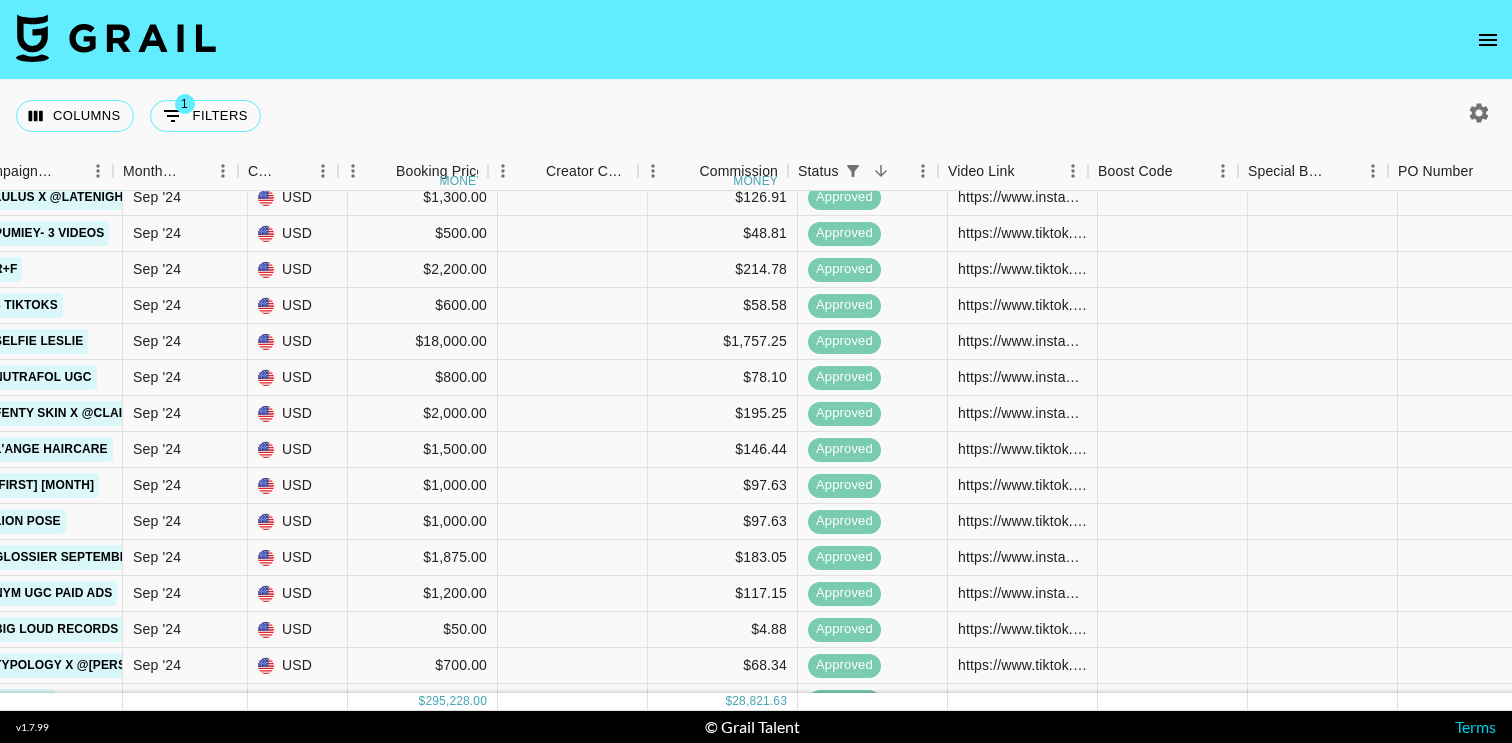 scroll, scrollTop: 465, scrollLeft: 1167, axis: both 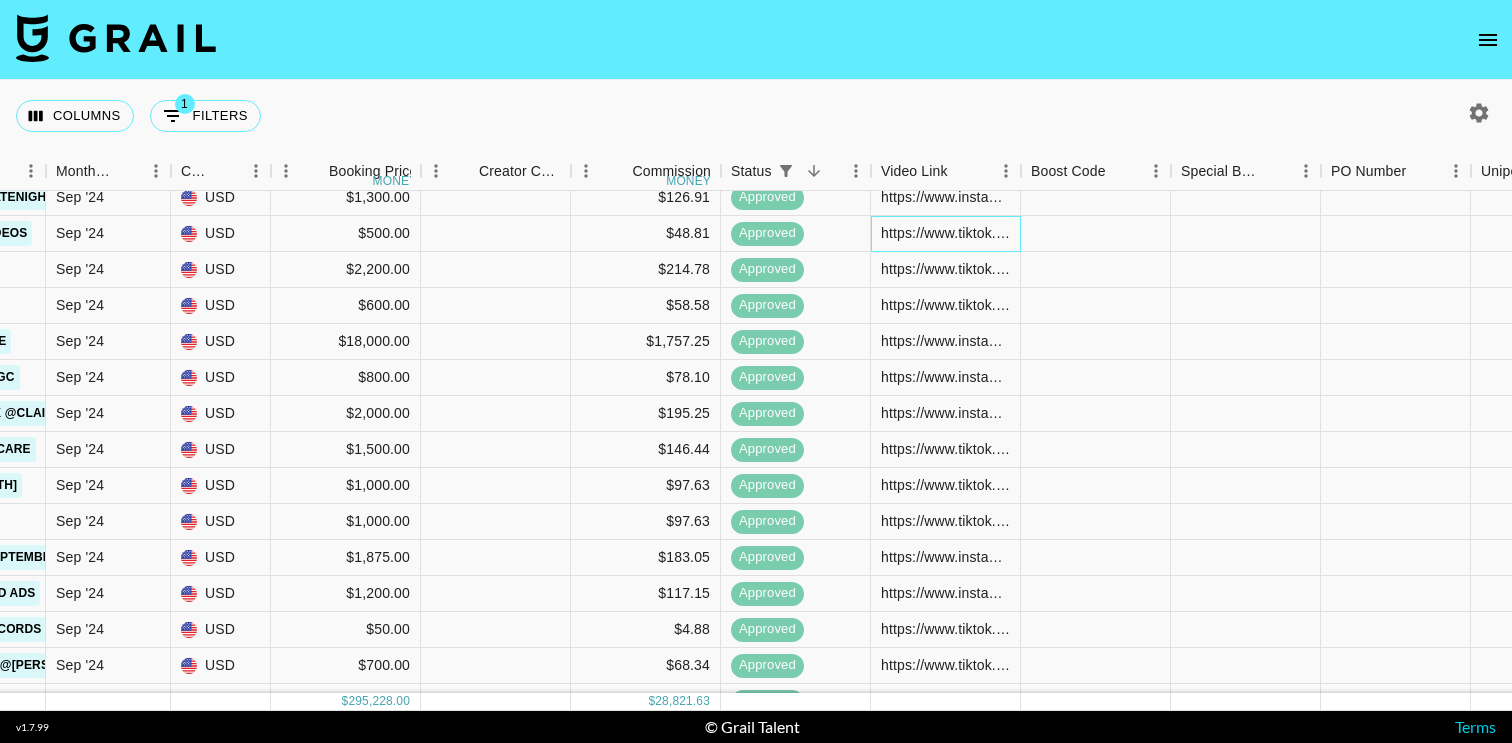 click on "https://www.tiktok.com/@[PERSON]/video/7410468013801049374?is_from_webapp=1&sender_device=pc&web_id=7399809698646083103" at bounding box center [945, 233] 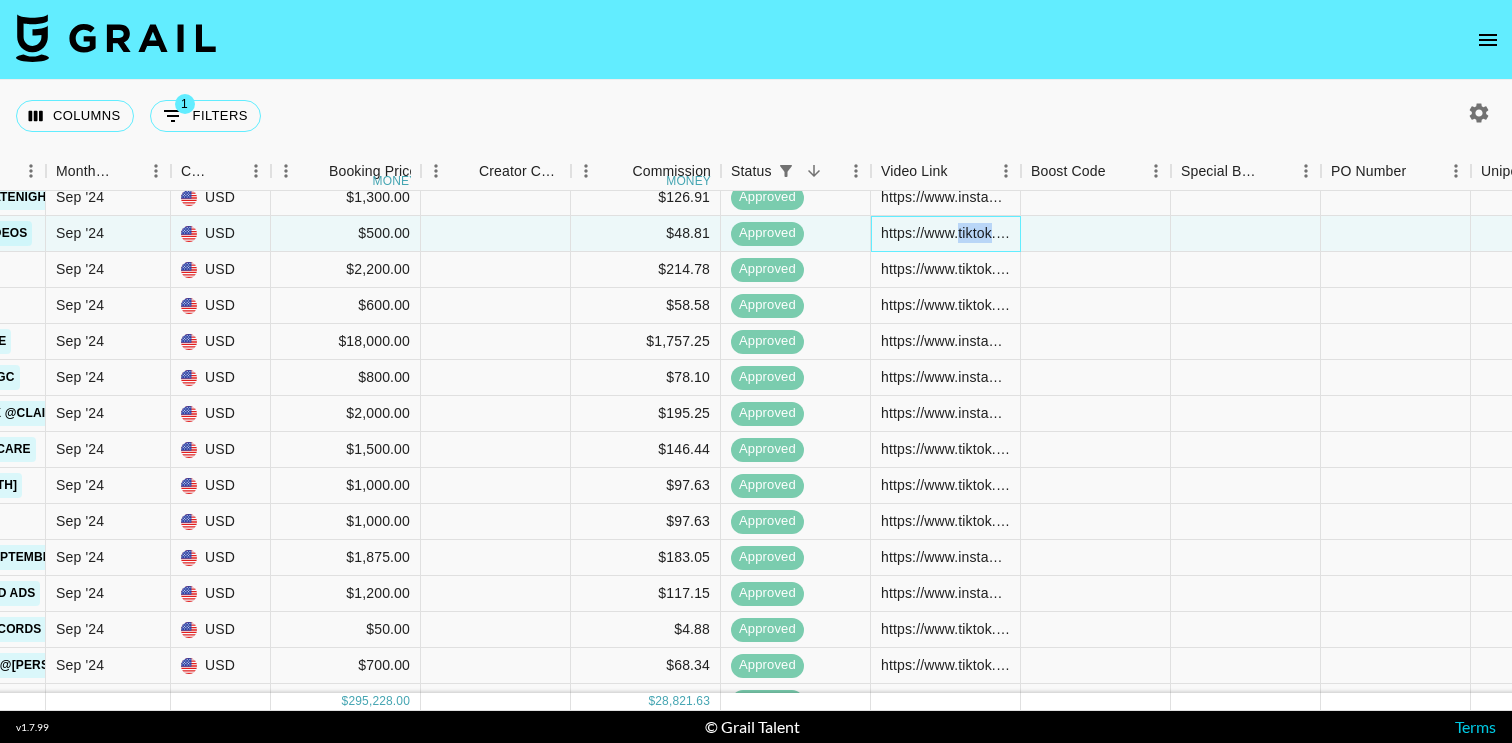 click on "https://www.tiktok.com/@[PERSON]/video/7410468013801049374?is_from_webapp=1&sender_device=pc&web_id=7399809698646083103" at bounding box center [945, 233] 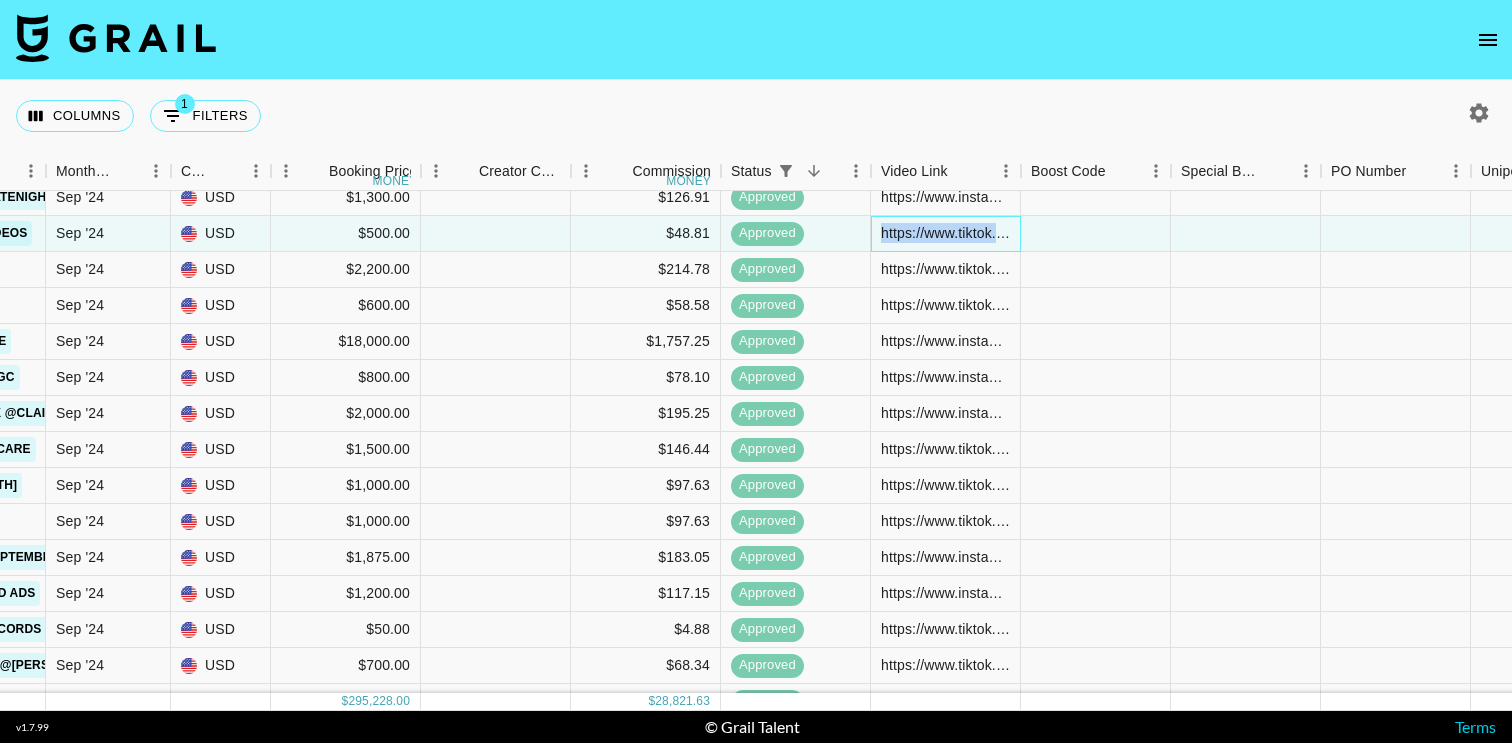 click on "https://www.tiktok.com/@[PERSON]/video/7410468013801049374?is_from_webapp=1&sender_device=pc&web_id=7399809698646083103" at bounding box center (945, 233) 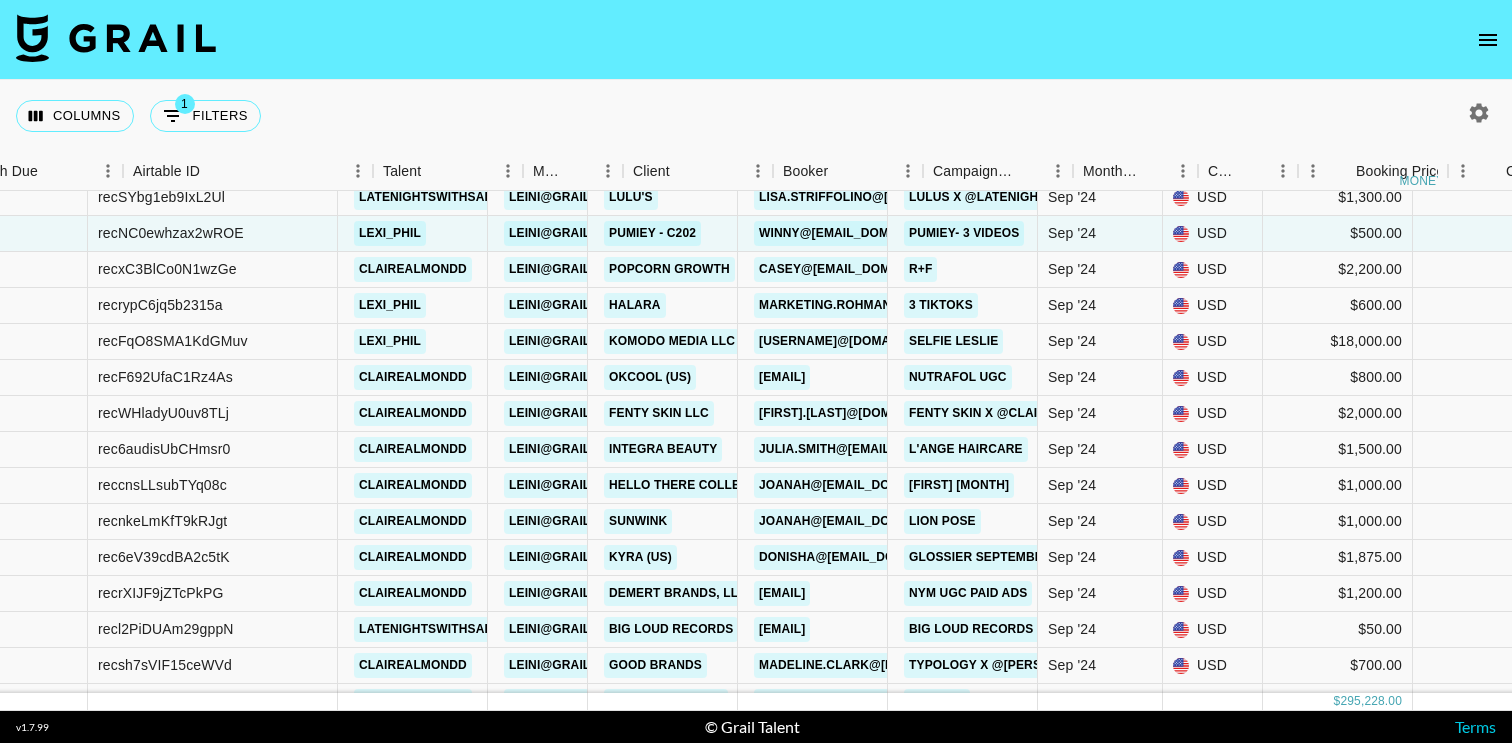 scroll, scrollTop: 465, scrollLeft: 0, axis: vertical 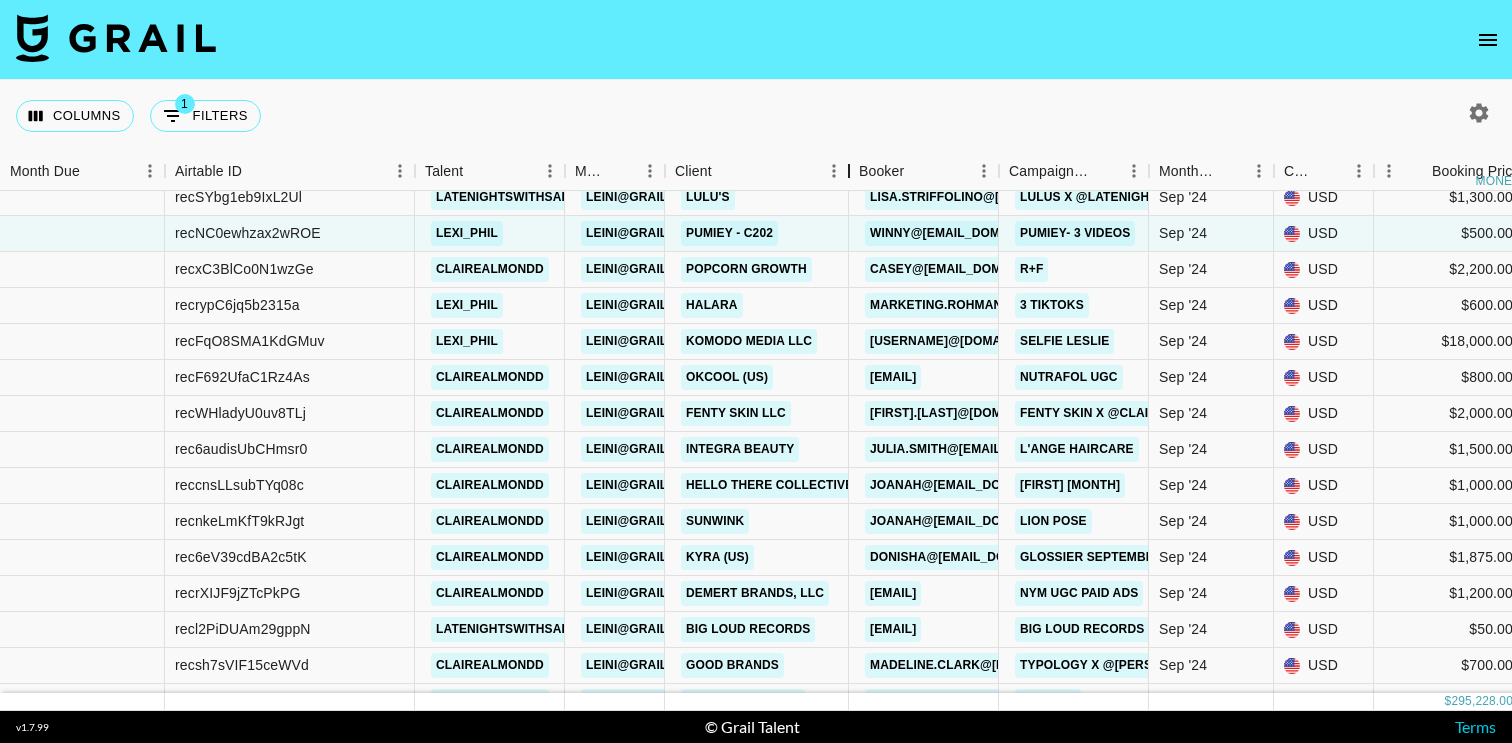drag, startPoint x: 812, startPoint y: 182, endPoint x: 825, endPoint y: 183, distance: 13.038404 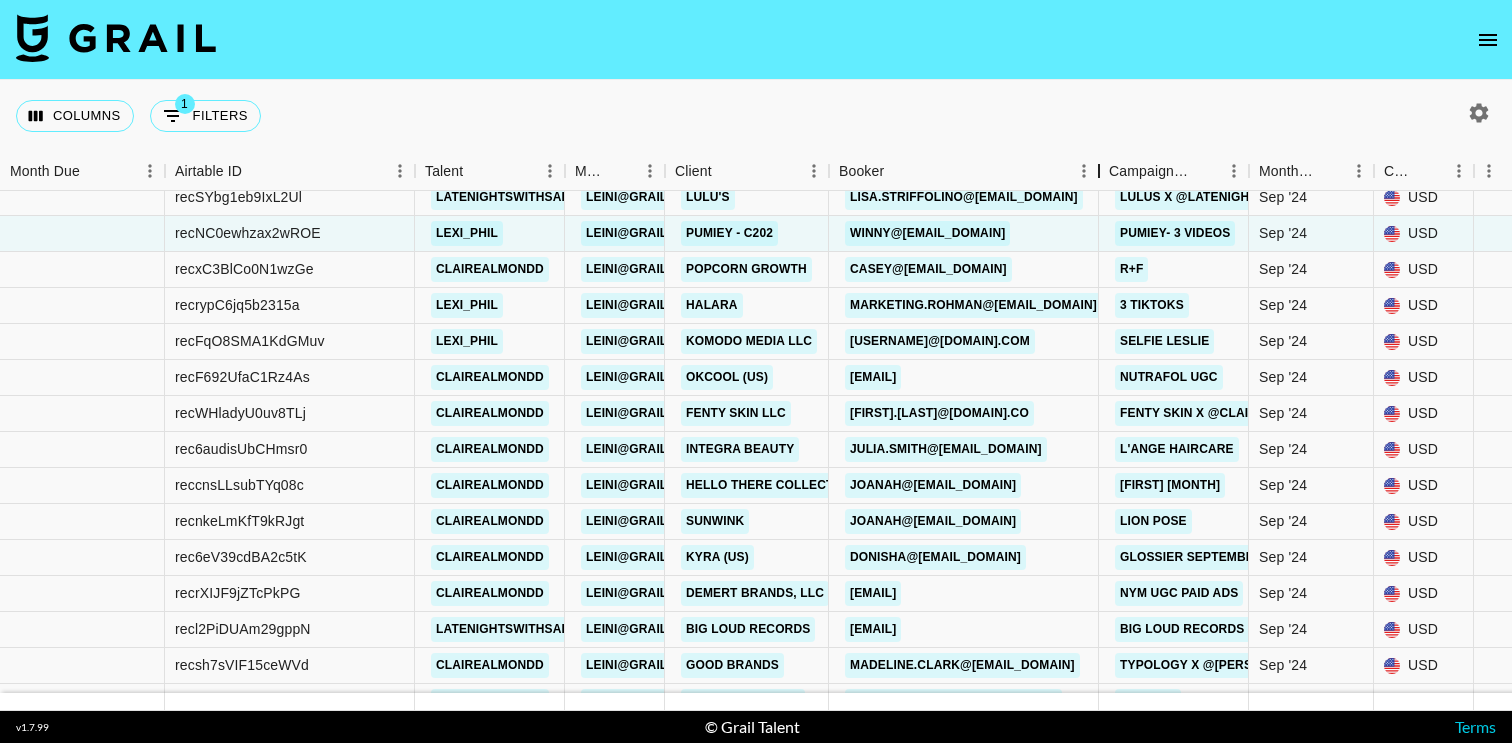 drag, startPoint x: 979, startPoint y: 164, endPoint x: 1098, endPoint y: 183, distance: 120.50726 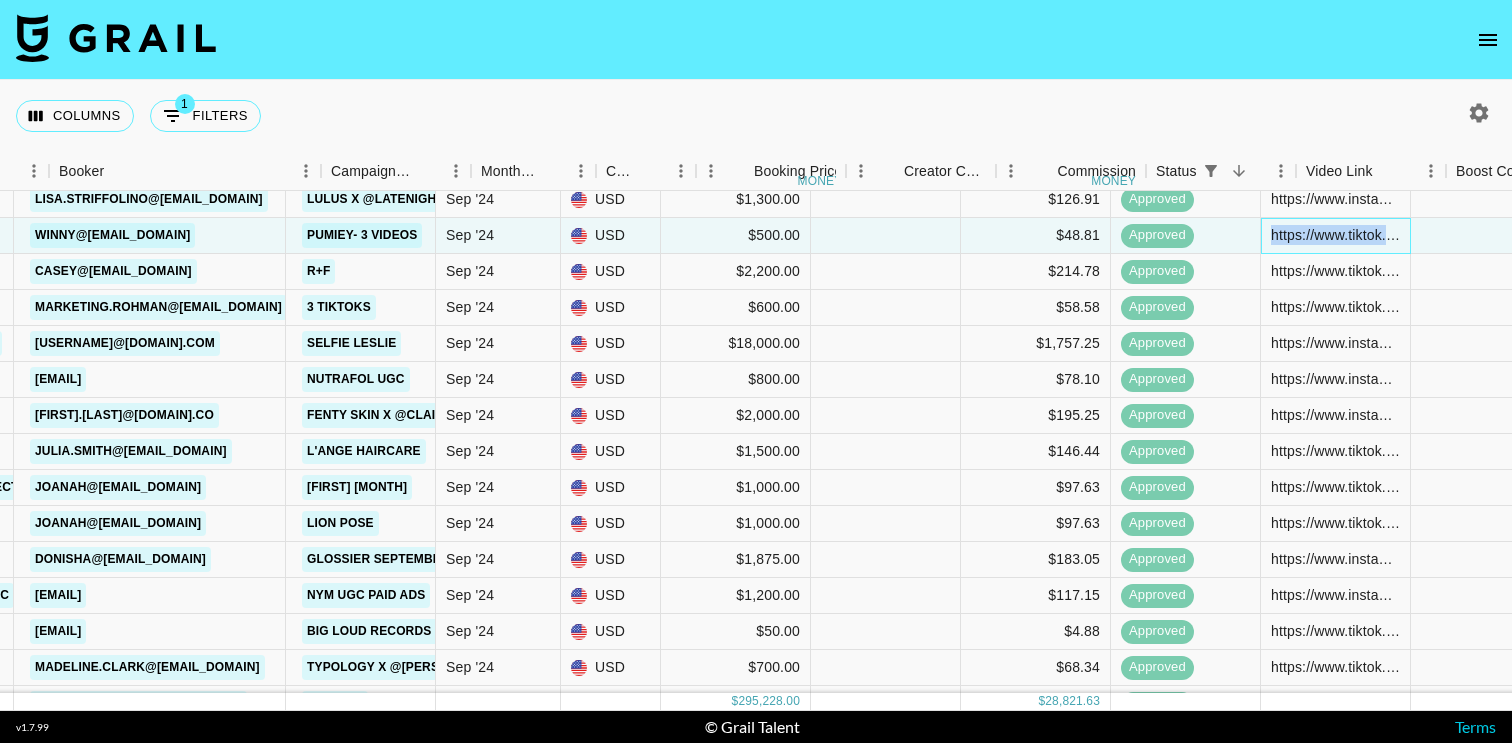 scroll, scrollTop: 463, scrollLeft: 835, axis: both 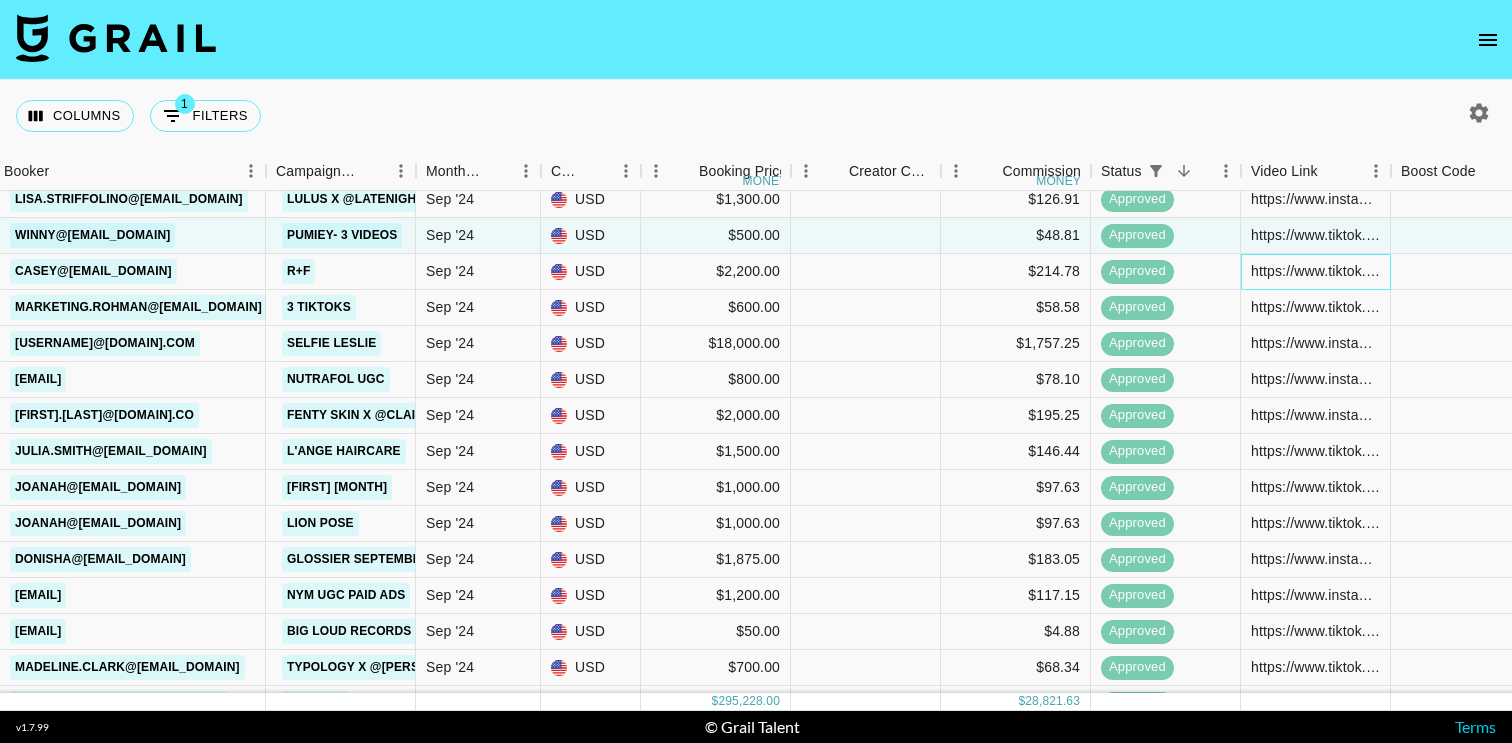 click on "https://www.tiktok.com/@clairealmondd/video/7412674635365453086?is_from_webapp=1&sender_device=pc&web_id=7399809698646083103" at bounding box center (1315, 271) 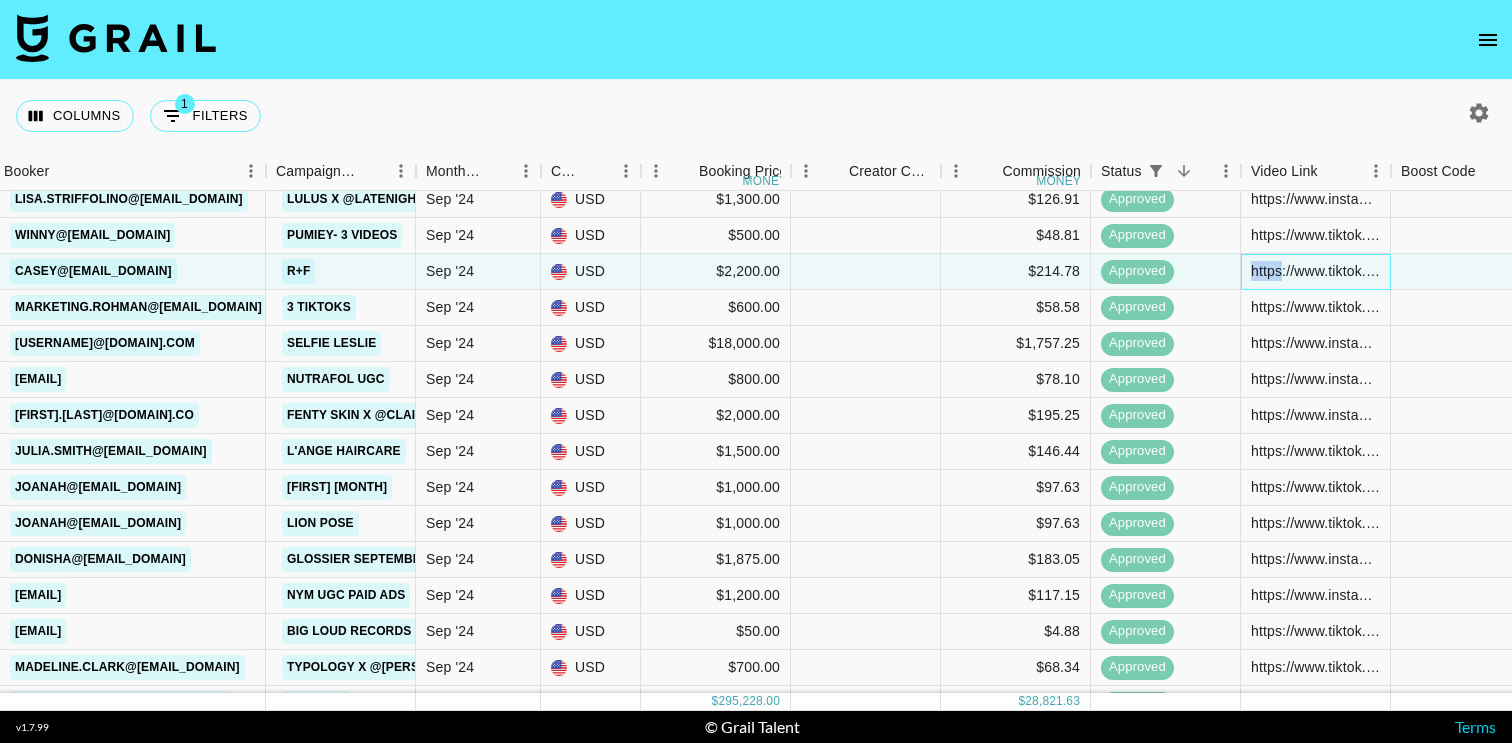 click on "https://www.tiktok.com/@clairealmondd/video/7412674635365453086?is_from_webapp=1&sender_device=pc&web_id=7399809698646083103" at bounding box center (1315, 271) 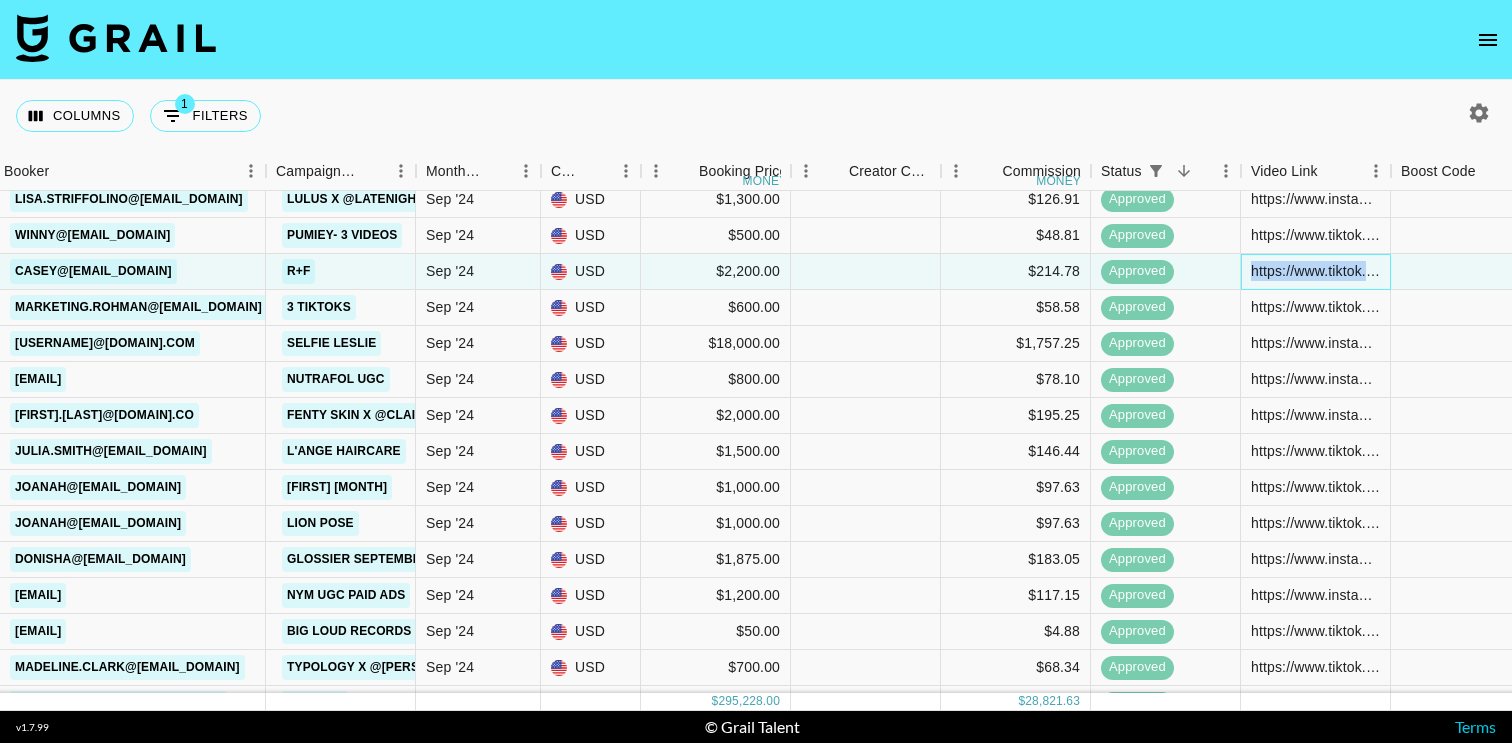 click on "https://www.tiktok.com/@clairealmondd/video/7412674635365453086?is_from_webapp=1&sender_device=pc&web_id=7399809698646083103" at bounding box center (1315, 271) 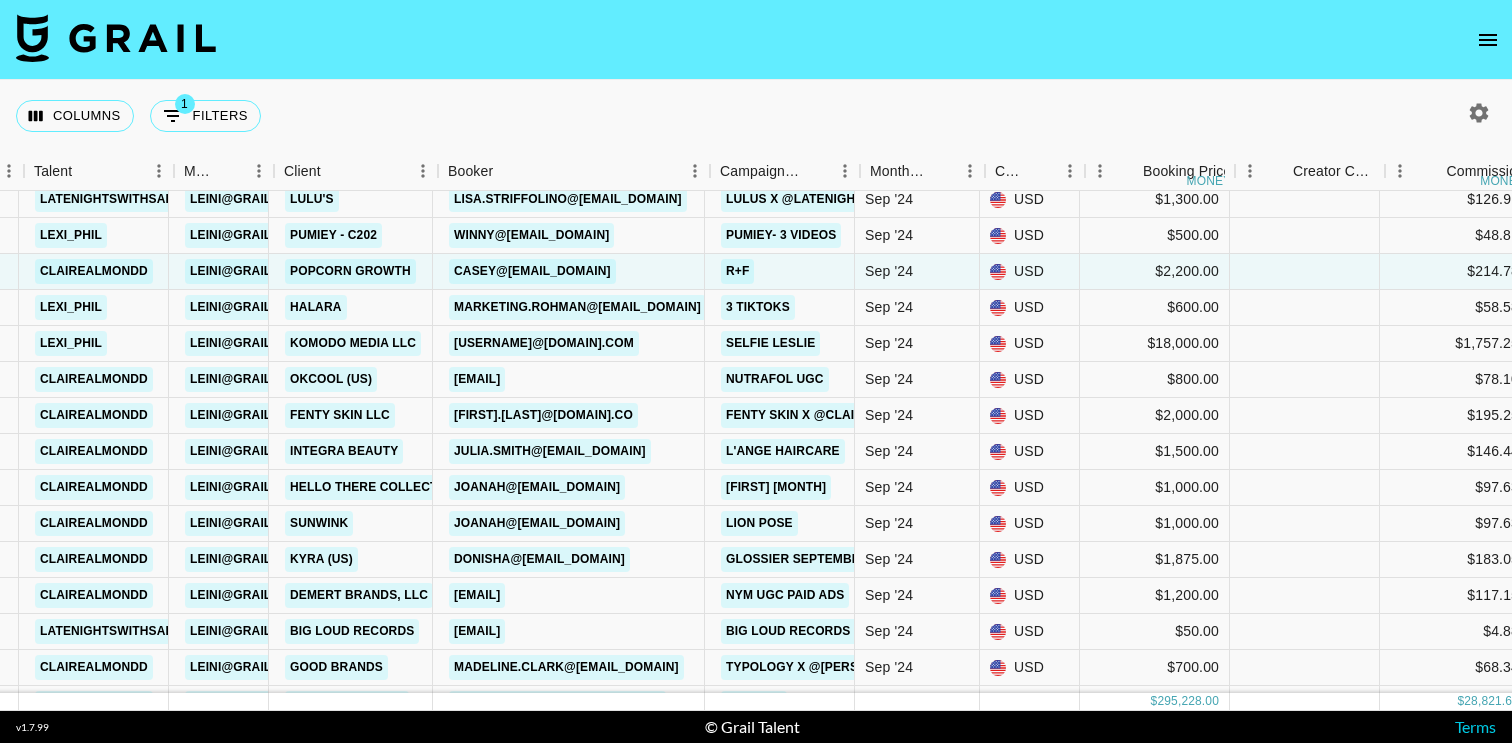 scroll, scrollTop: 463, scrollLeft: 391, axis: both 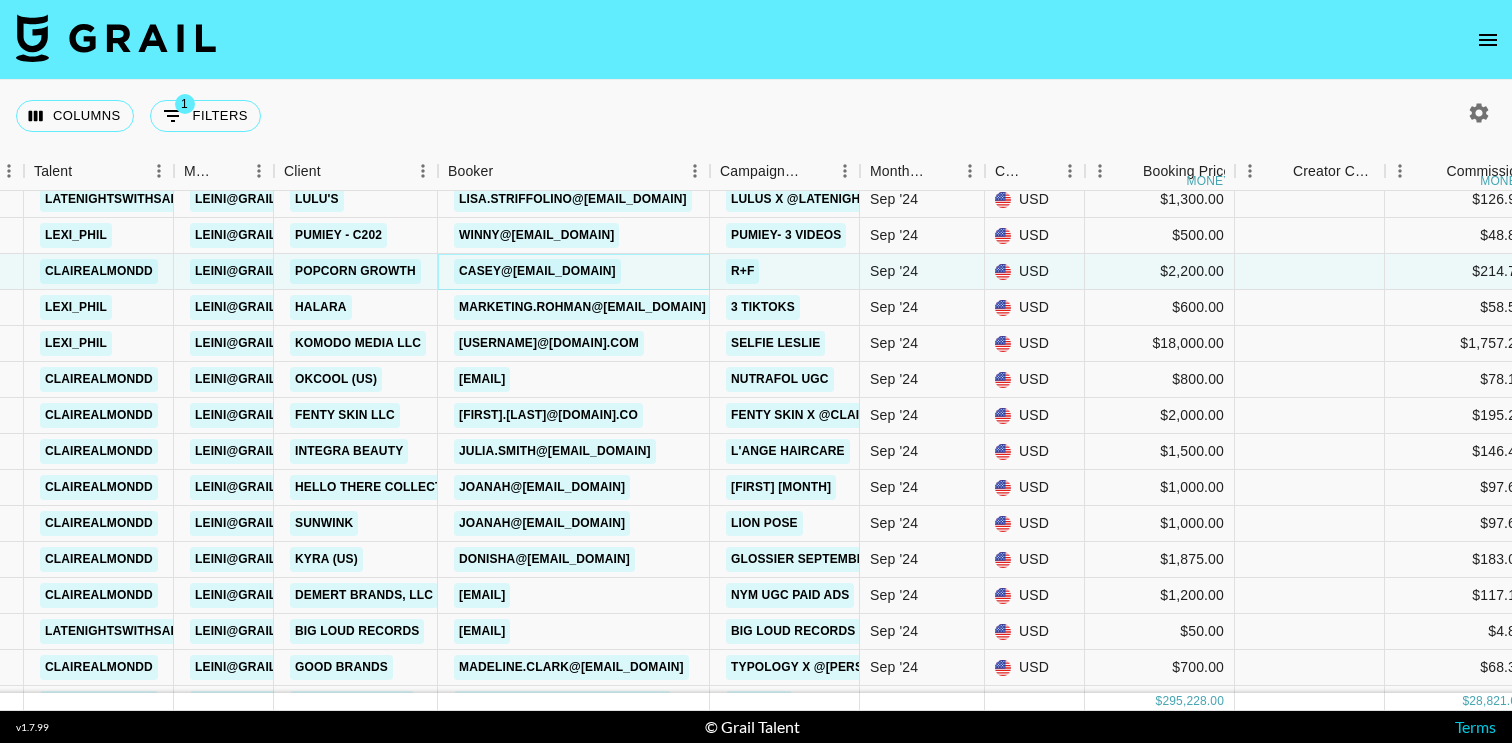 copy on "casey@[EMAIL_DOMAIN]" 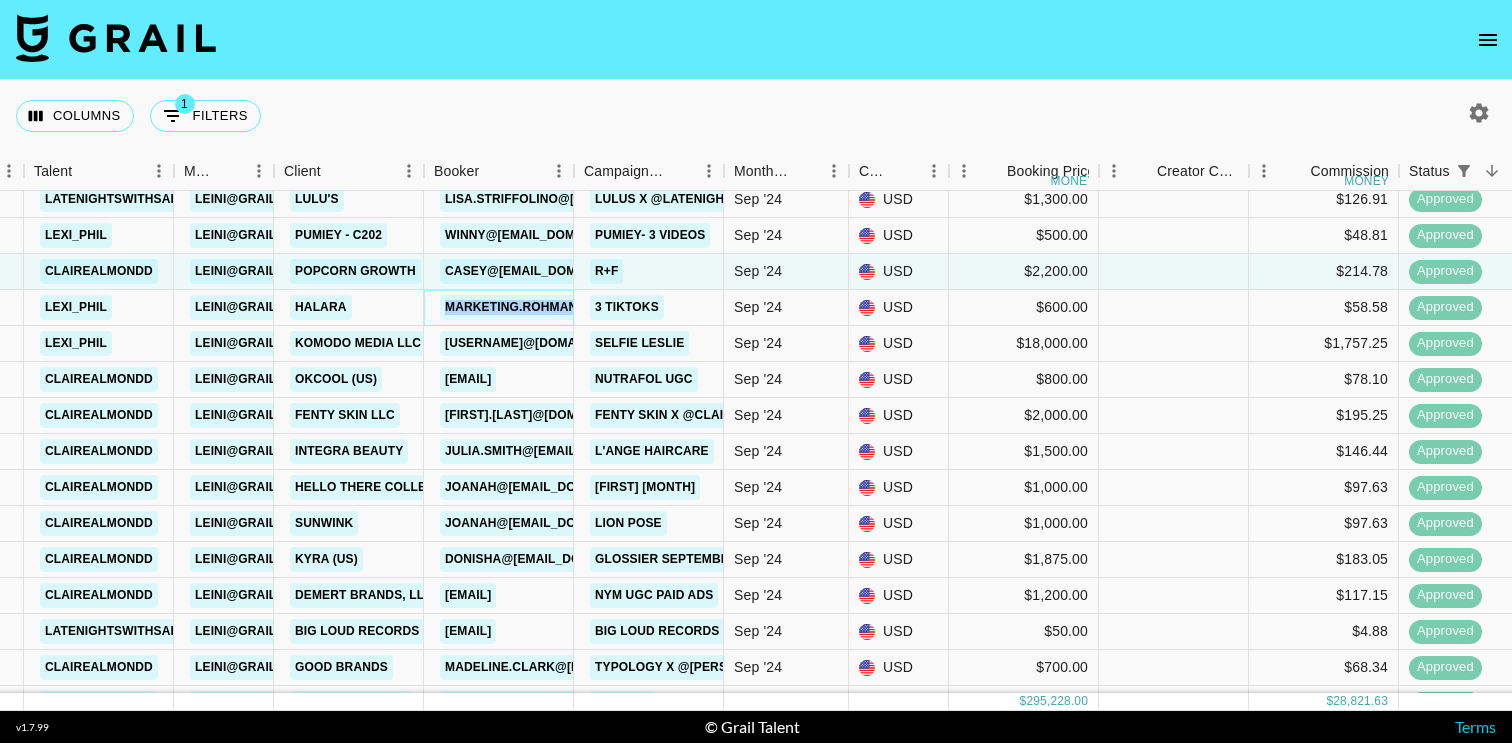 copy on "marketing.rohman@[EMAIL_DOMAIN]" 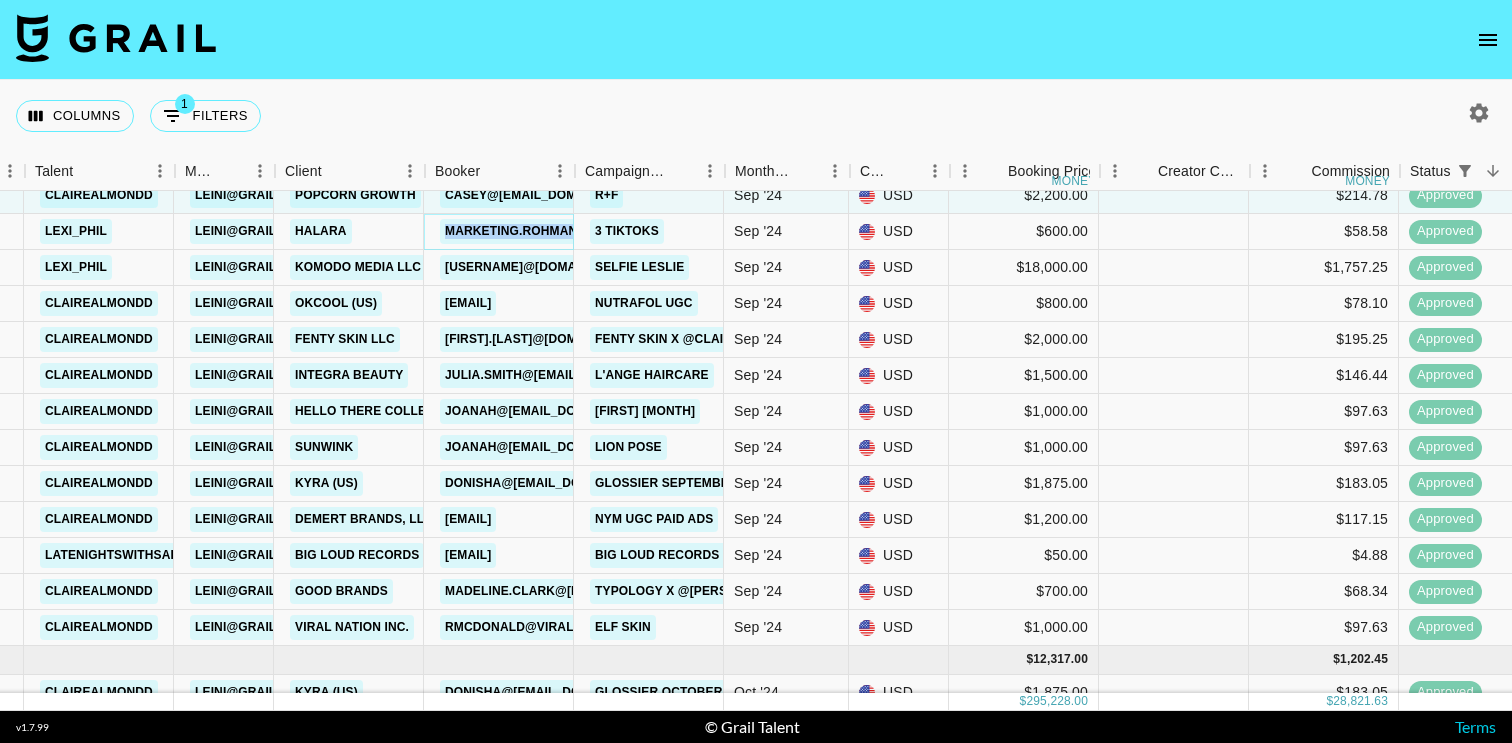 scroll, scrollTop: 539, scrollLeft: 390, axis: both 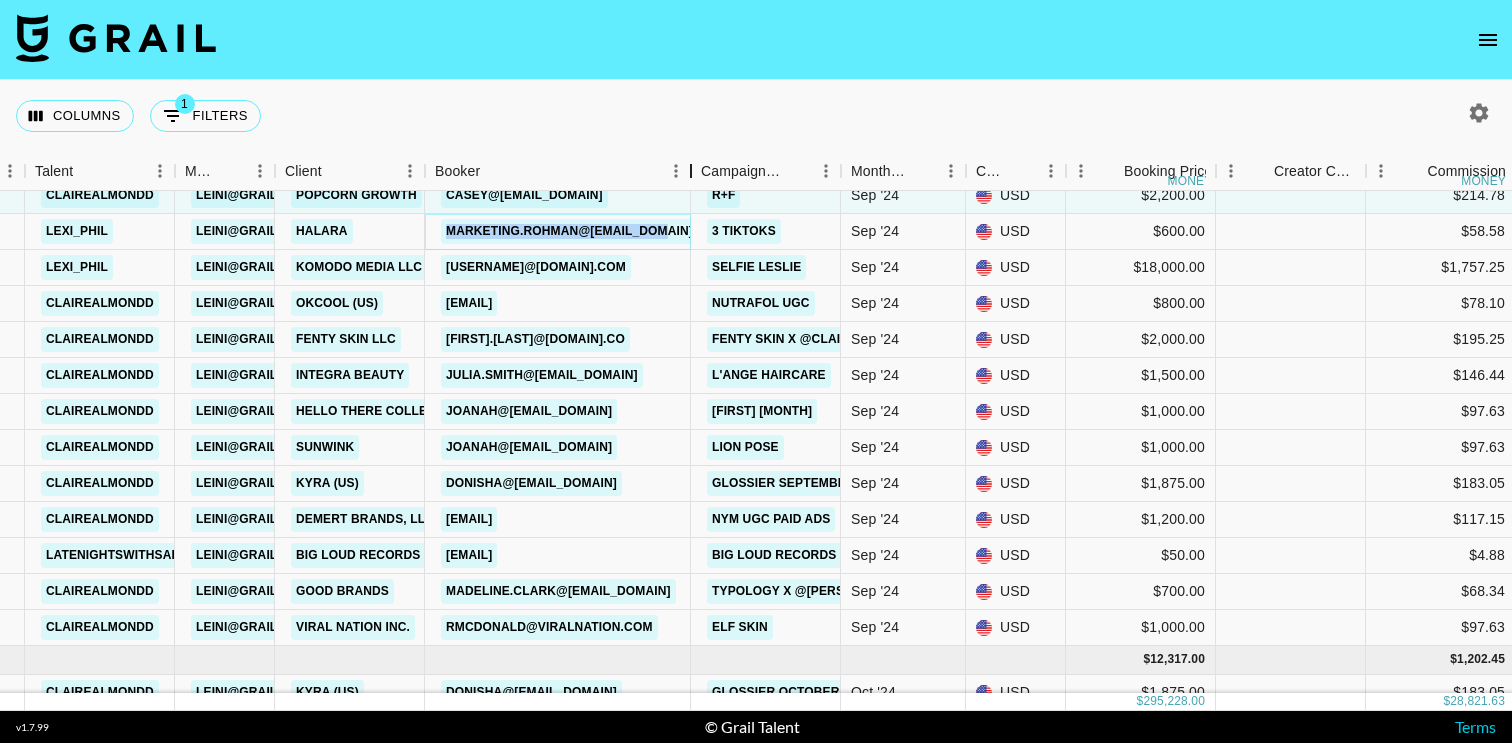 drag, startPoint x: 571, startPoint y: 172, endPoint x: 683, endPoint y: 167, distance: 112.11155 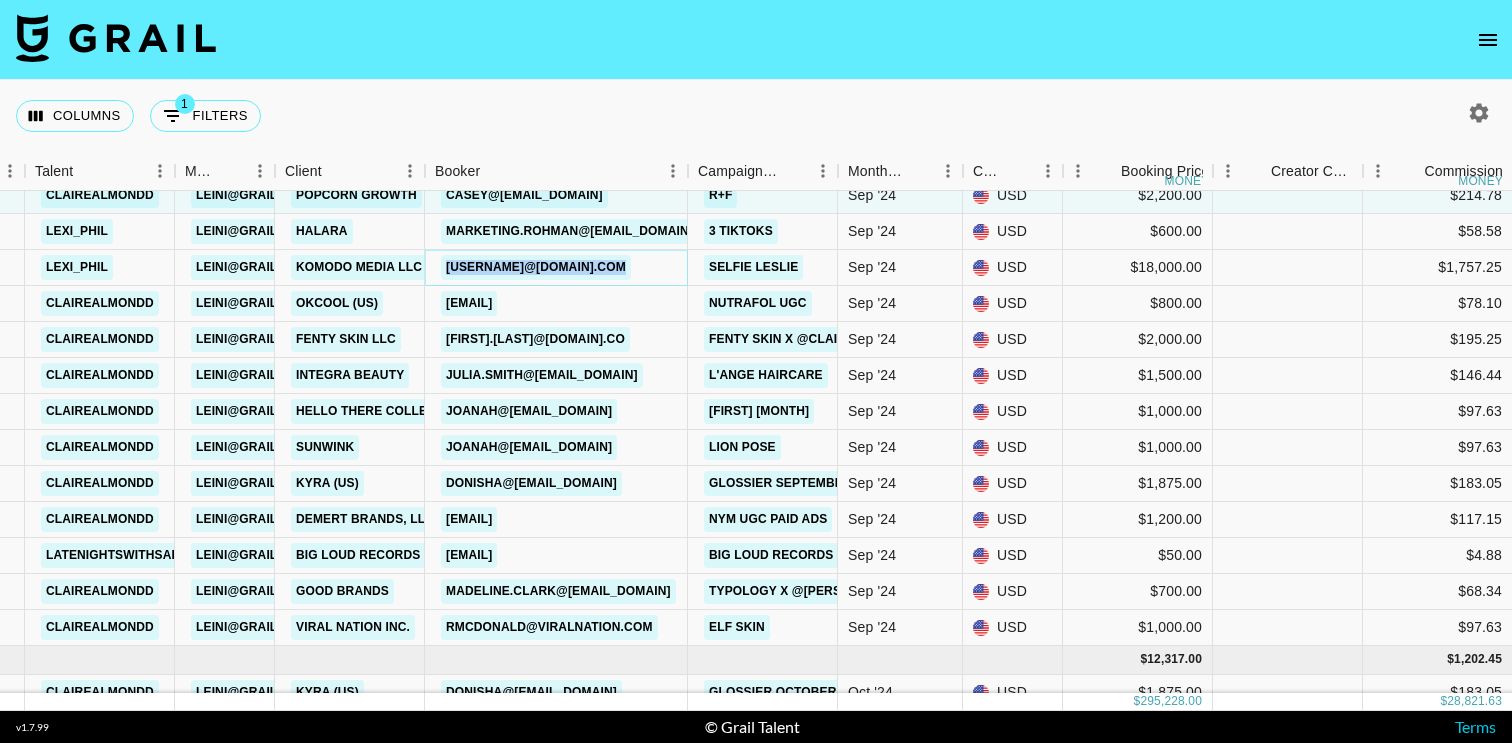 copy on "[USERNAME]@[DOMAIN].com" 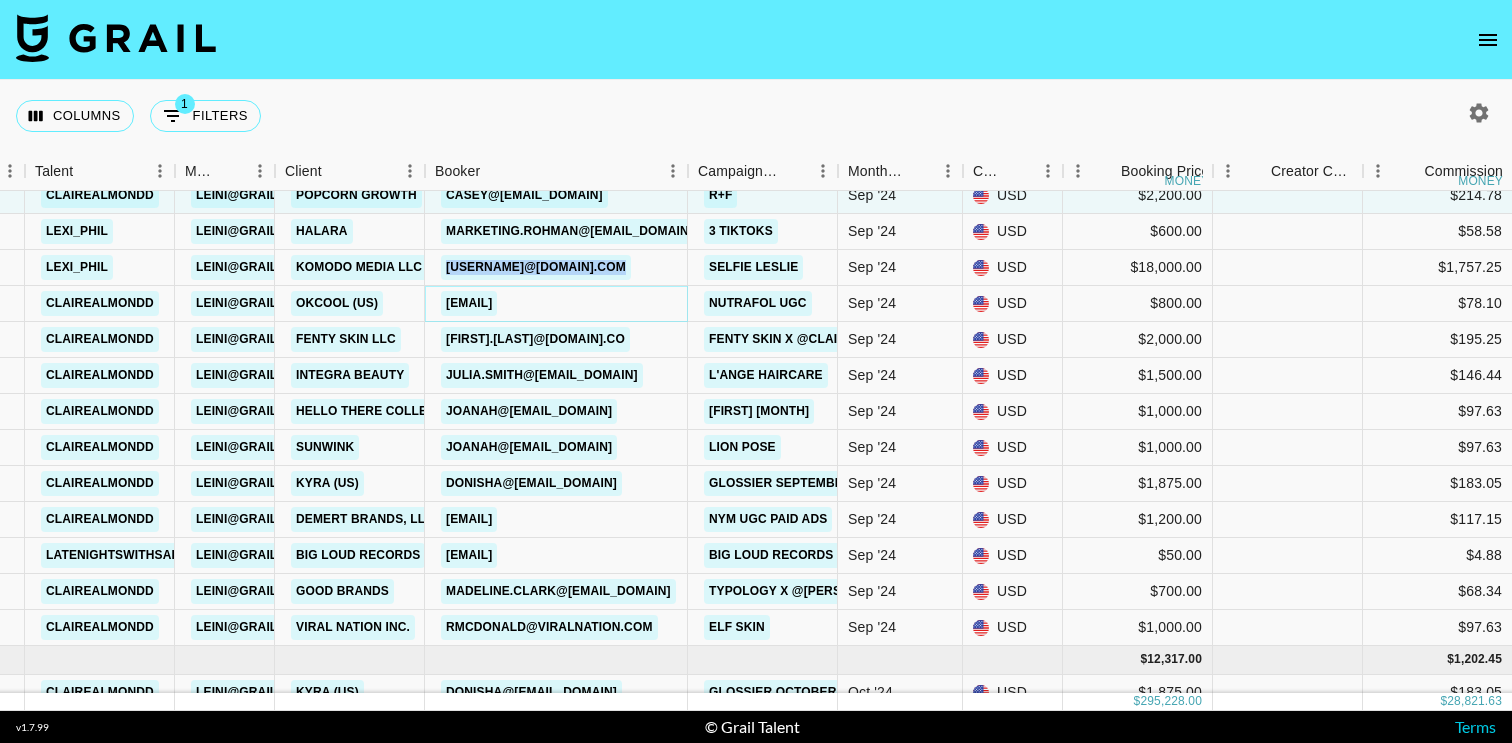 copy on "[EMAIL]" 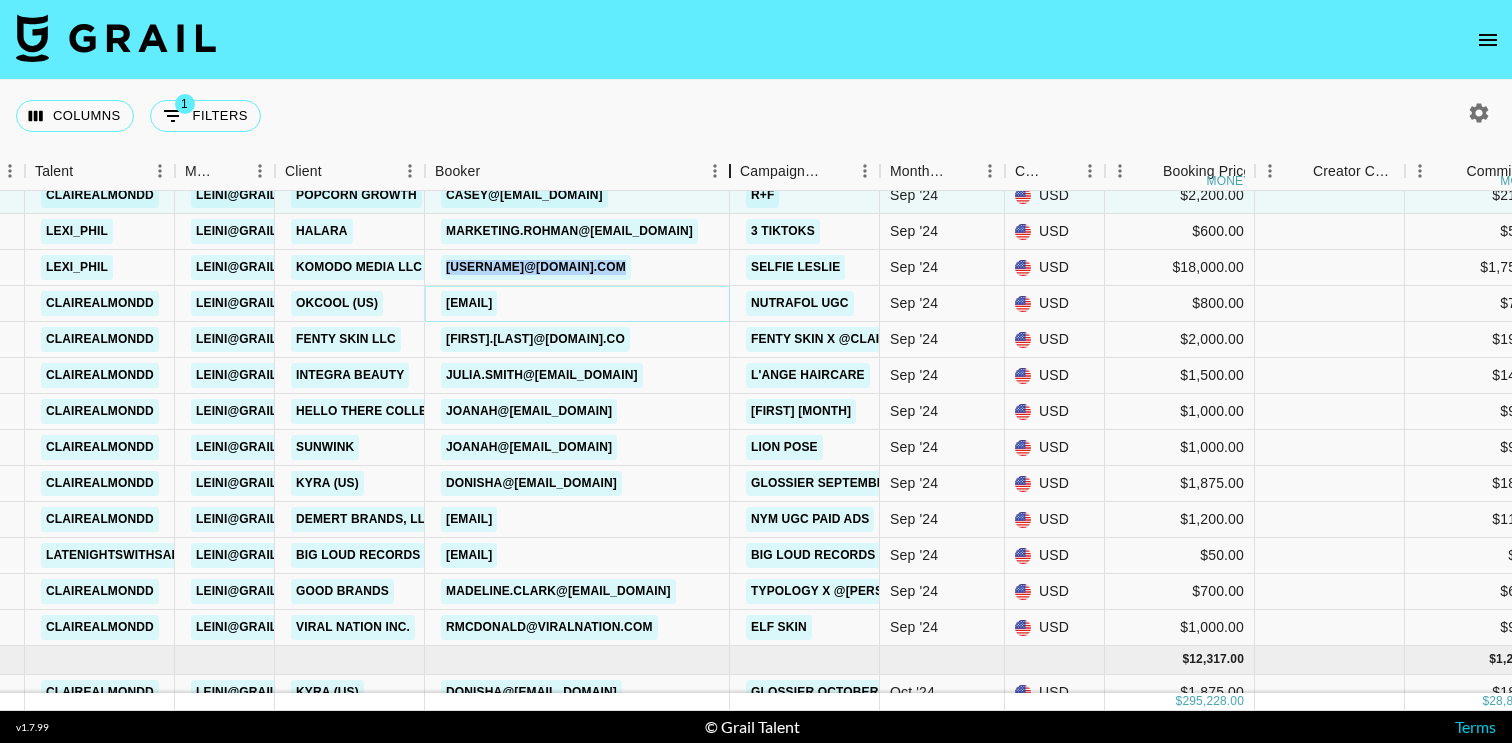 drag, startPoint x: 571, startPoint y: 171, endPoint x: 723, endPoint y: 171, distance: 152 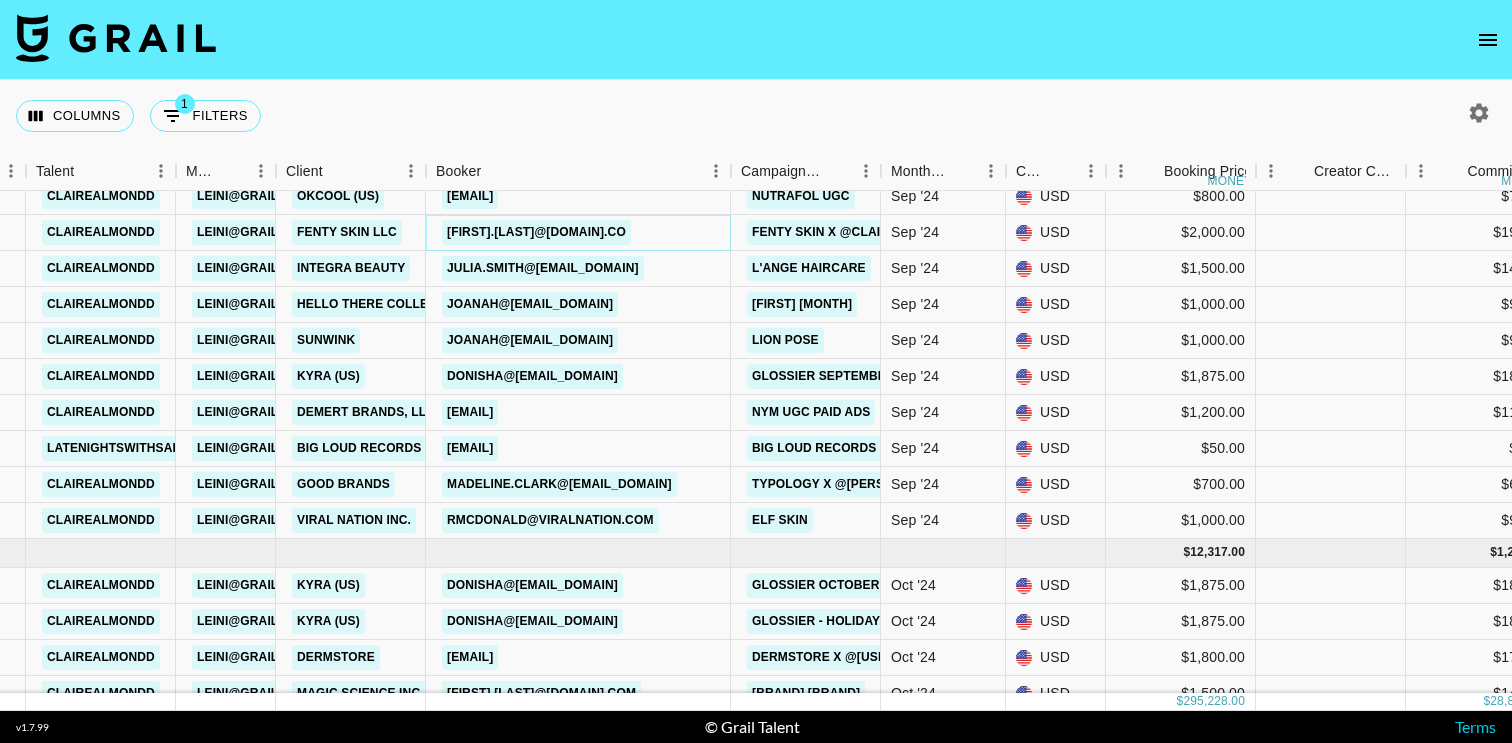 scroll, scrollTop: 649, scrollLeft: 388, axis: both 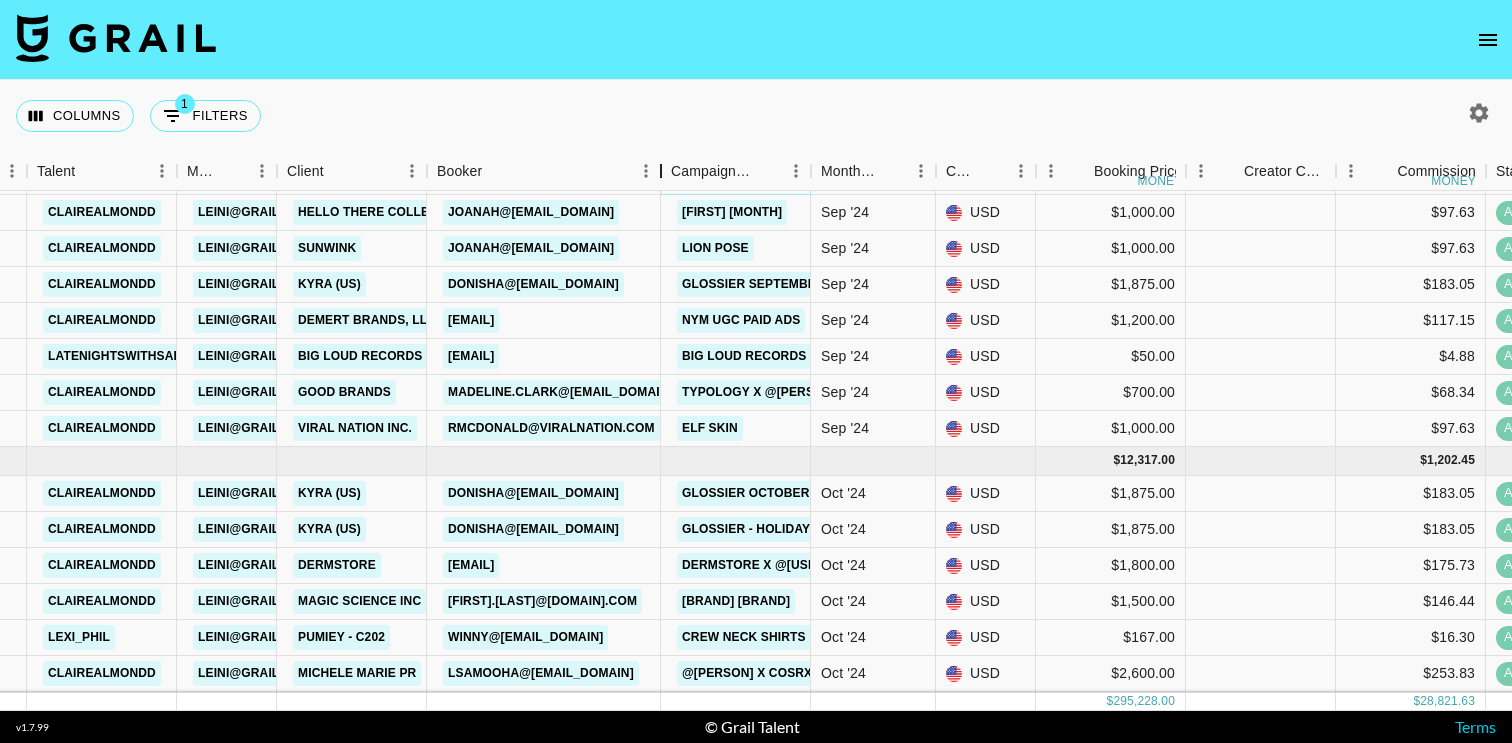 drag, startPoint x: 576, startPoint y: 173, endPoint x: 656, endPoint y: 172, distance: 80.00625 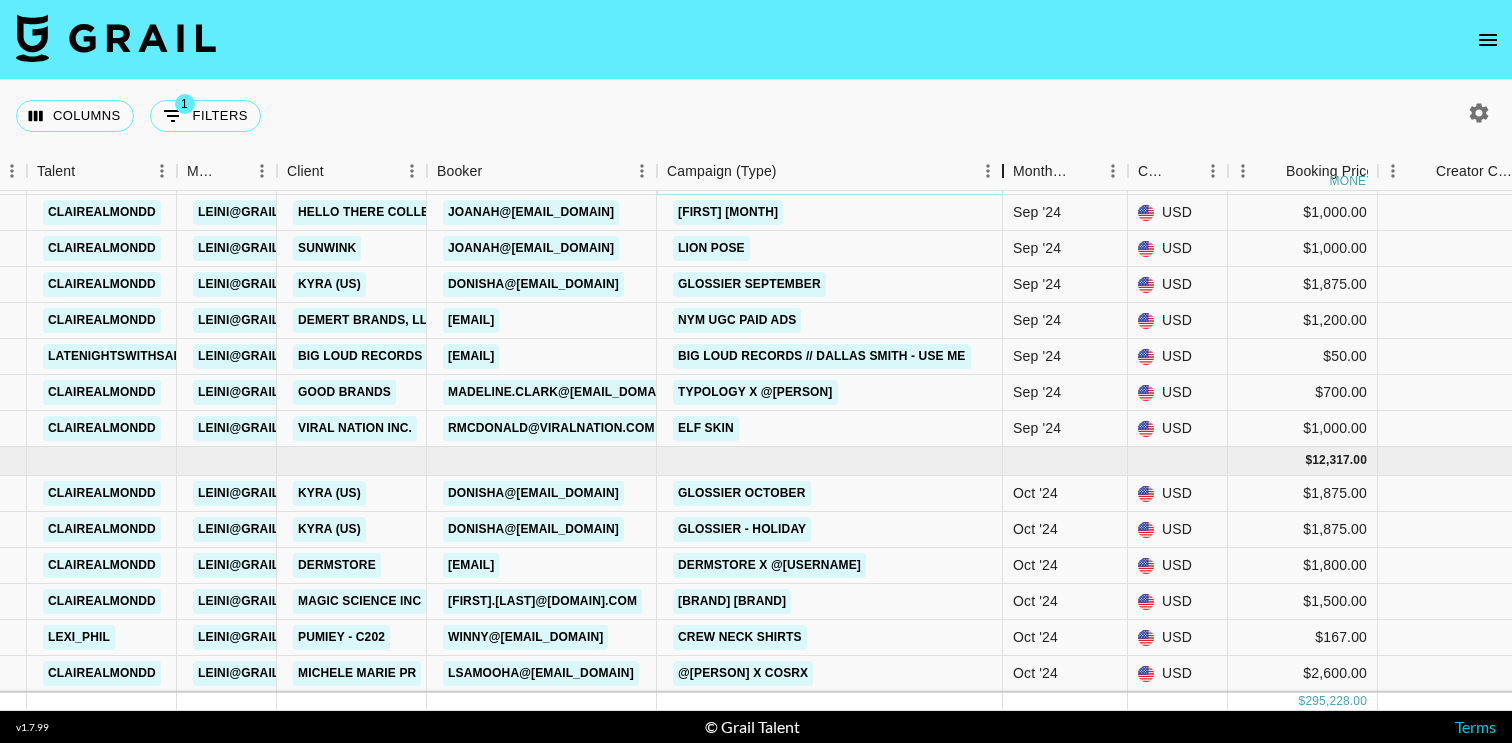 drag, startPoint x: 802, startPoint y: 180, endPoint x: 998, endPoint y: 221, distance: 200.24236 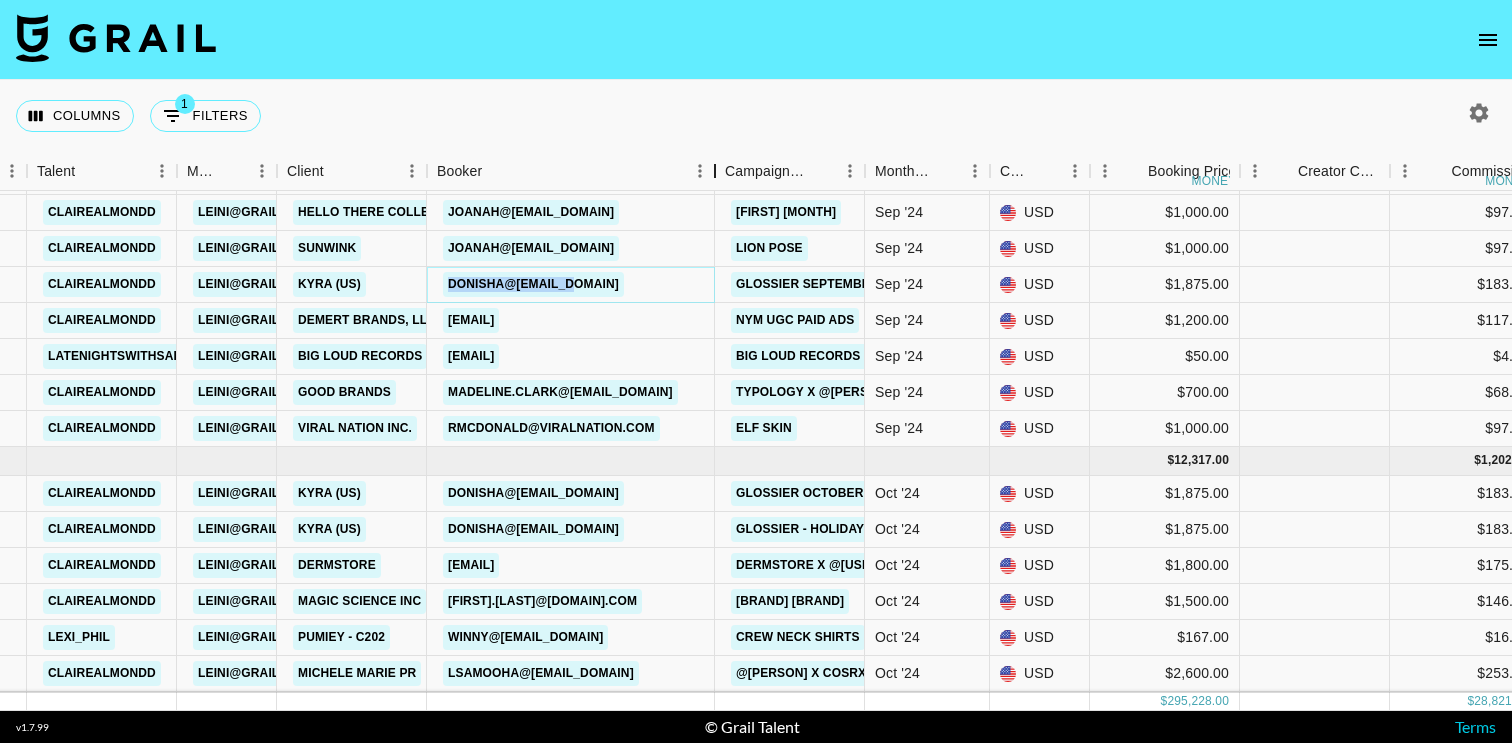 drag, startPoint x: 579, startPoint y: 174, endPoint x: 717, endPoint y: 168, distance: 138.13037 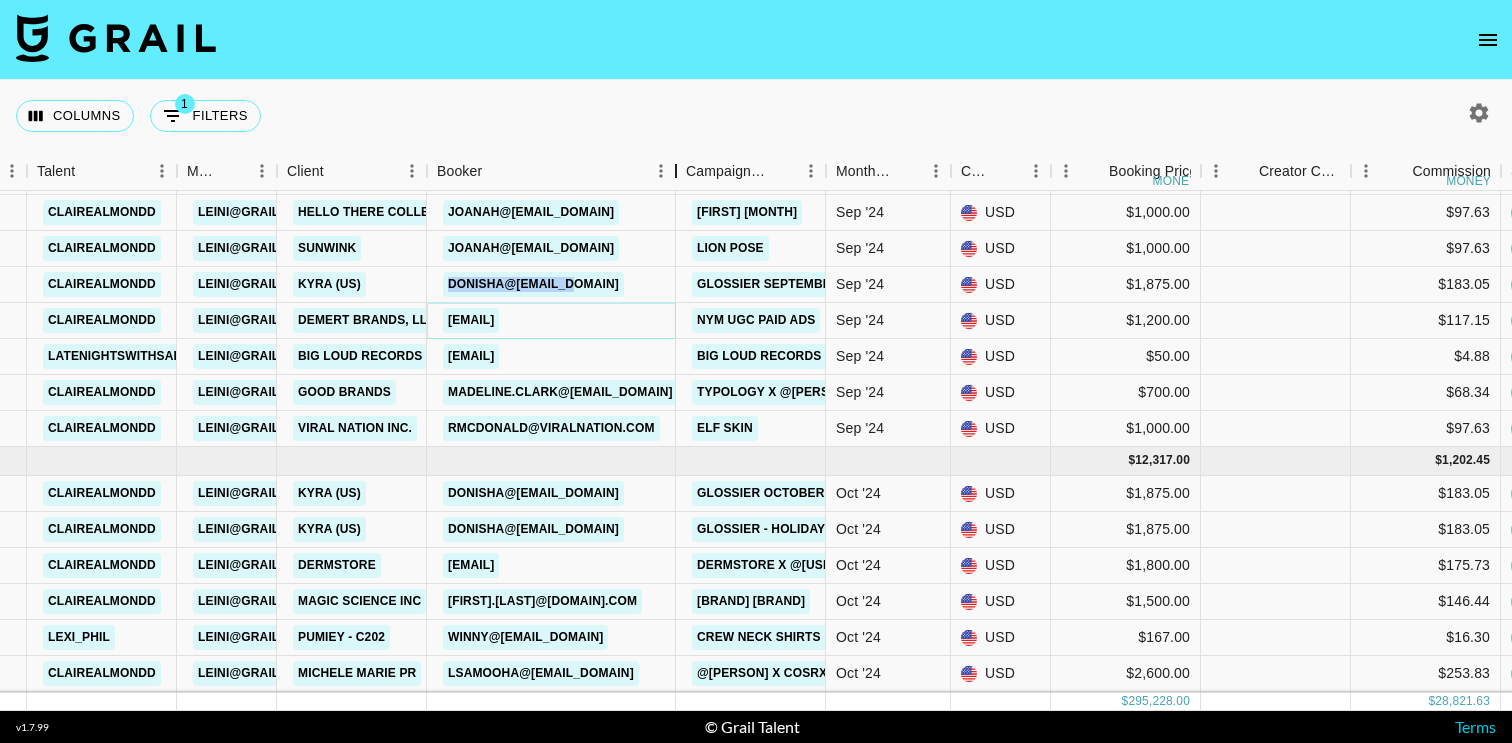 drag, startPoint x: 582, startPoint y: 176, endPoint x: 694, endPoint y: 175, distance: 112.00446 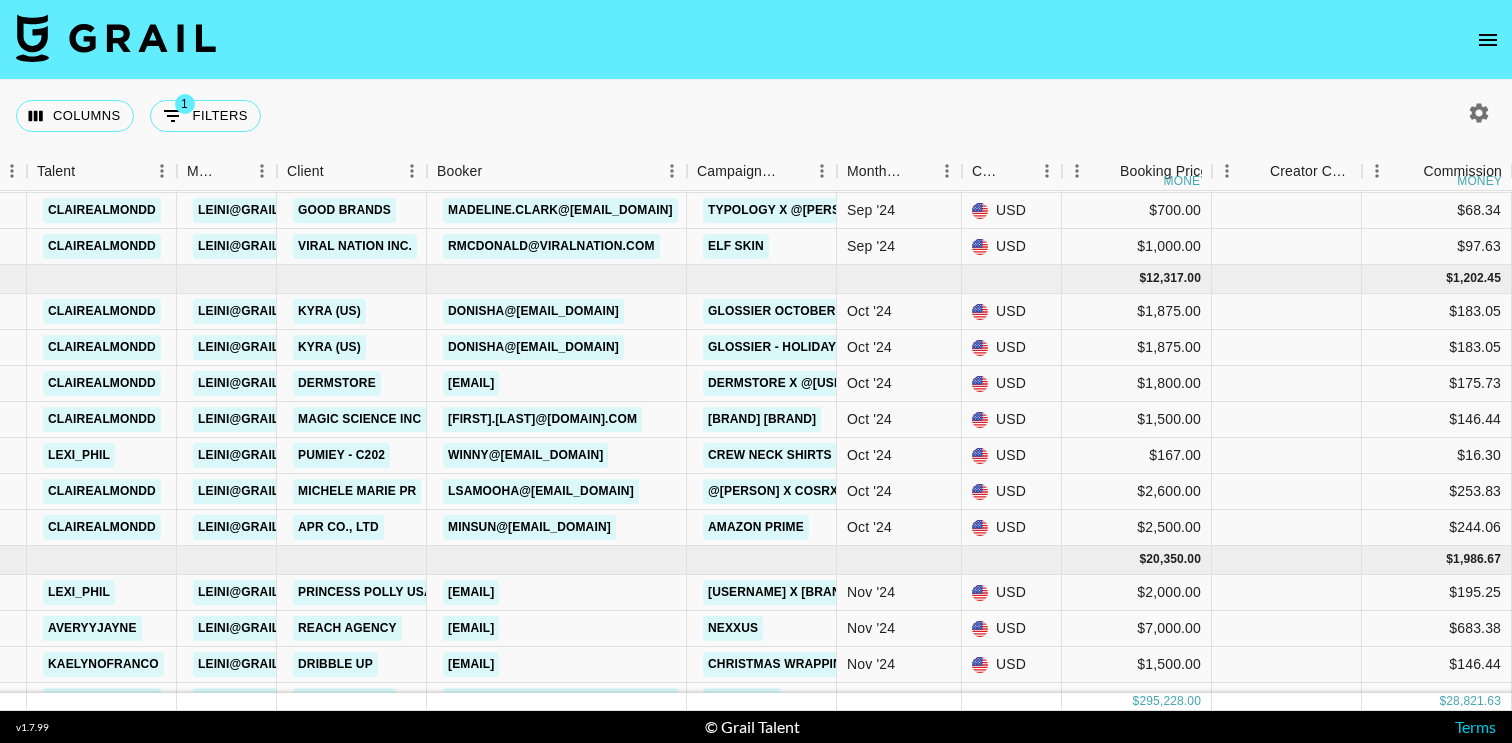 scroll, scrollTop: 922, scrollLeft: 388, axis: both 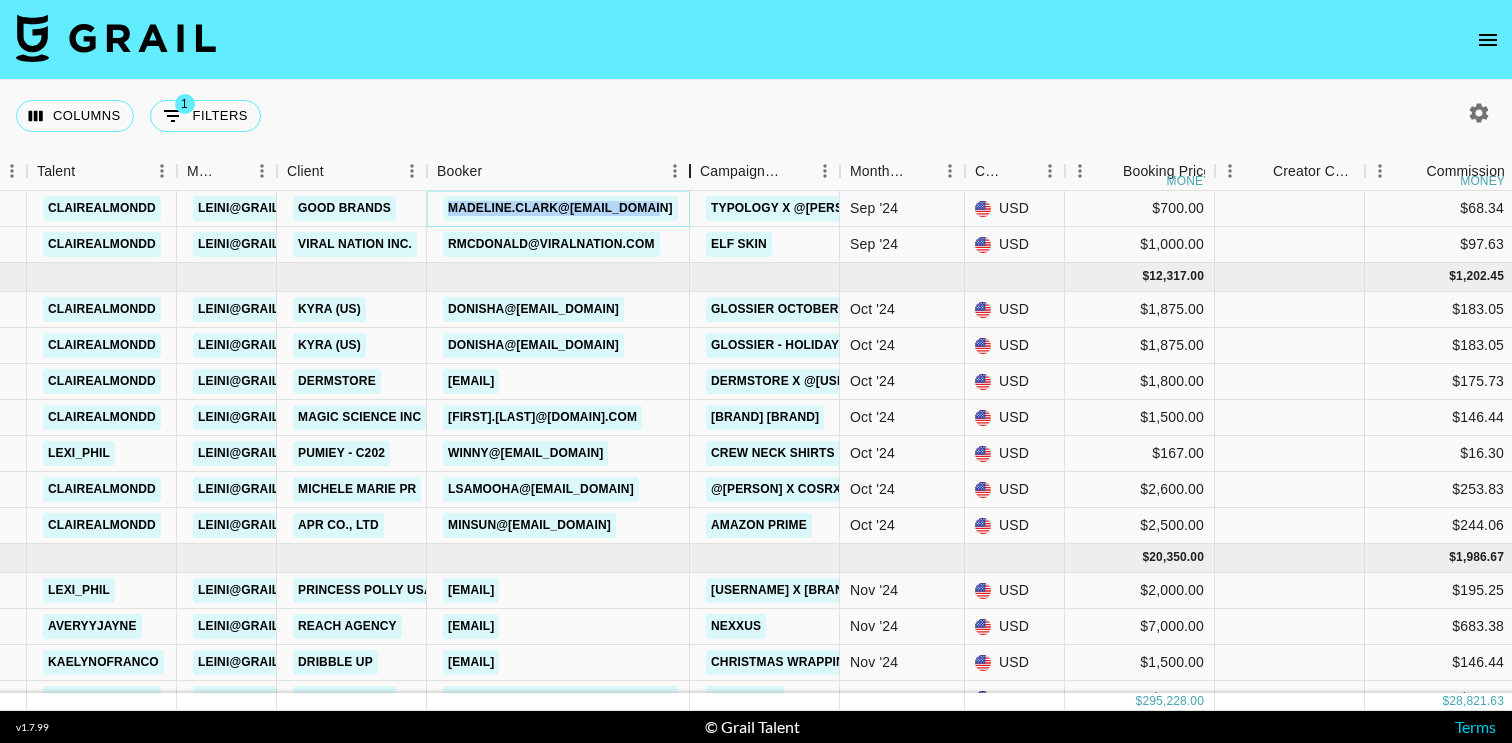drag, startPoint x: 580, startPoint y: 176, endPoint x: 764, endPoint y: 188, distance: 184.39088 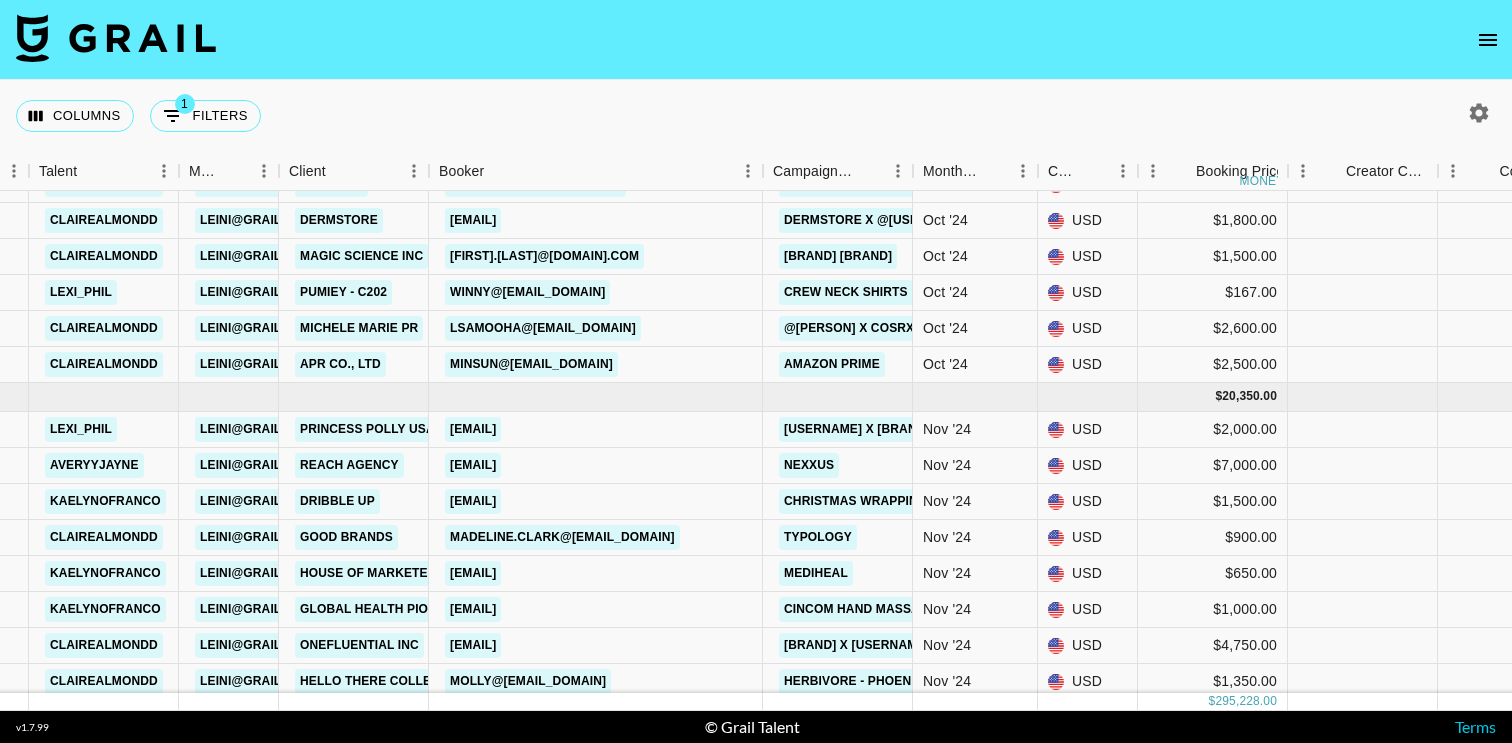 scroll, scrollTop: 1084, scrollLeft: 386, axis: both 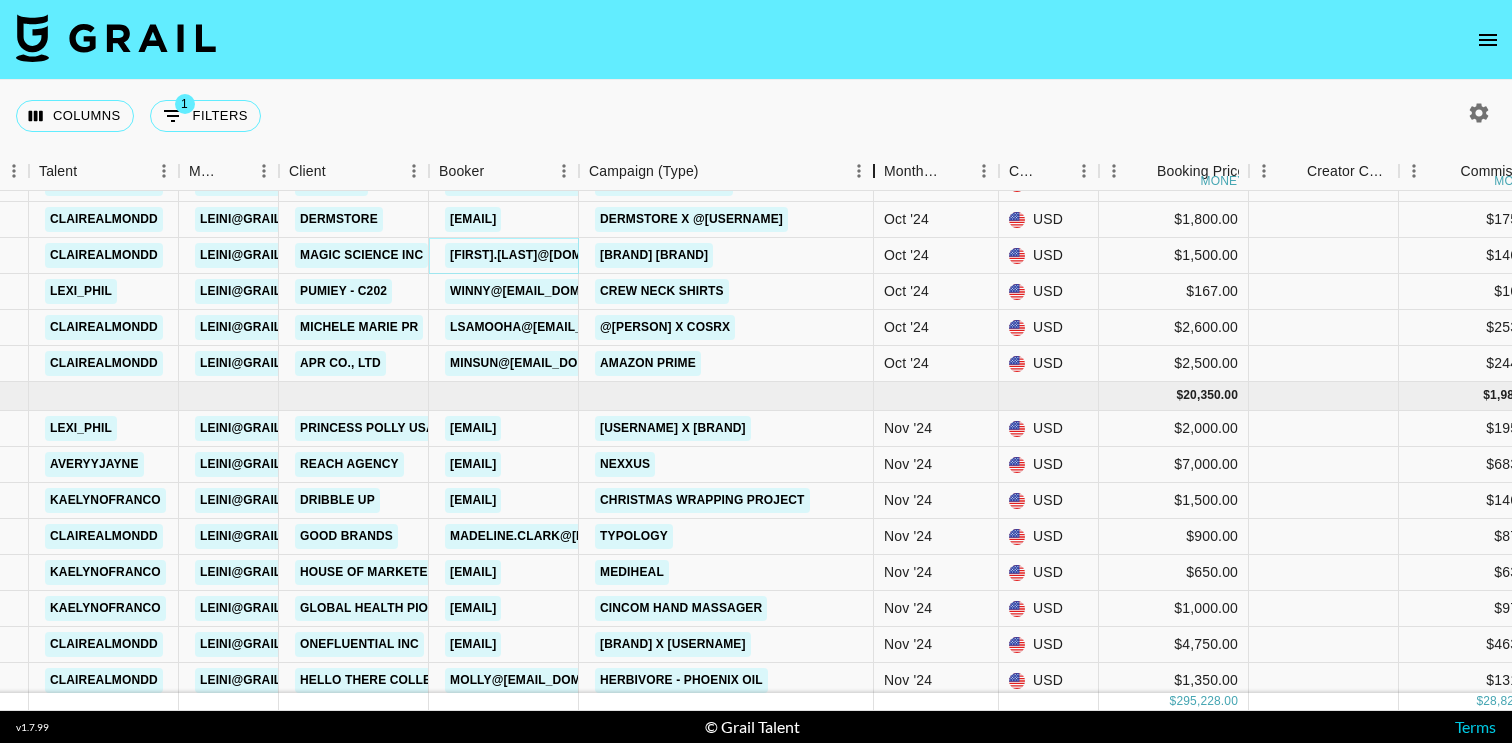 drag, startPoint x: 732, startPoint y: 176, endPoint x: 861, endPoint y: 177, distance: 129.00388 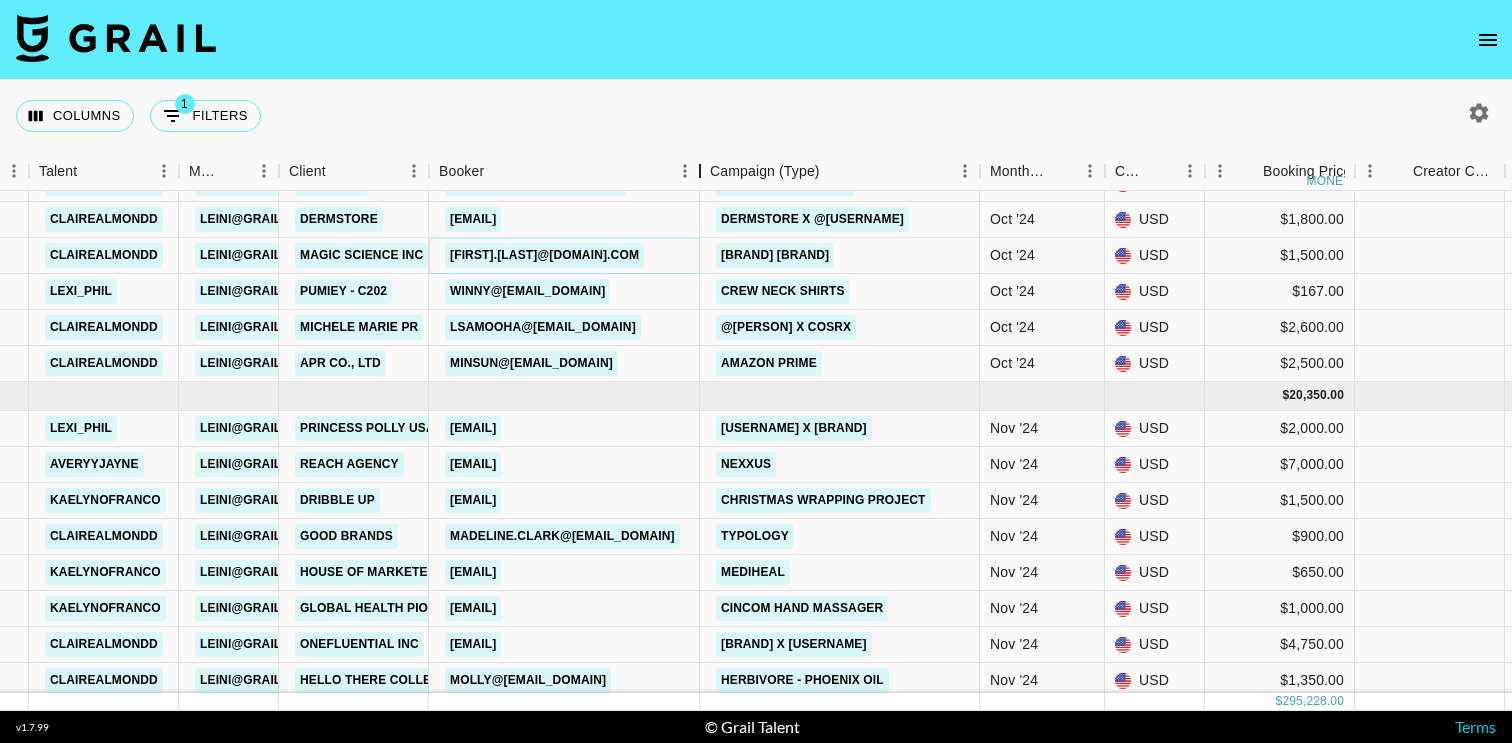 drag, startPoint x: 577, startPoint y: 164, endPoint x: 697, endPoint y: 165, distance: 120.004166 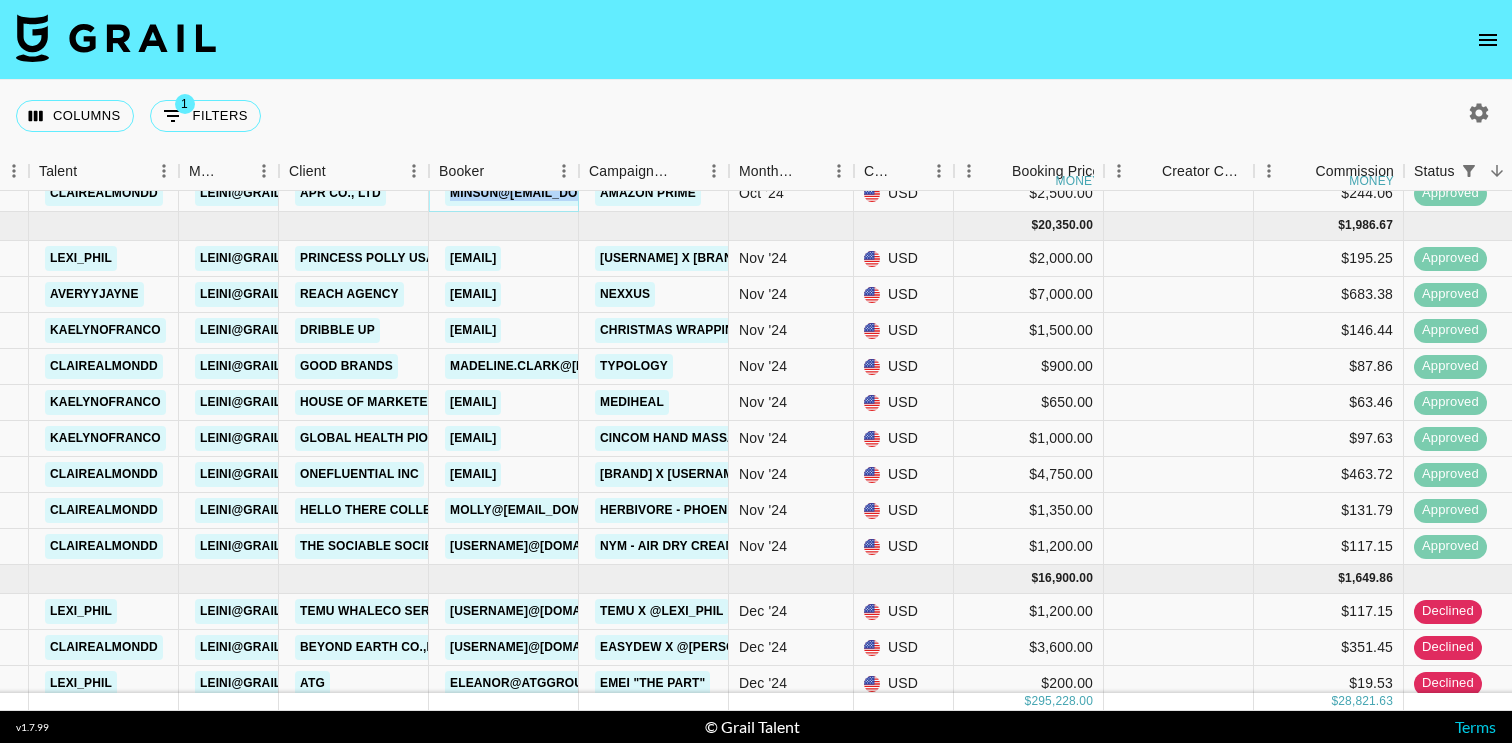 scroll, scrollTop: 1261, scrollLeft: 386, axis: both 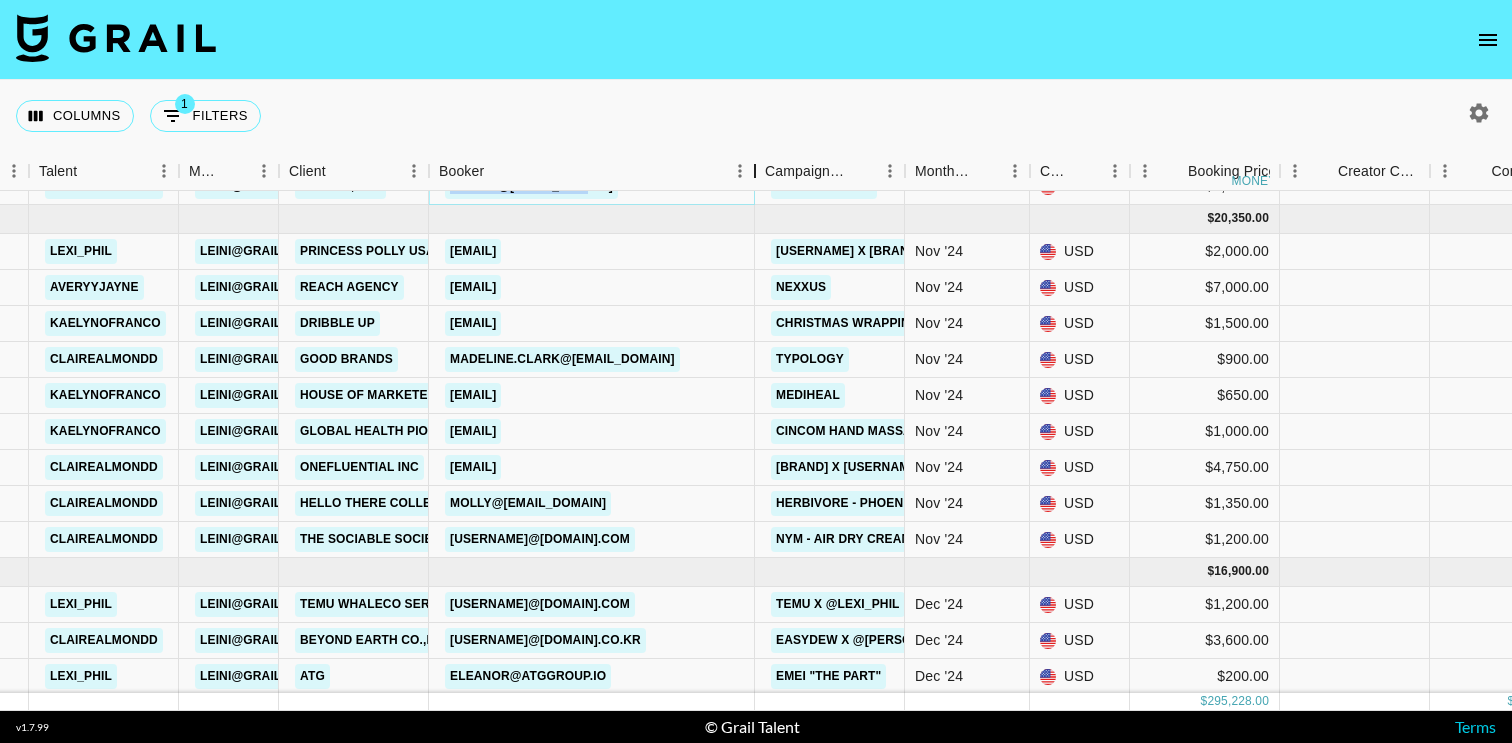 drag, startPoint x: 582, startPoint y: 173, endPoint x: 752, endPoint y: 172, distance: 170.00294 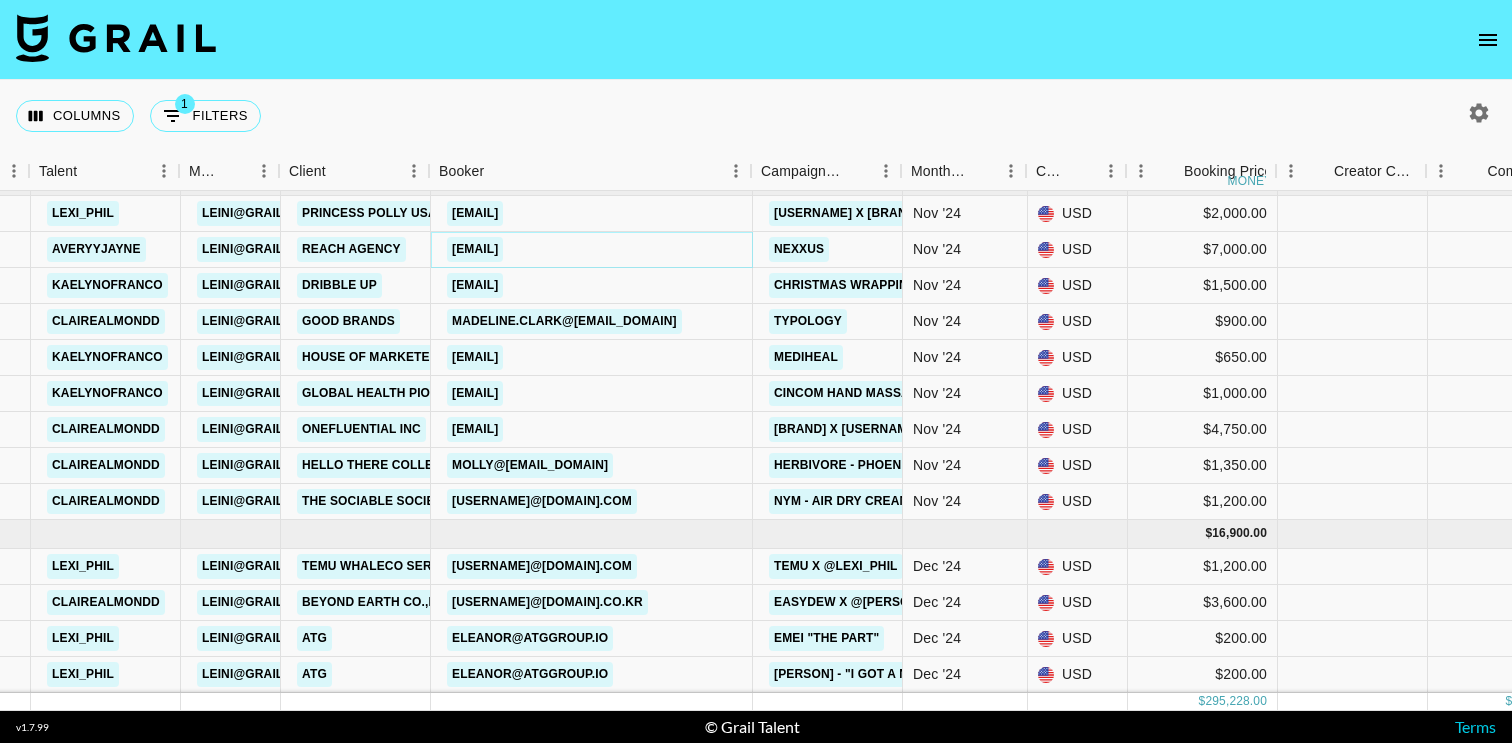 scroll, scrollTop: 1301, scrollLeft: 380, axis: both 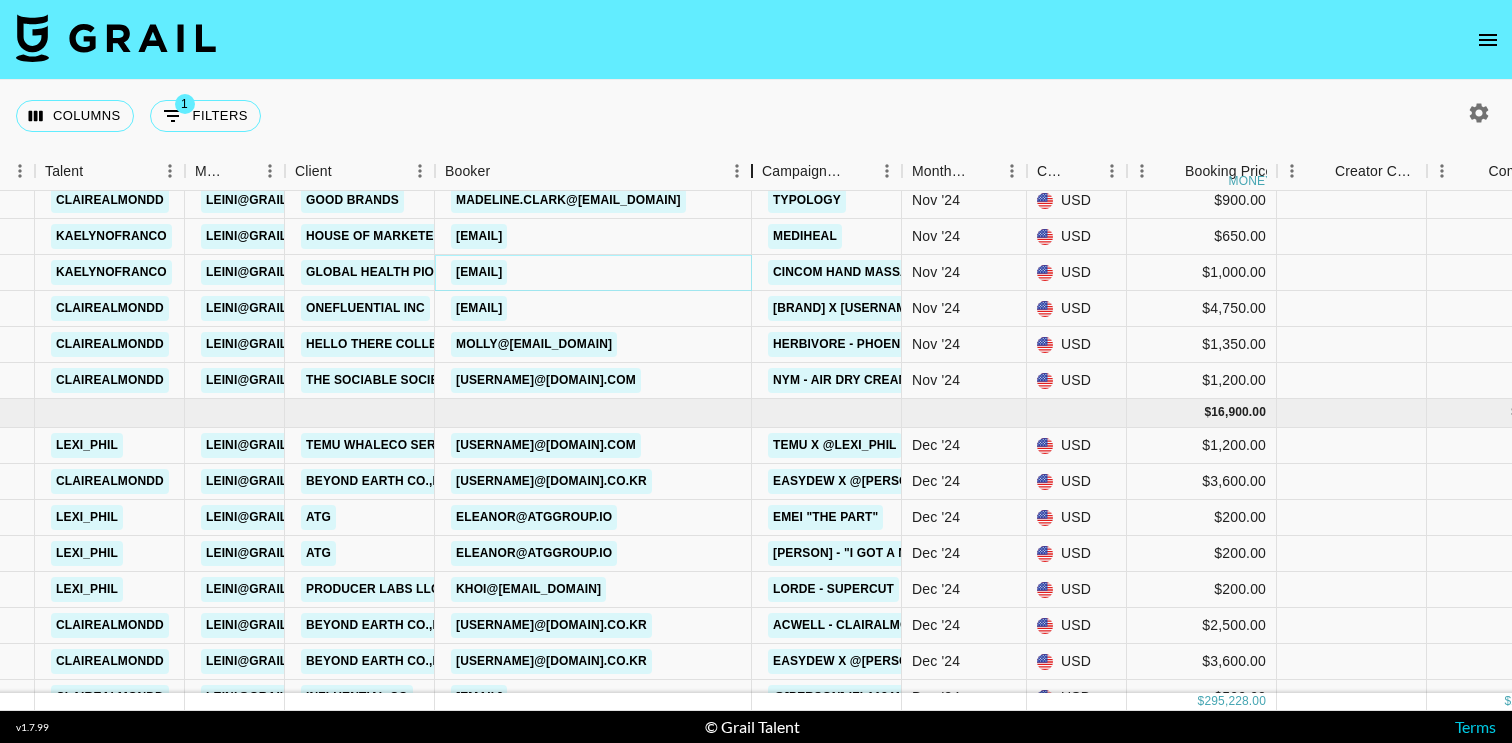 drag, startPoint x: 580, startPoint y: 180, endPoint x: 747, endPoint y: 177, distance: 167.02695 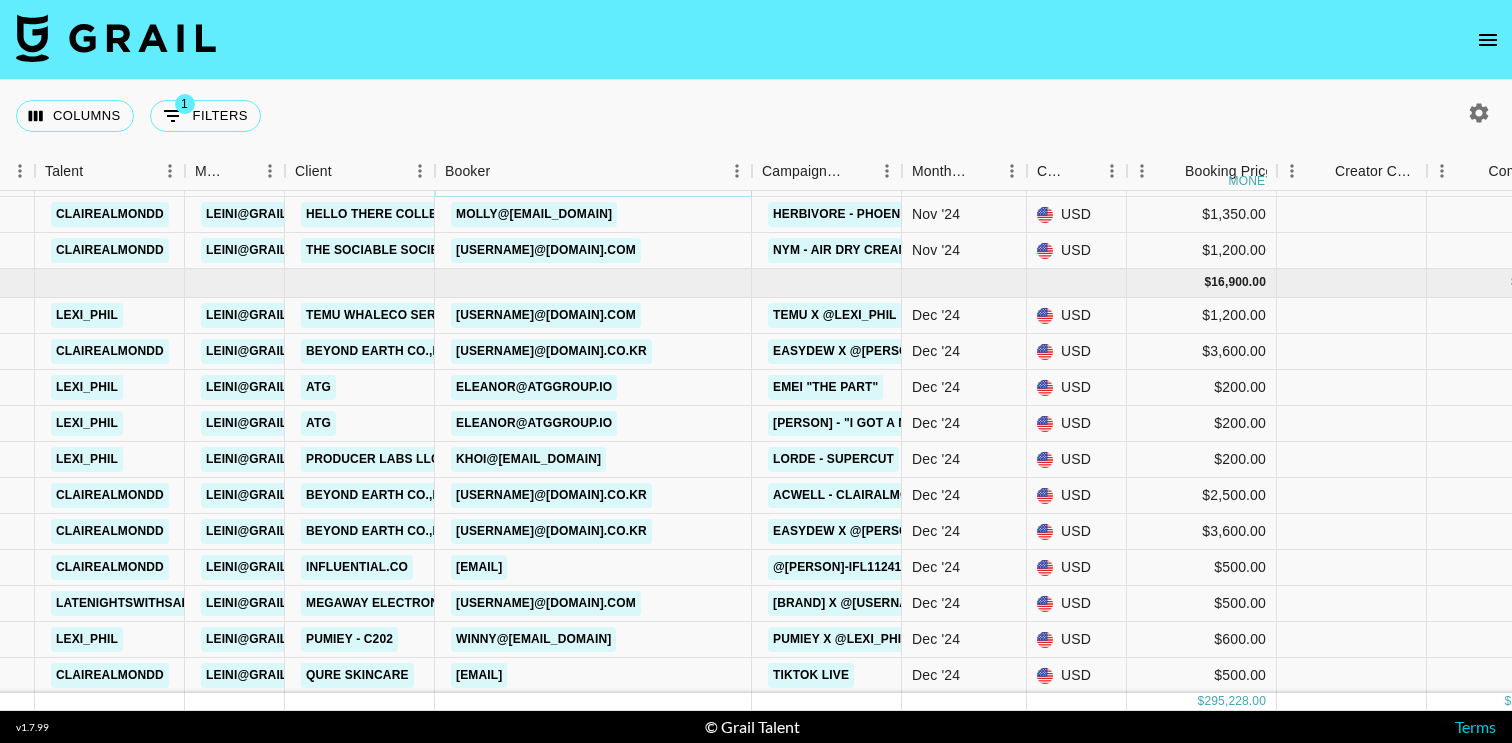scroll, scrollTop: 1555, scrollLeft: 380, axis: both 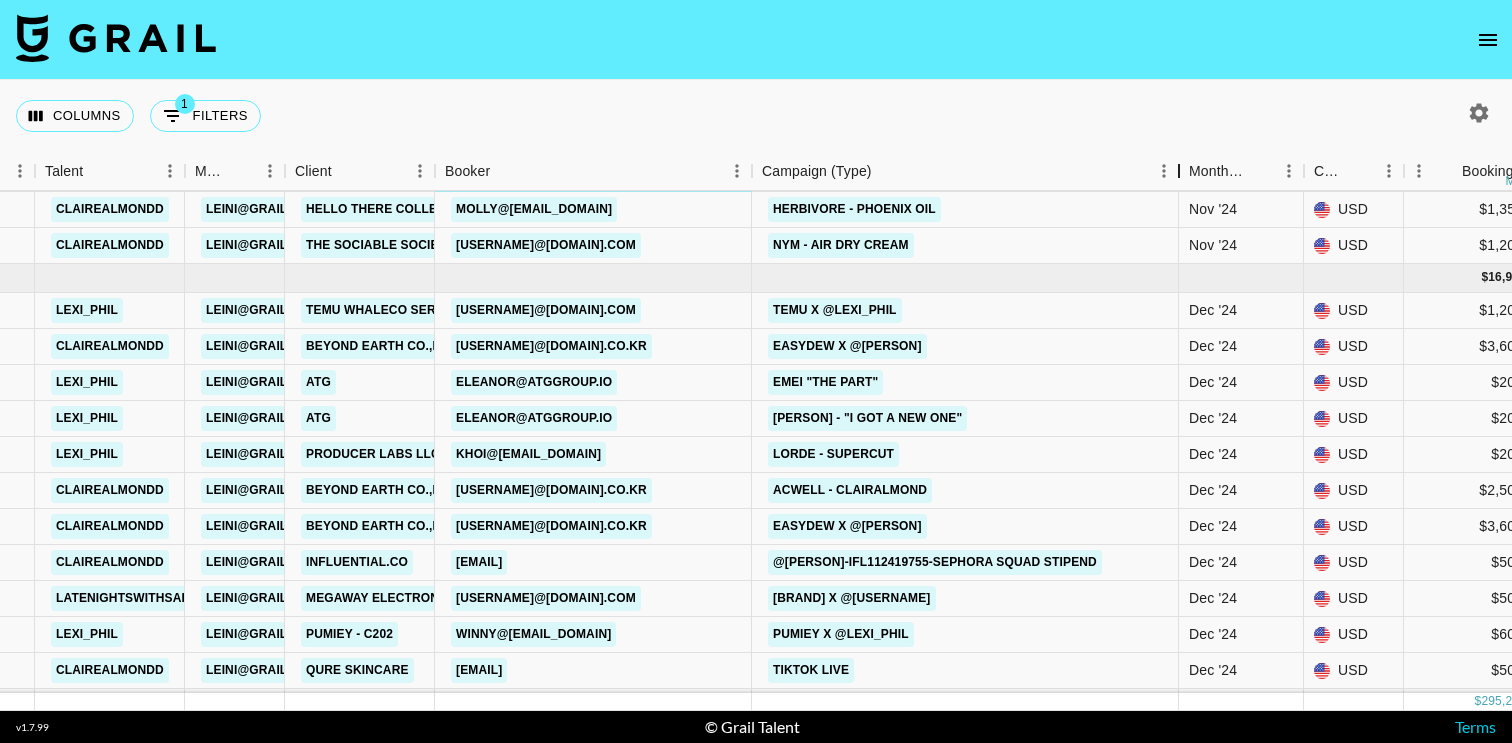 drag, startPoint x: 900, startPoint y: 176, endPoint x: 1177, endPoint y: 195, distance: 277.65085 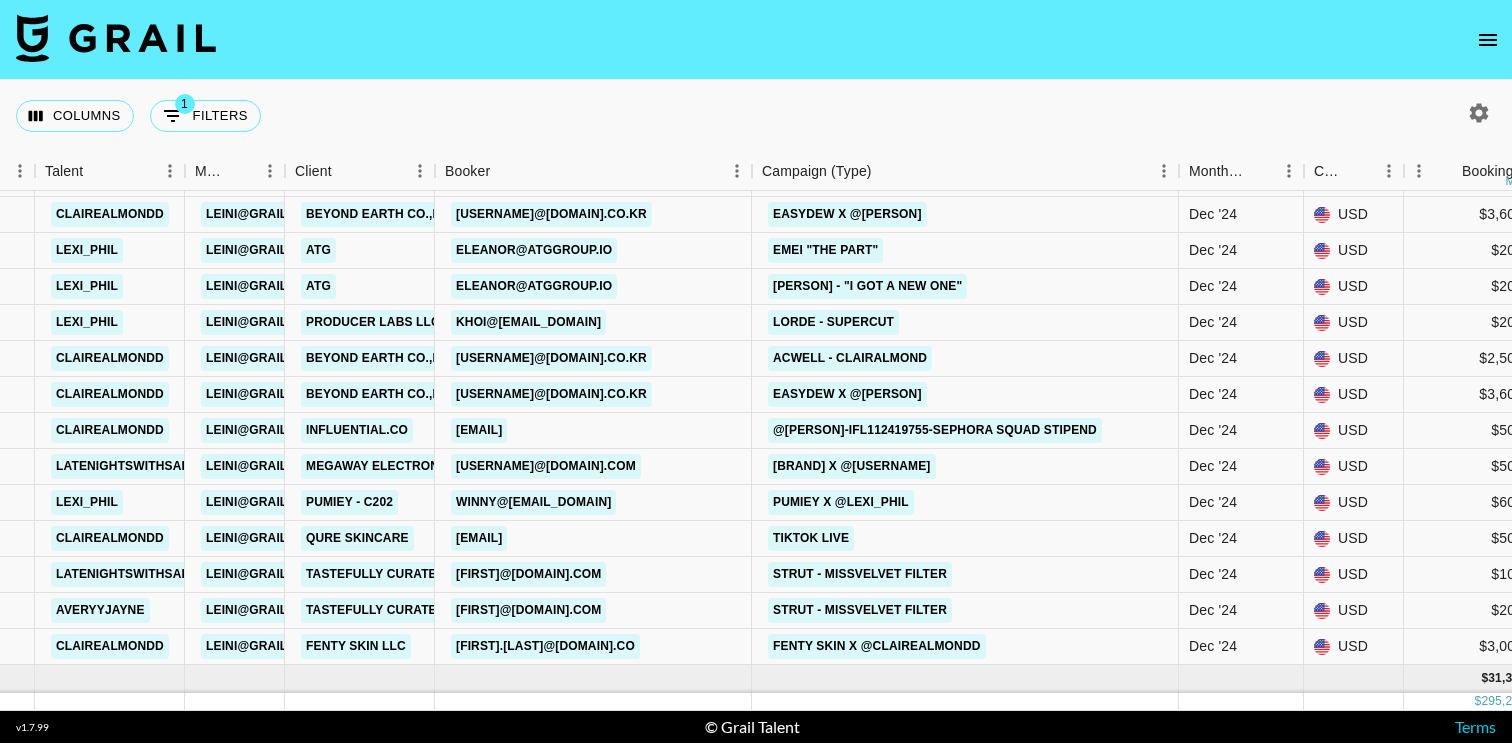 scroll, scrollTop: 1691, scrollLeft: 379, axis: both 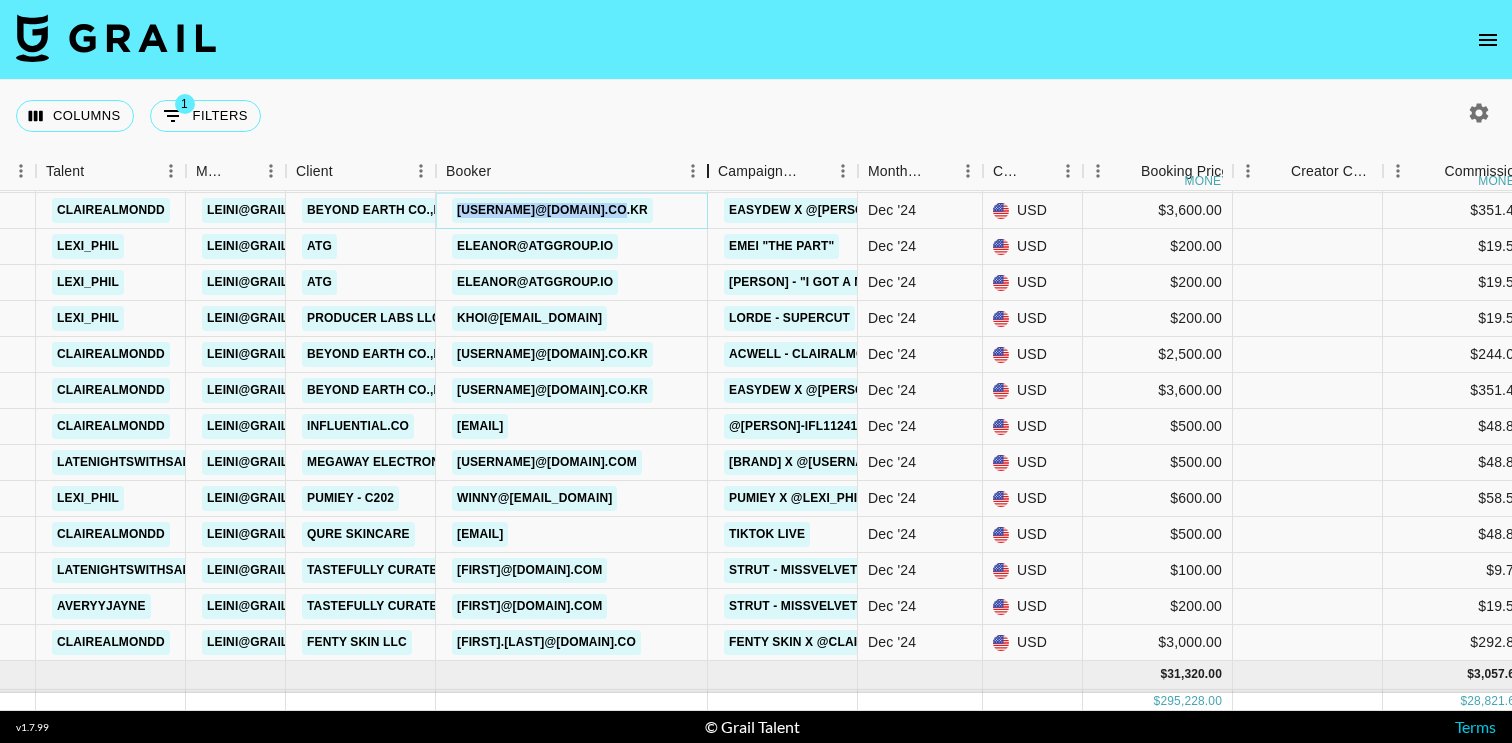 drag, startPoint x: 590, startPoint y: 181, endPoint x: 709, endPoint y: 205, distance: 121.39605 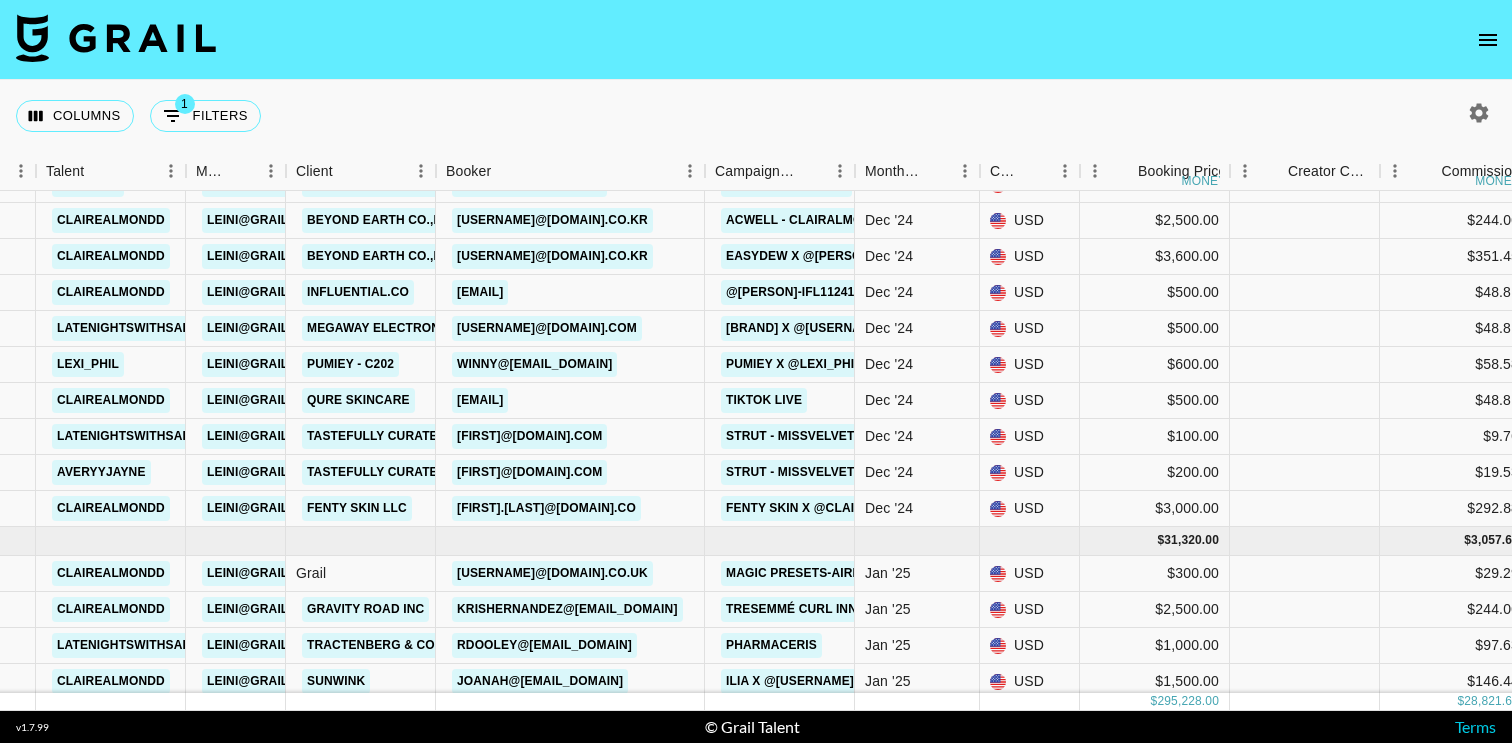 scroll, scrollTop: 1830, scrollLeft: 379, axis: both 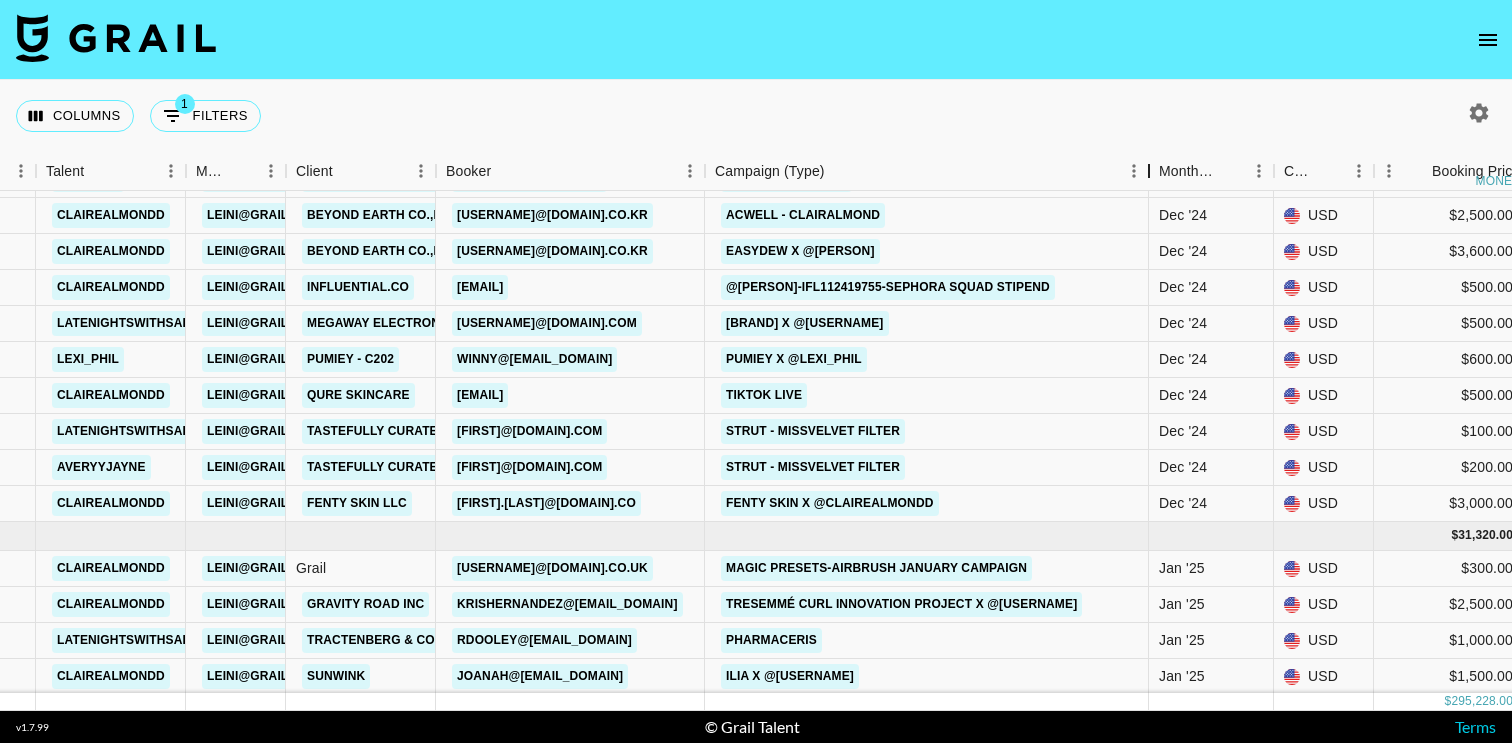 drag, startPoint x: 849, startPoint y: 171, endPoint x: 1150, endPoint y: 176, distance: 301.04153 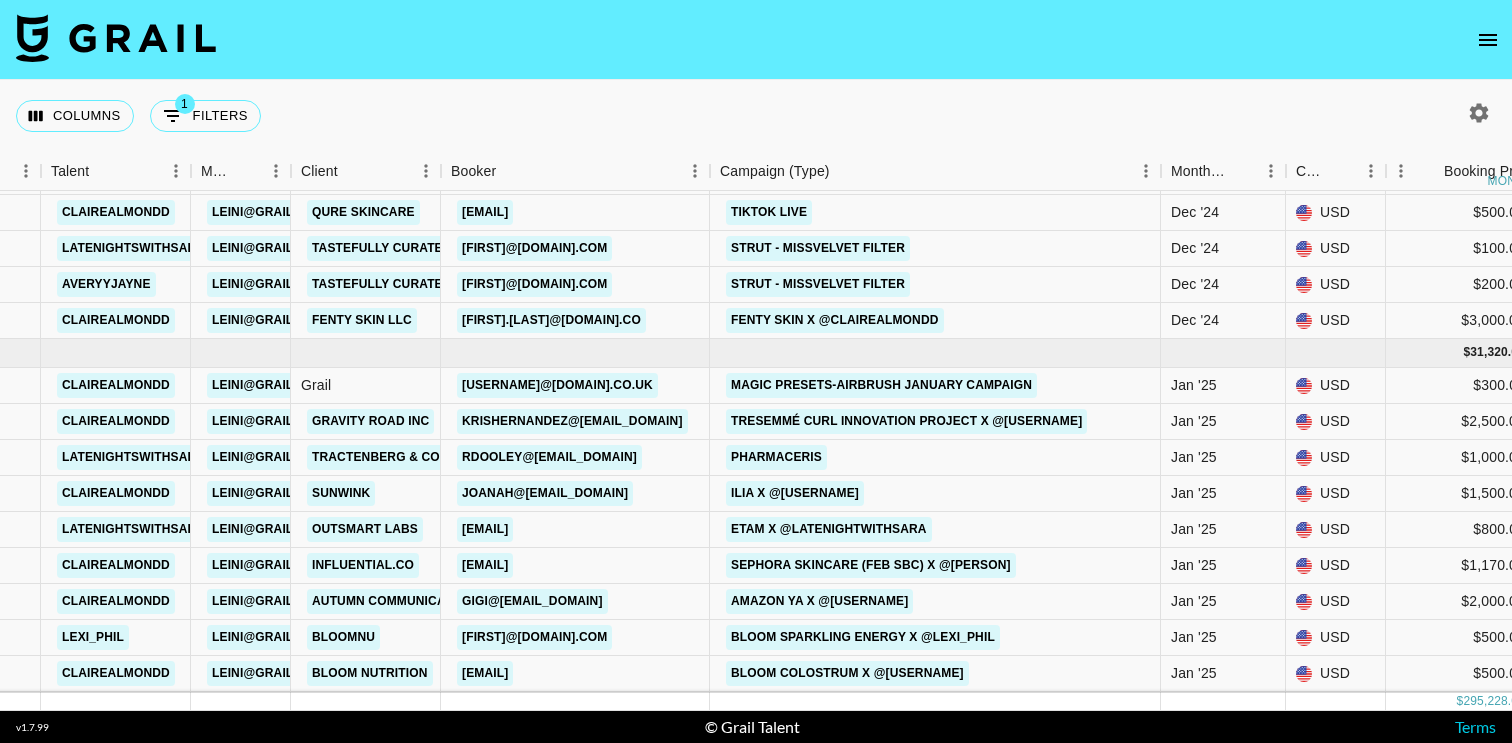 scroll, scrollTop: 2015, scrollLeft: 374, axis: both 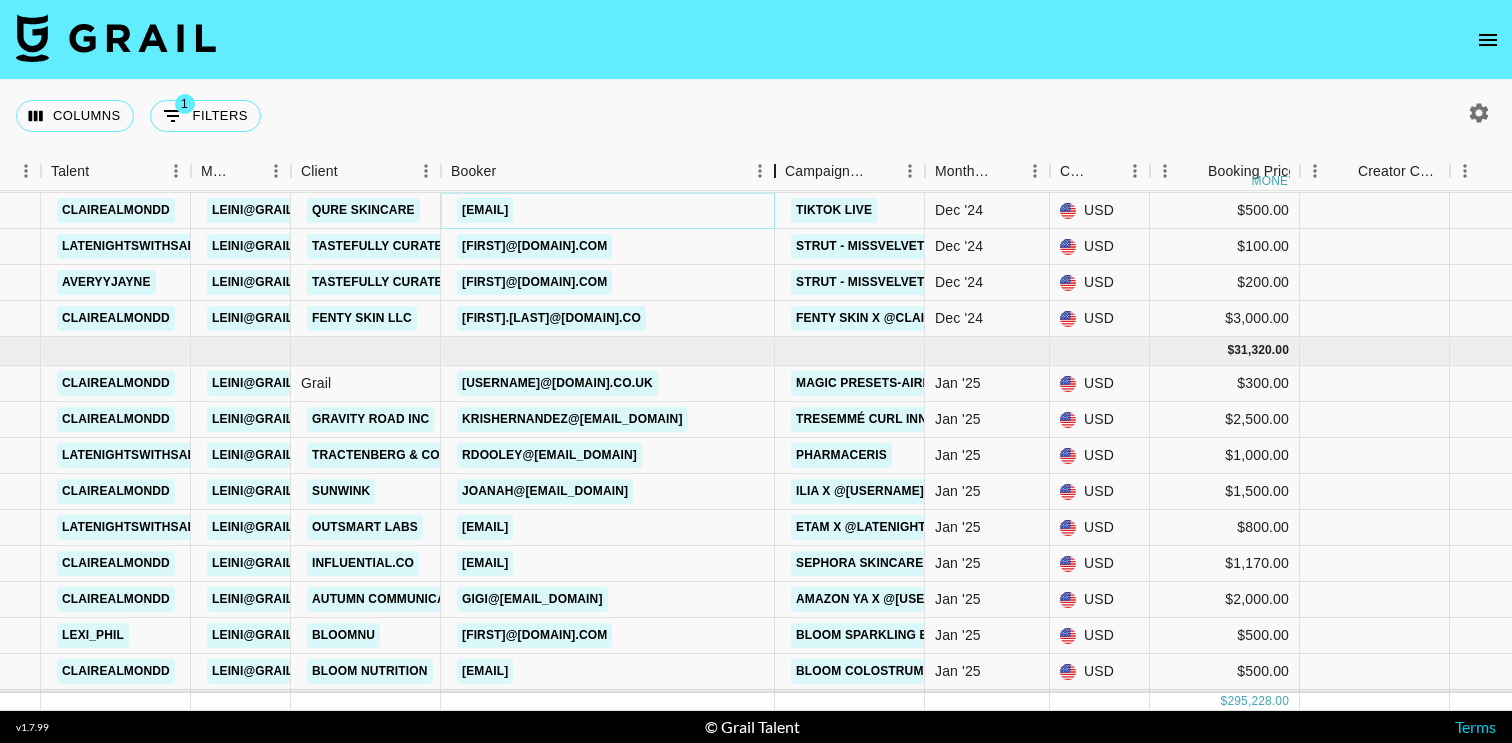 drag, startPoint x: 591, startPoint y: 176, endPoint x: 774, endPoint y: 177, distance: 183.00273 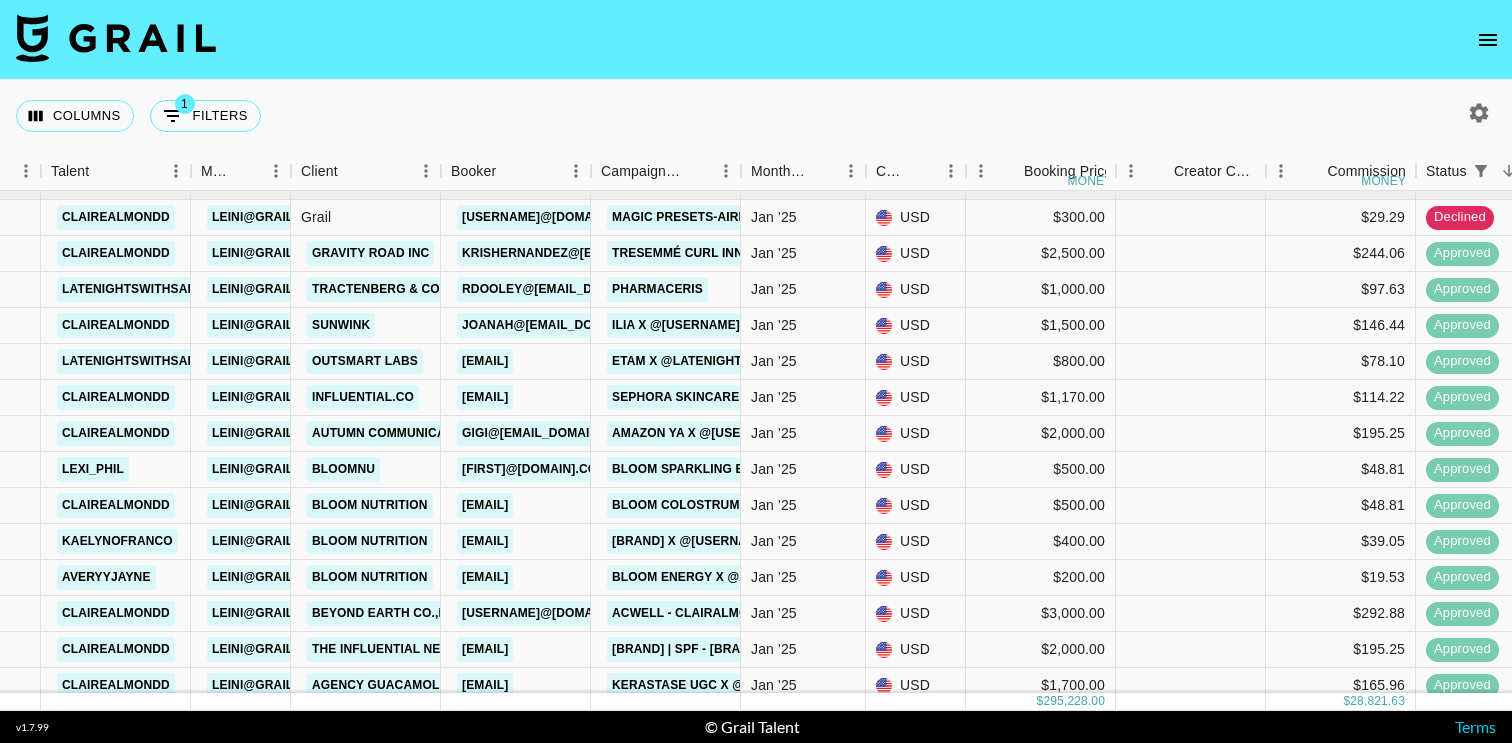 scroll, scrollTop: 2182, scrollLeft: 374, axis: both 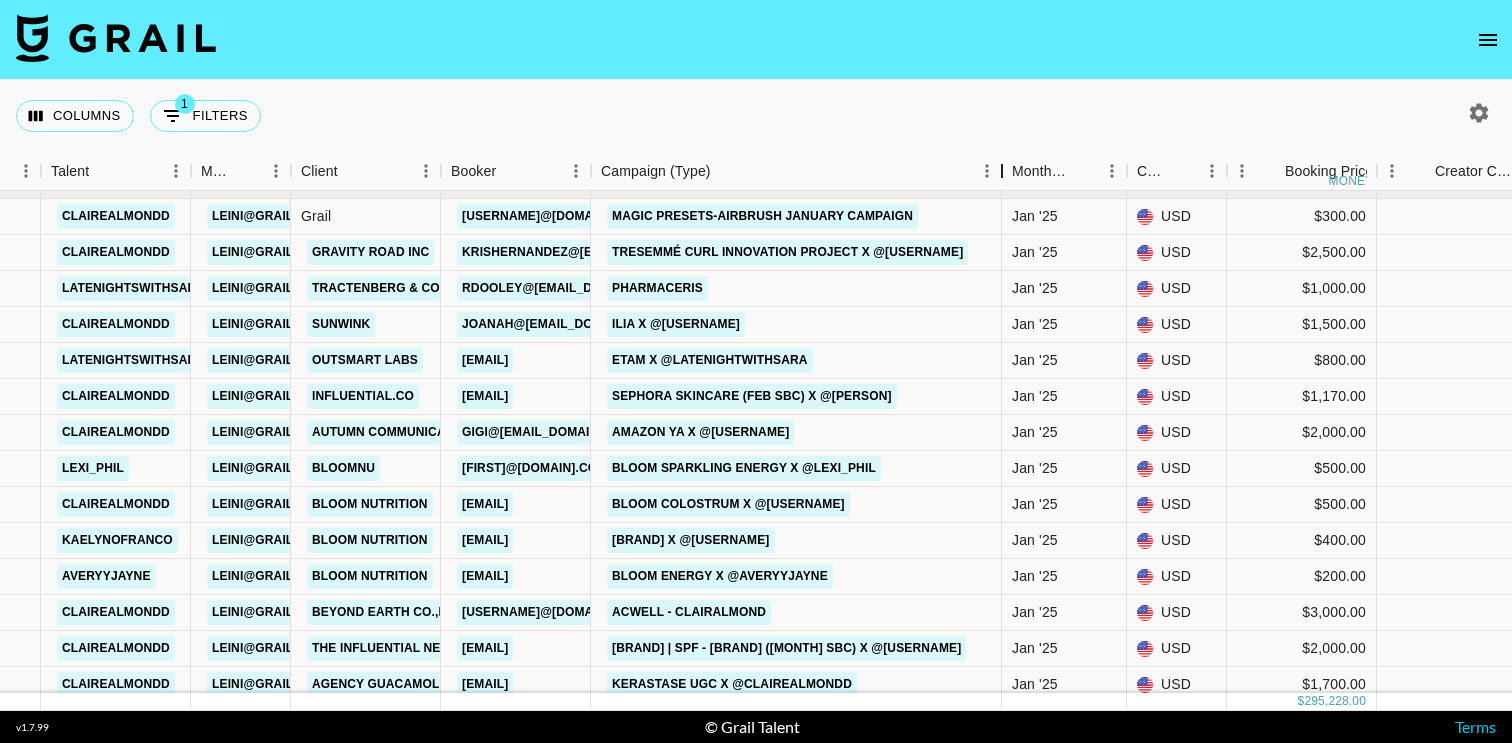 drag, startPoint x: 749, startPoint y: 177, endPoint x: 1012, endPoint y: 180, distance: 263.01712 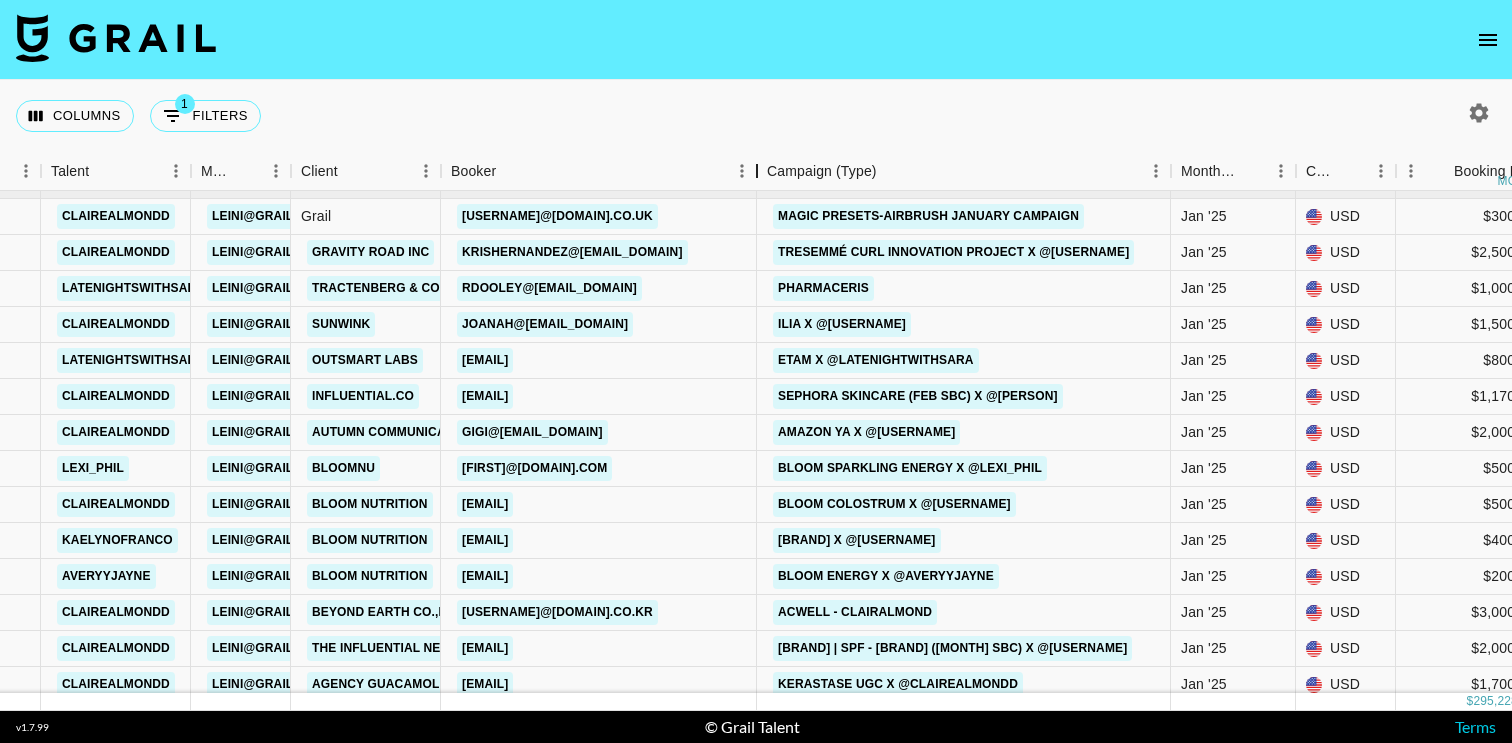 drag, startPoint x: 582, startPoint y: 178, endPoint x: 748, endPoint y: 178, distance: 166 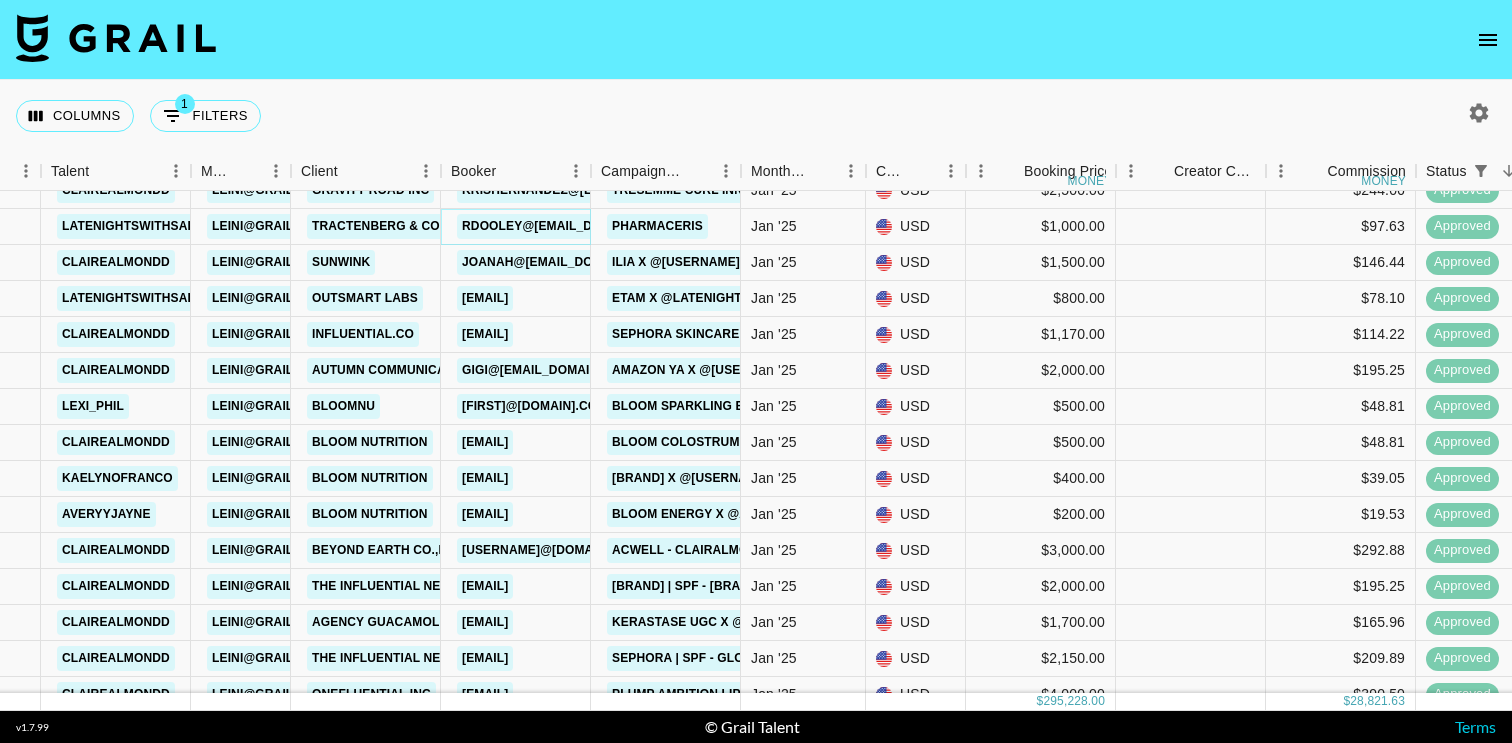 scroll, scrollTop: 2250, scrollLeft: 374, axis: both 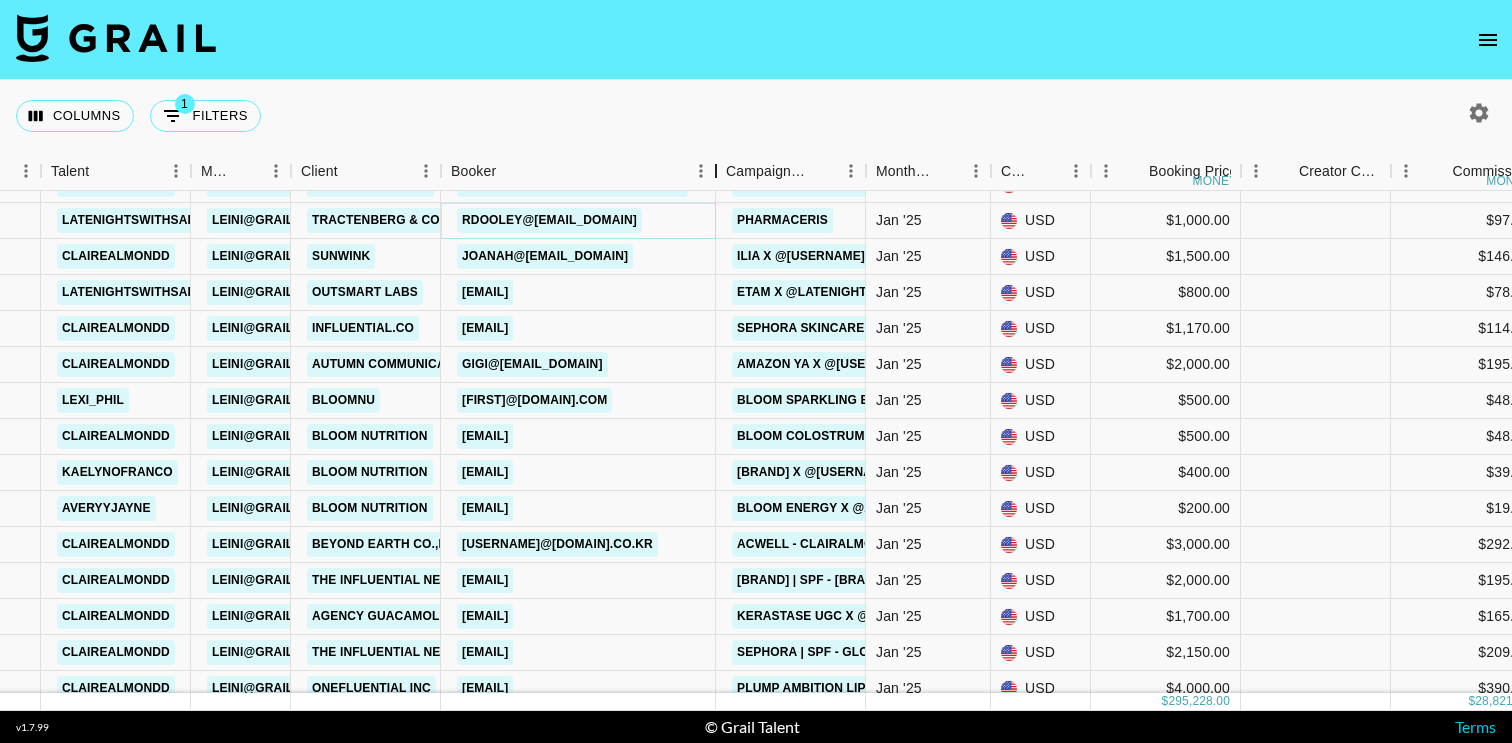 drag, startPoint x: 596, startPoint y: 179, endPoint x: 718, endPoint y: 182, distance: 122.03688 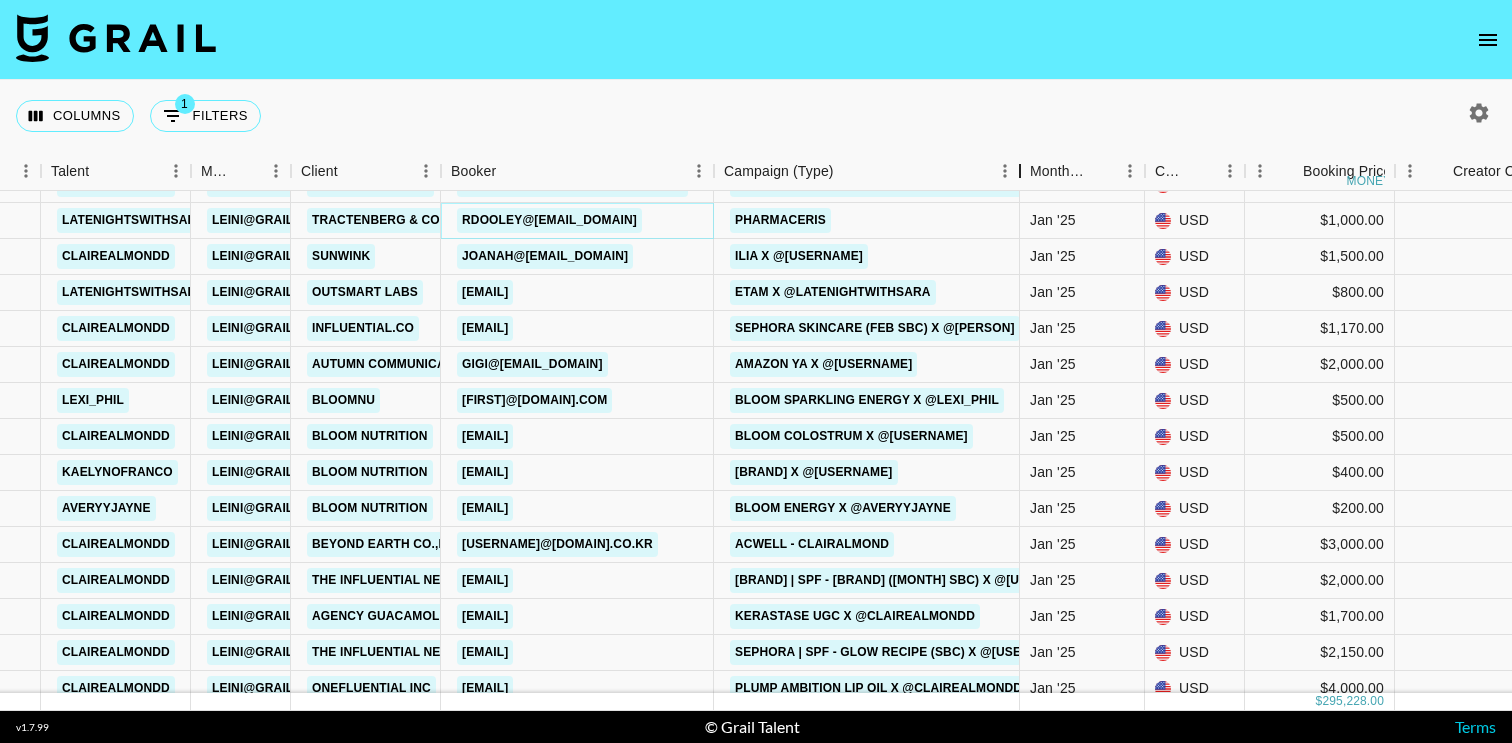 drag, startPoint x: 867, startPoint y: 179, endPoint x: 1027, endPoint y: 180, distance: 160.00313 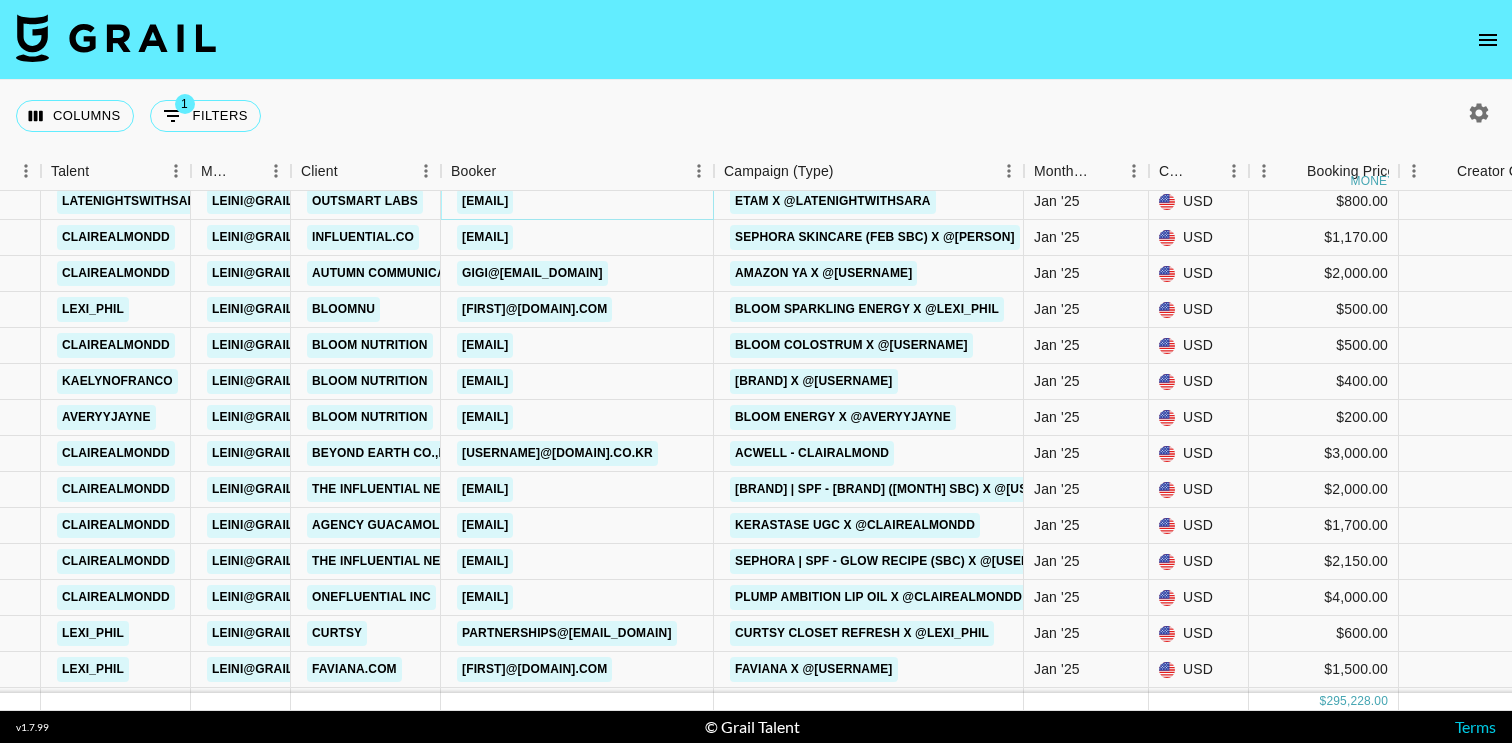 scroll, scrollTop: 2357, scrollLeft: 374, axis: both 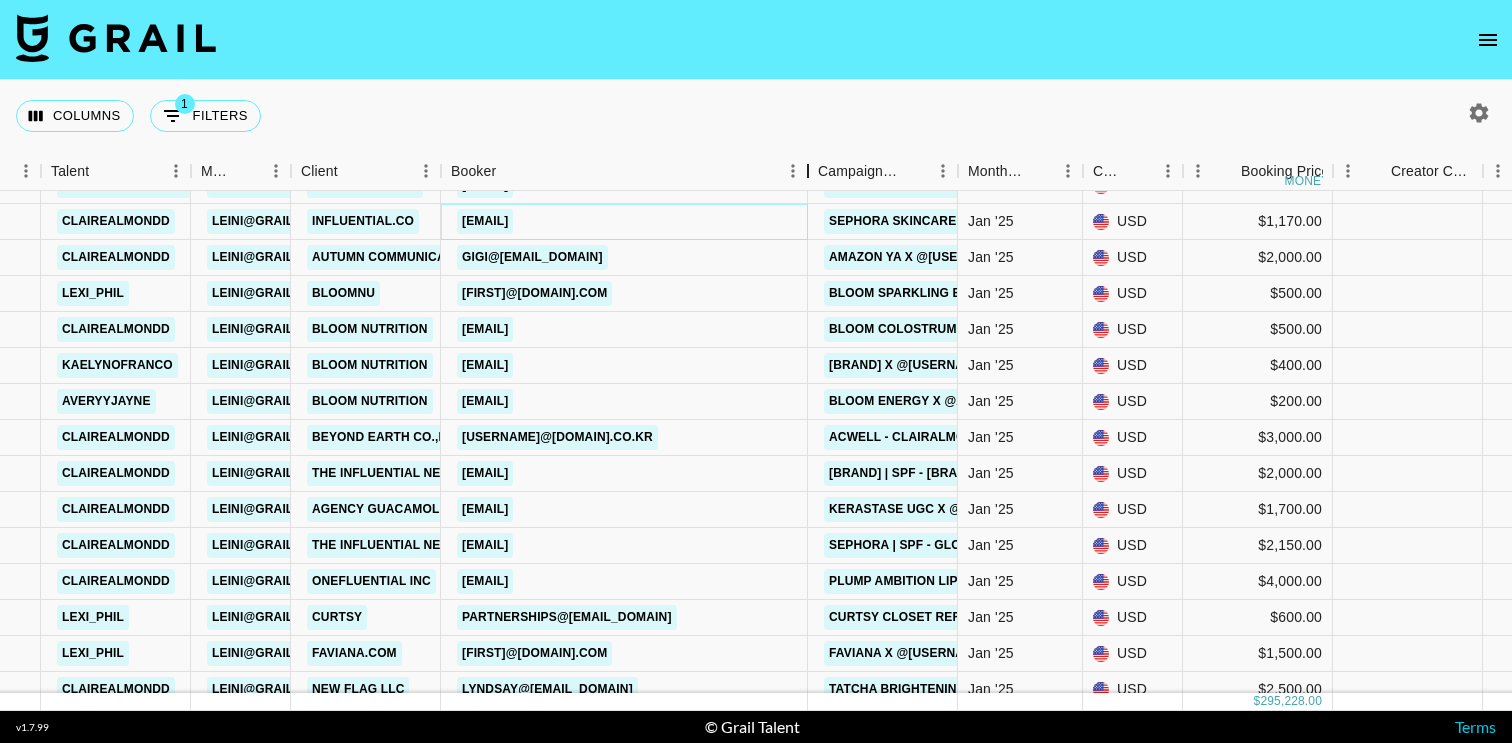 drag, startPoint x: 596, startPoint y: 178, endPoint x: 813, endPoint y: 195, distance: 217.66489 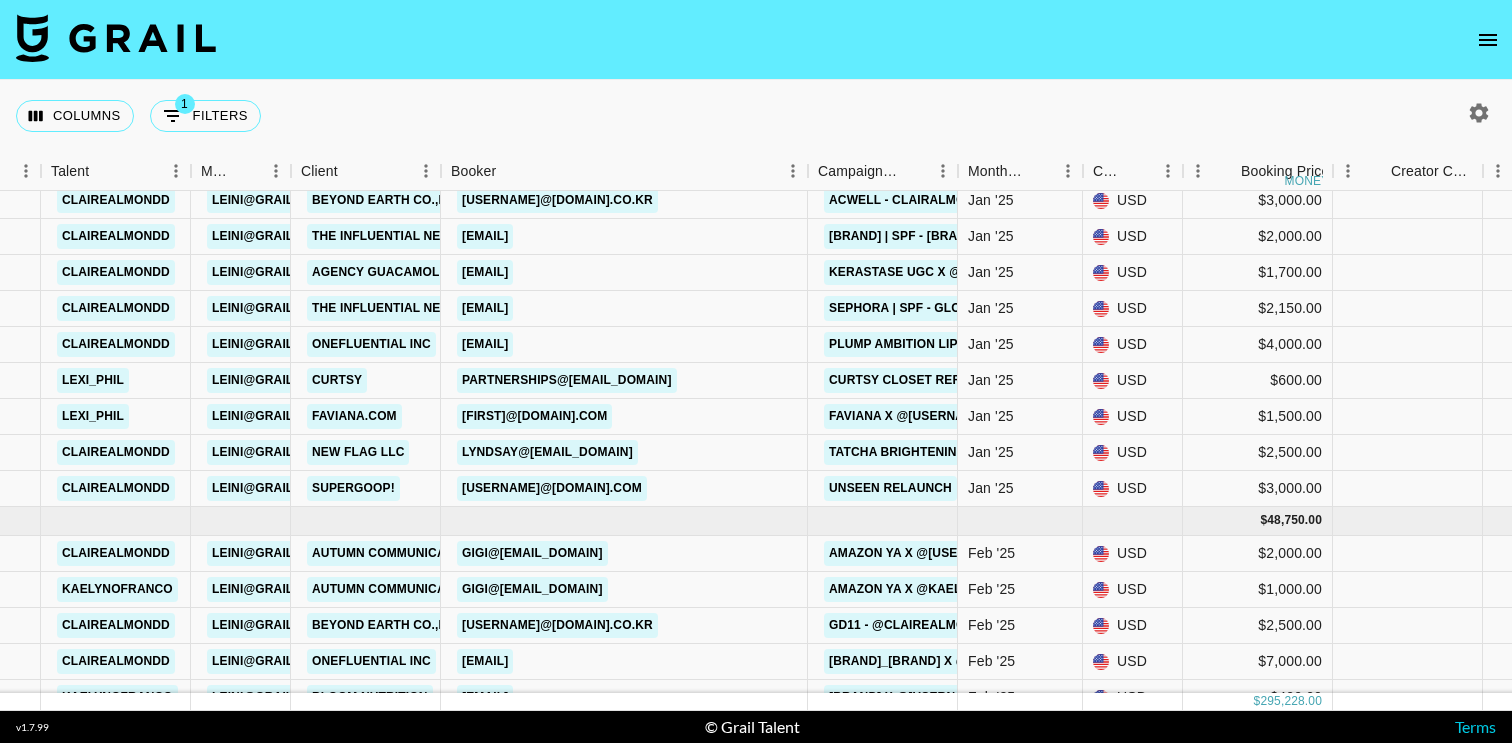 scroll, scrollTop: 2604, scrollLeft: 373, axis: both 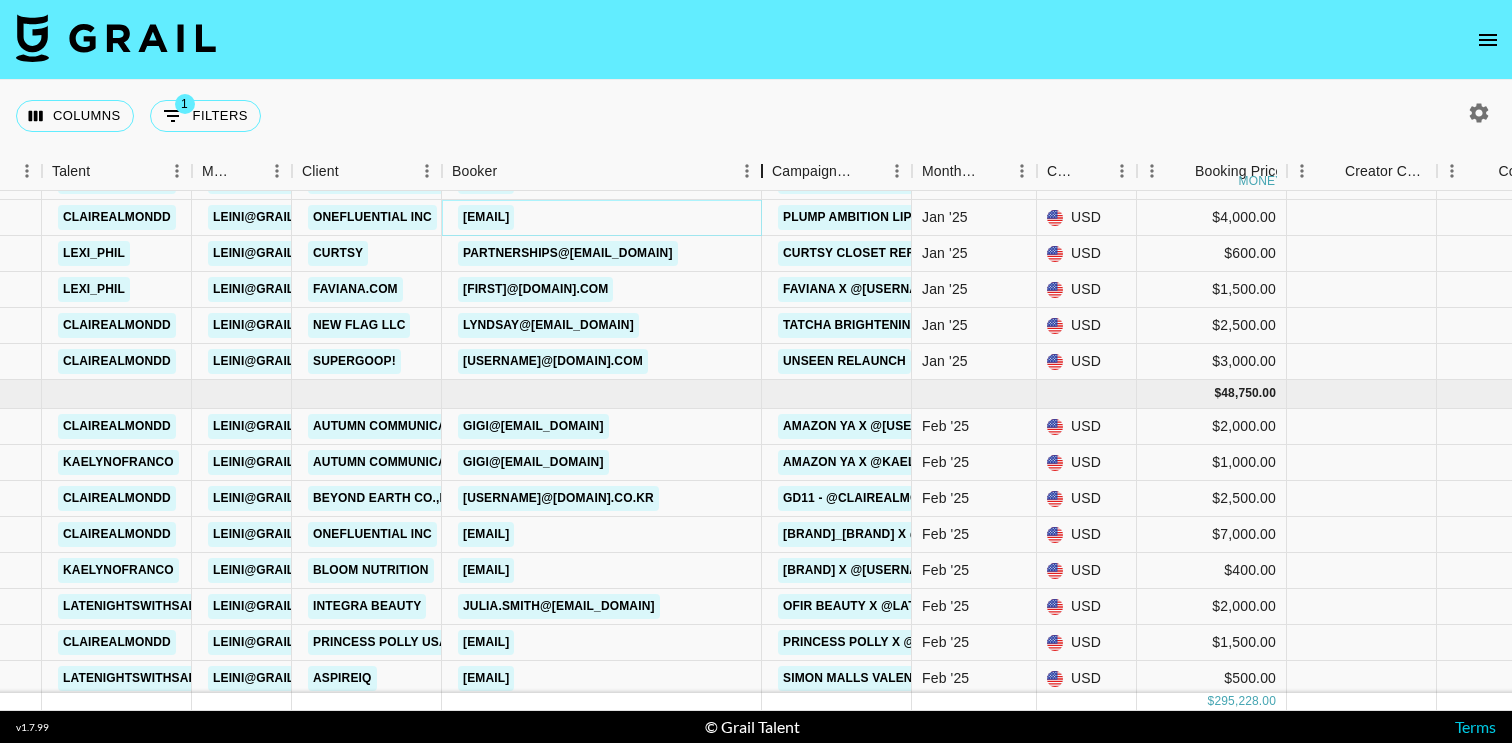 drag, startPoint x: 592, startPoint y: 179, endPoint x: 762, endPoint y: 182, distance: 170.02647 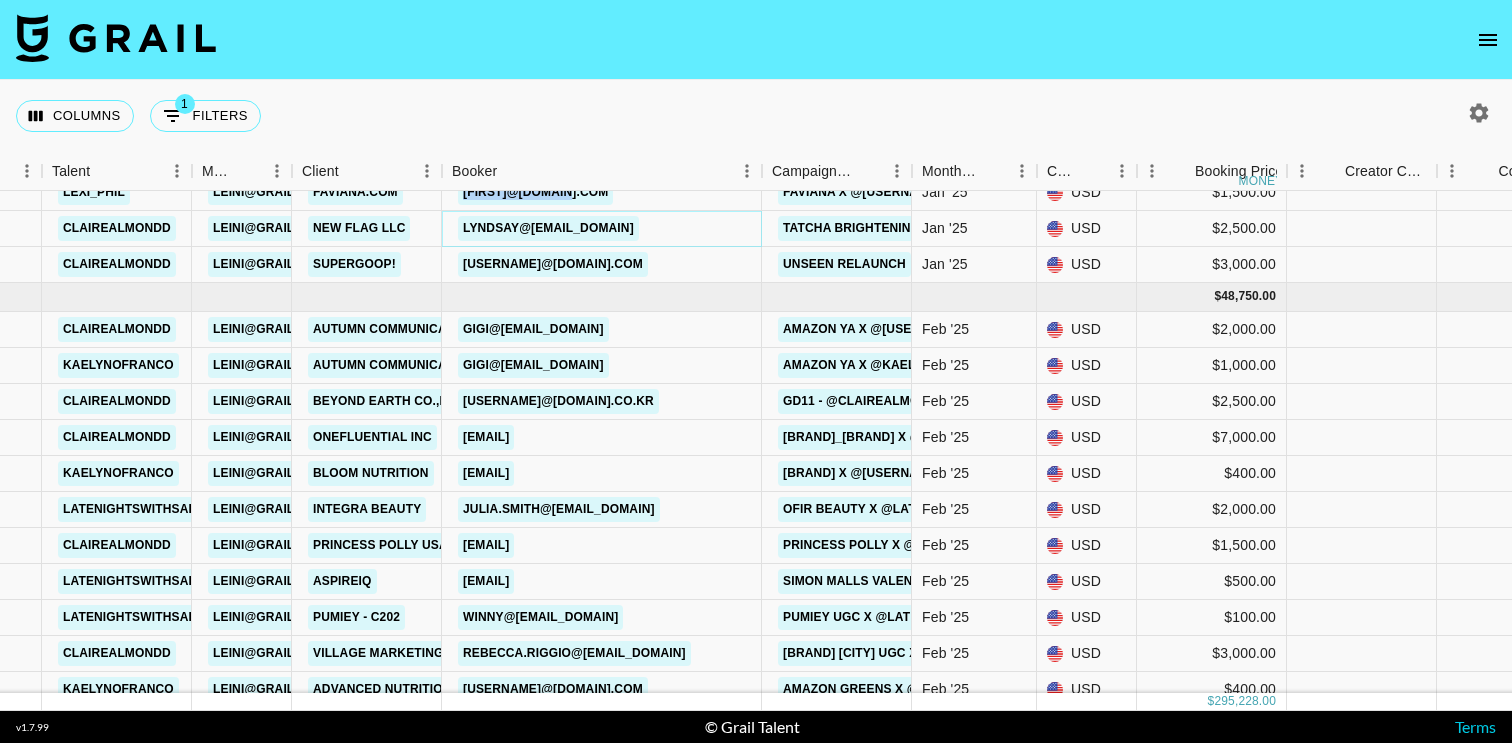 scroll, scrollTop: 2863, scrollLeft: 372, axis: both 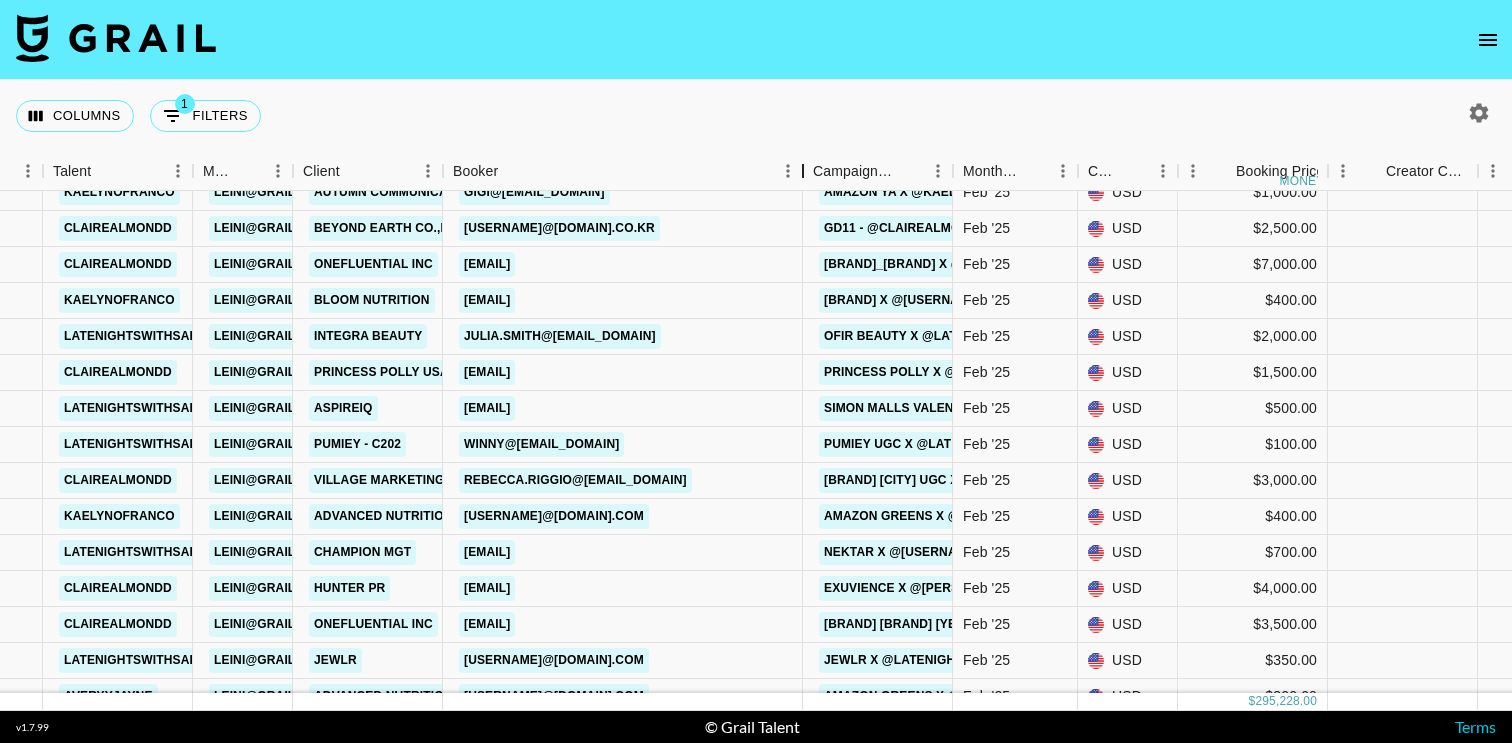 drag, startPoint x: 595, startPoint y: 167, endPoint x: 802, endPoint y: 170, distance: 207.02174 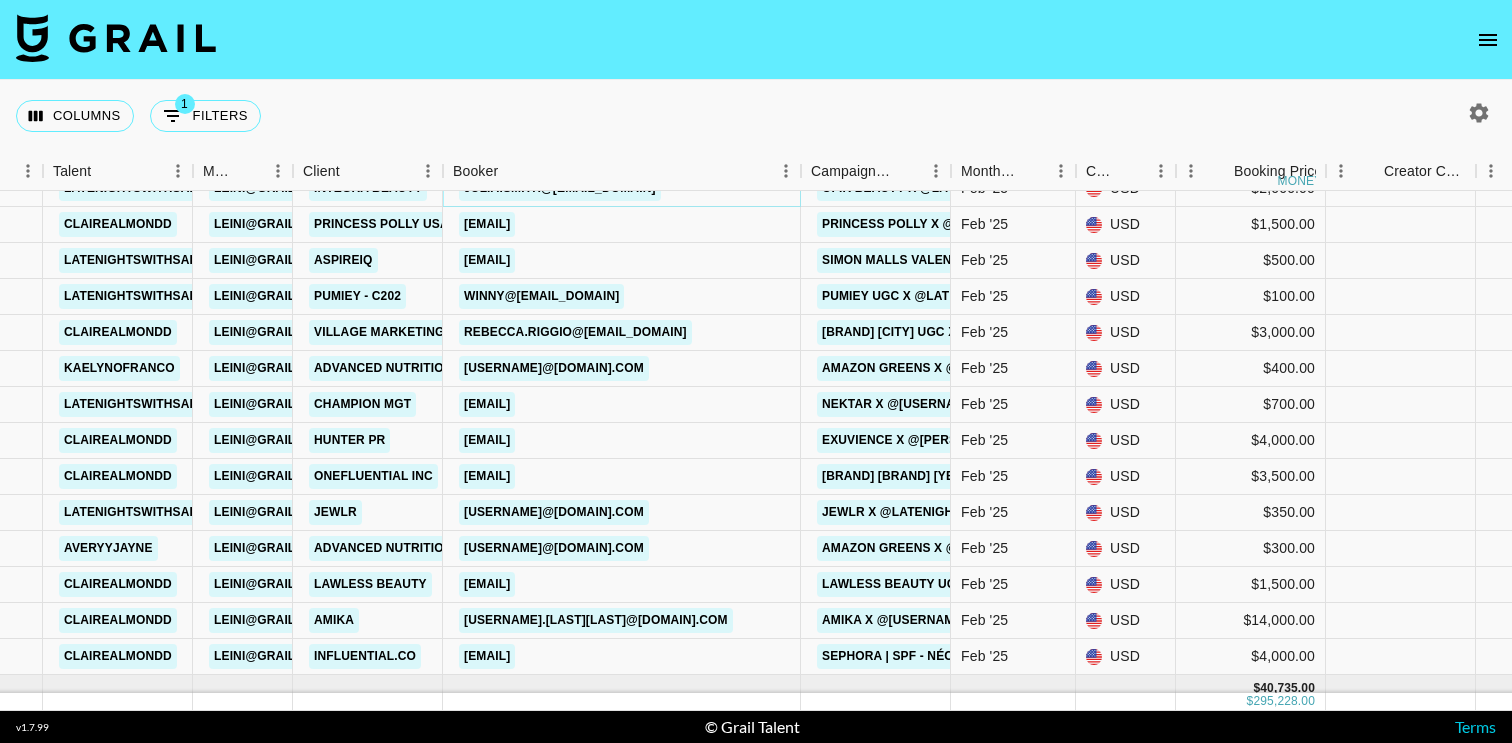 scroll, scrollTop: 3141, scrollLeft: 372, axis: both 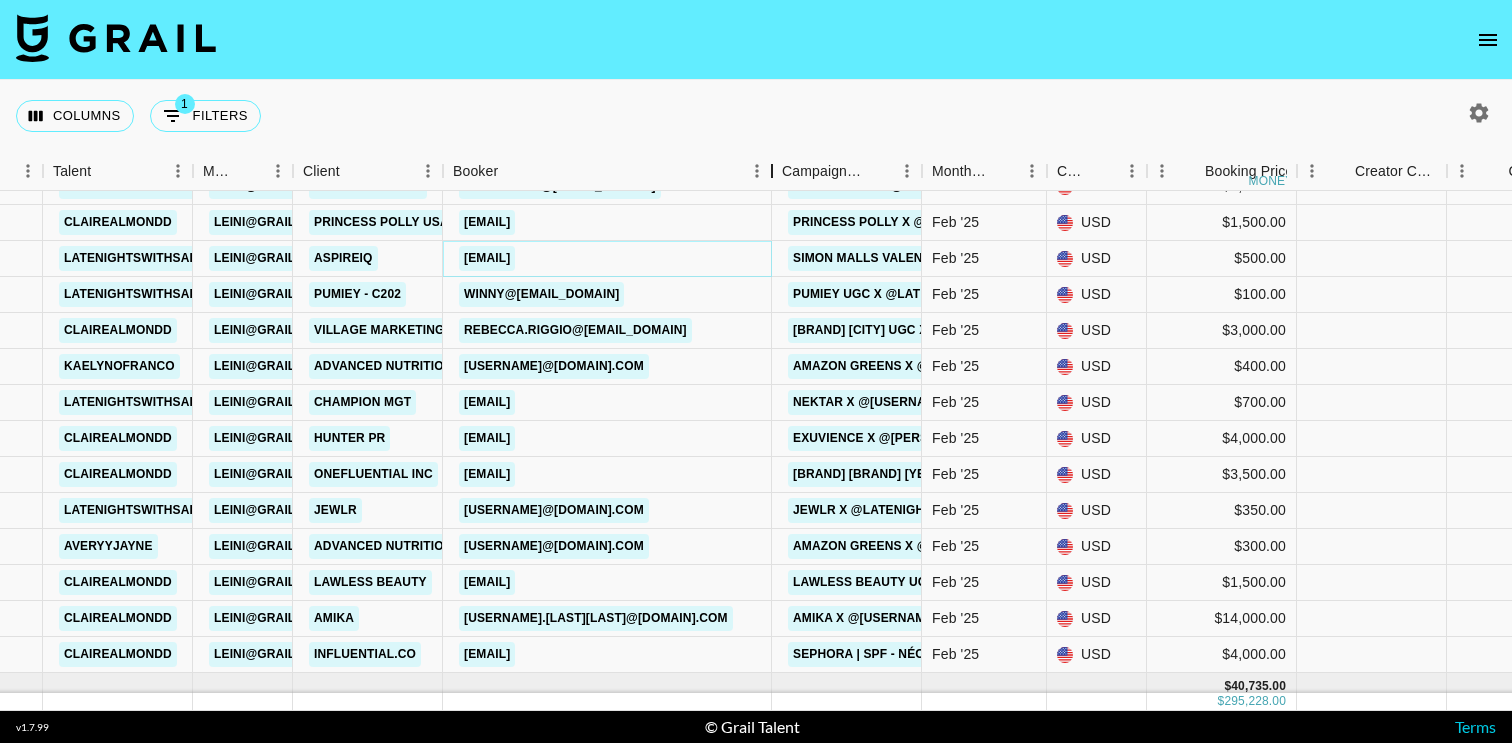 drag, startPoint x: 595, startPoint y: 185, endPoint x: 772, endPoint y: 196, distance: 177.34148 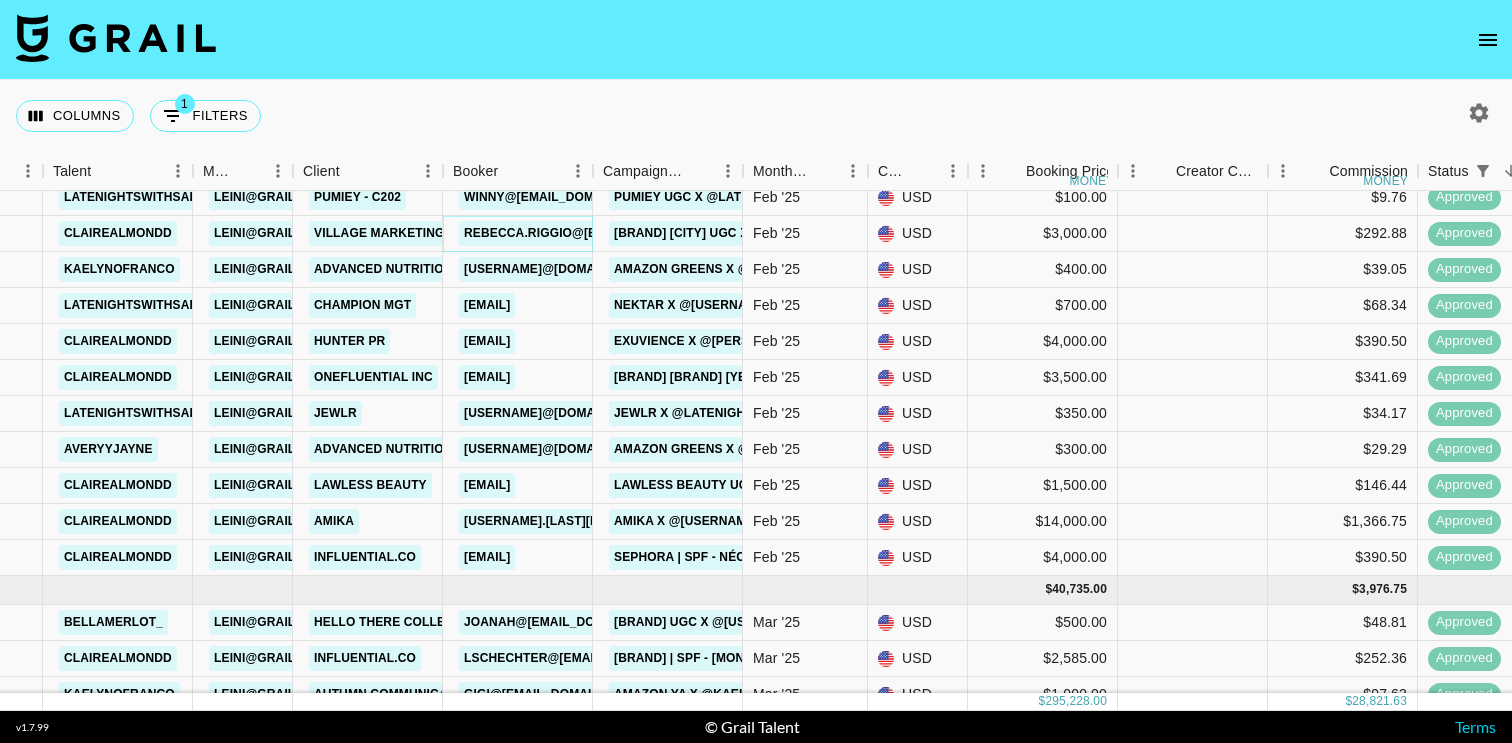 scroll, scrollTop: 3263, scrollLeft: 372, axis: both 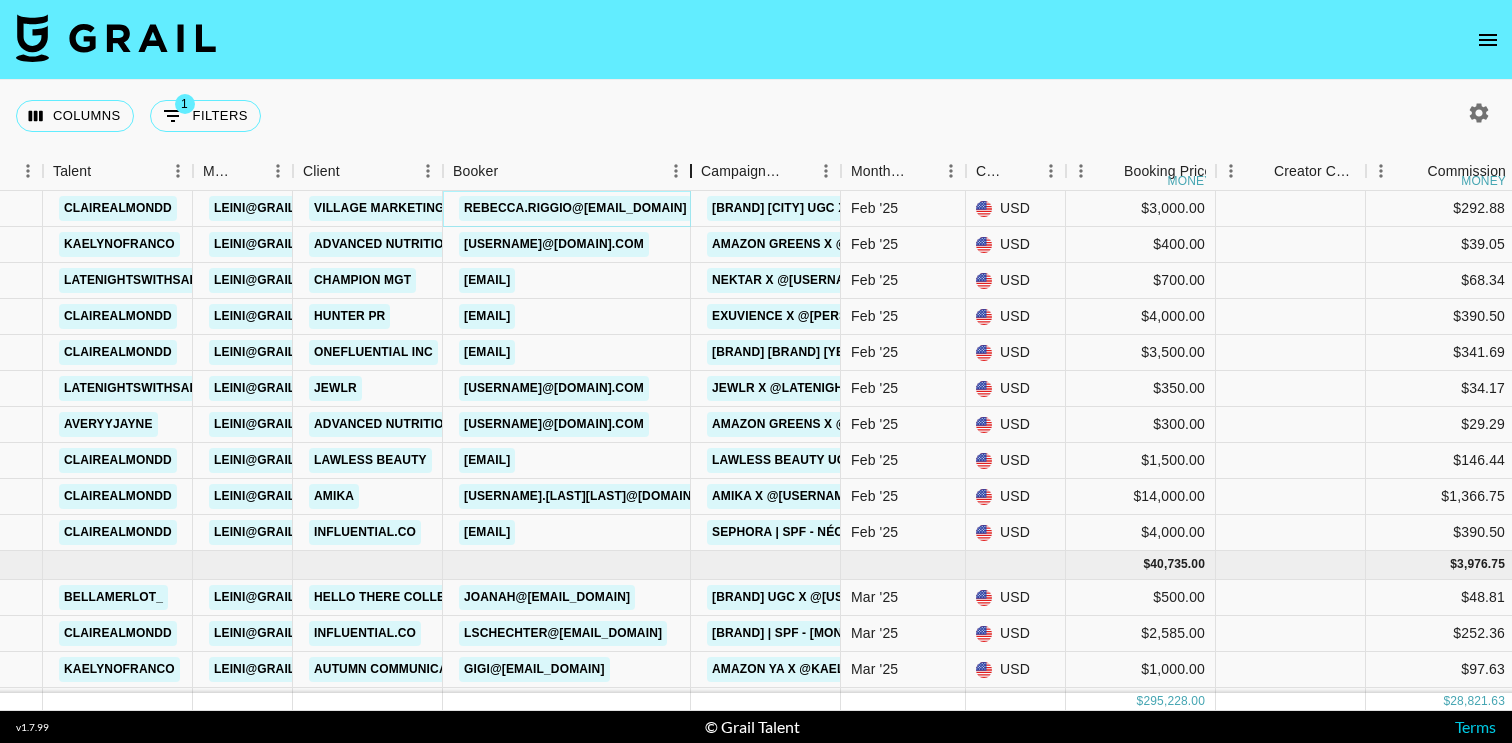 drag, startPoint x: 585, startPoint y: 181, endPoint x: 688, endPoint y: 182, distance: 103.00485 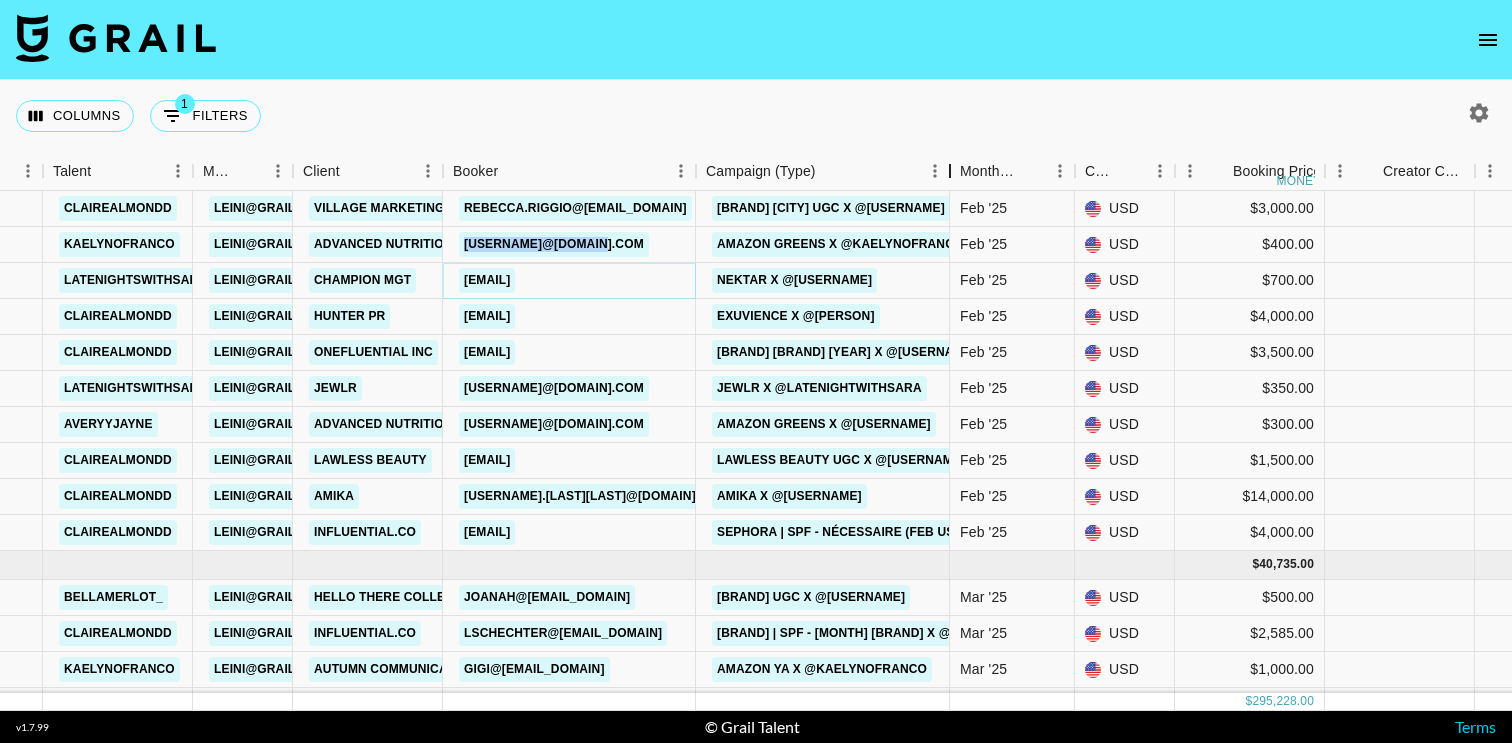 drag, startPoint x: 847, startPoint y: 176, endPoint x: 954, endPoint y: 176, distance: 107 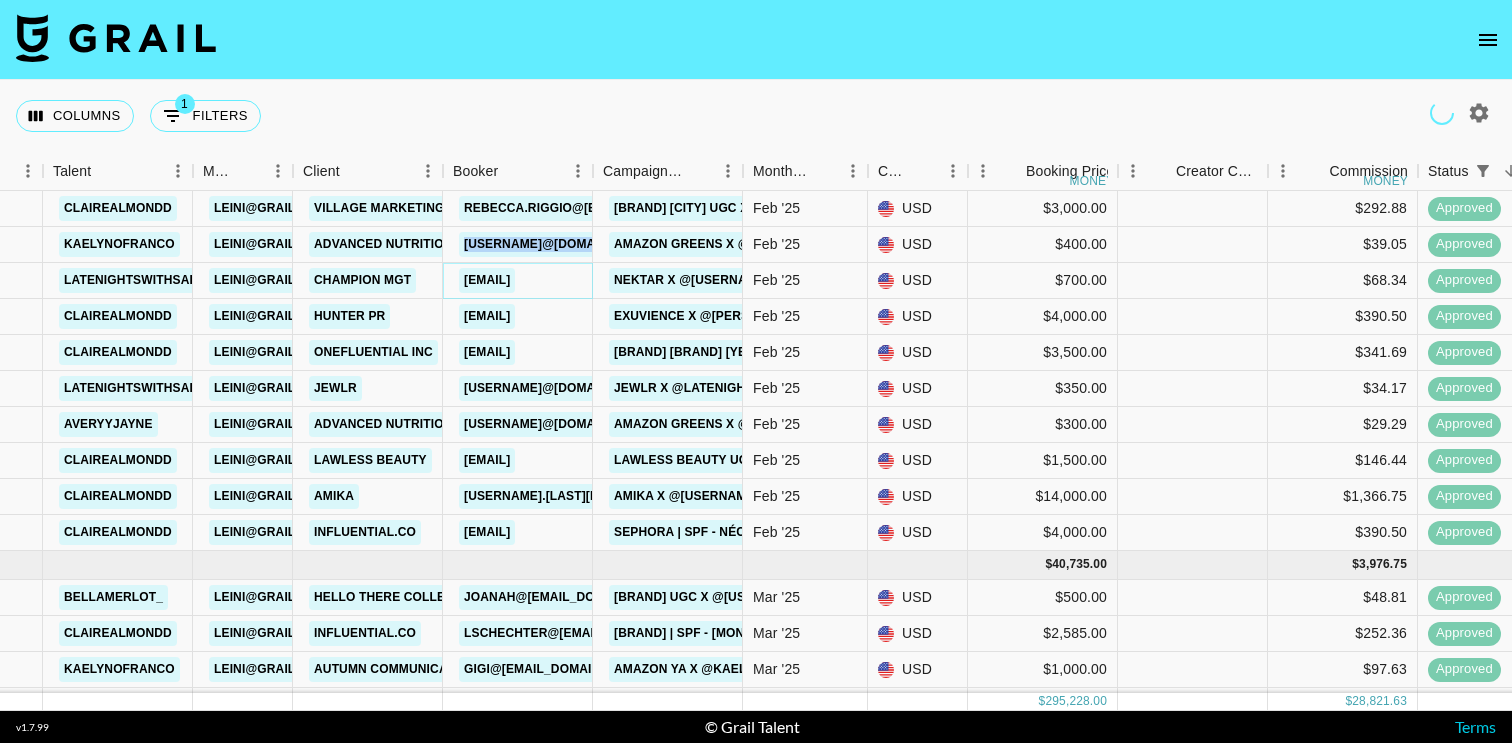 scroll, scrollTop: 3327, scrollLeft: 372, axis: both 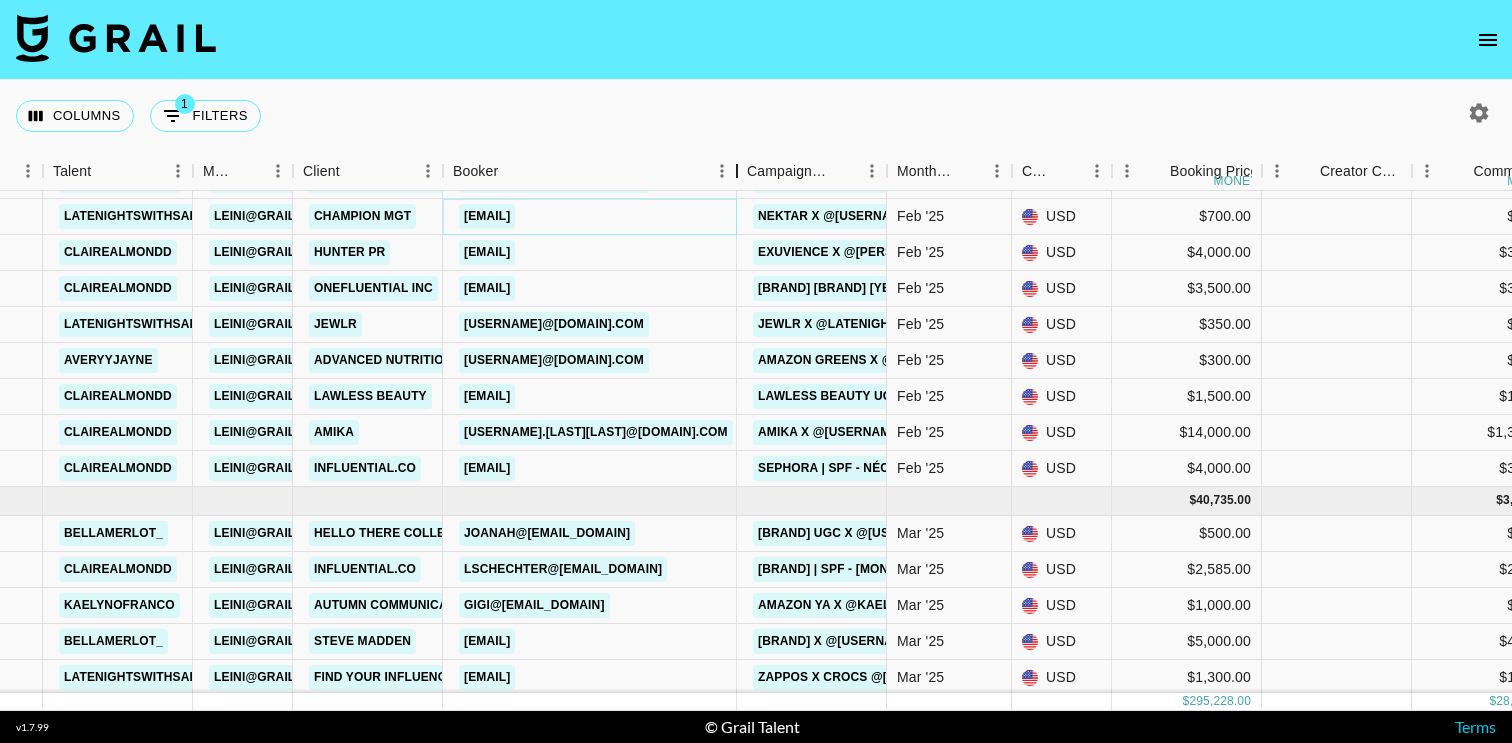 drag, startPoint x: 595, startPoint y: 177, endPoint x: 736, endPoint y: 176, distance: 141.00354 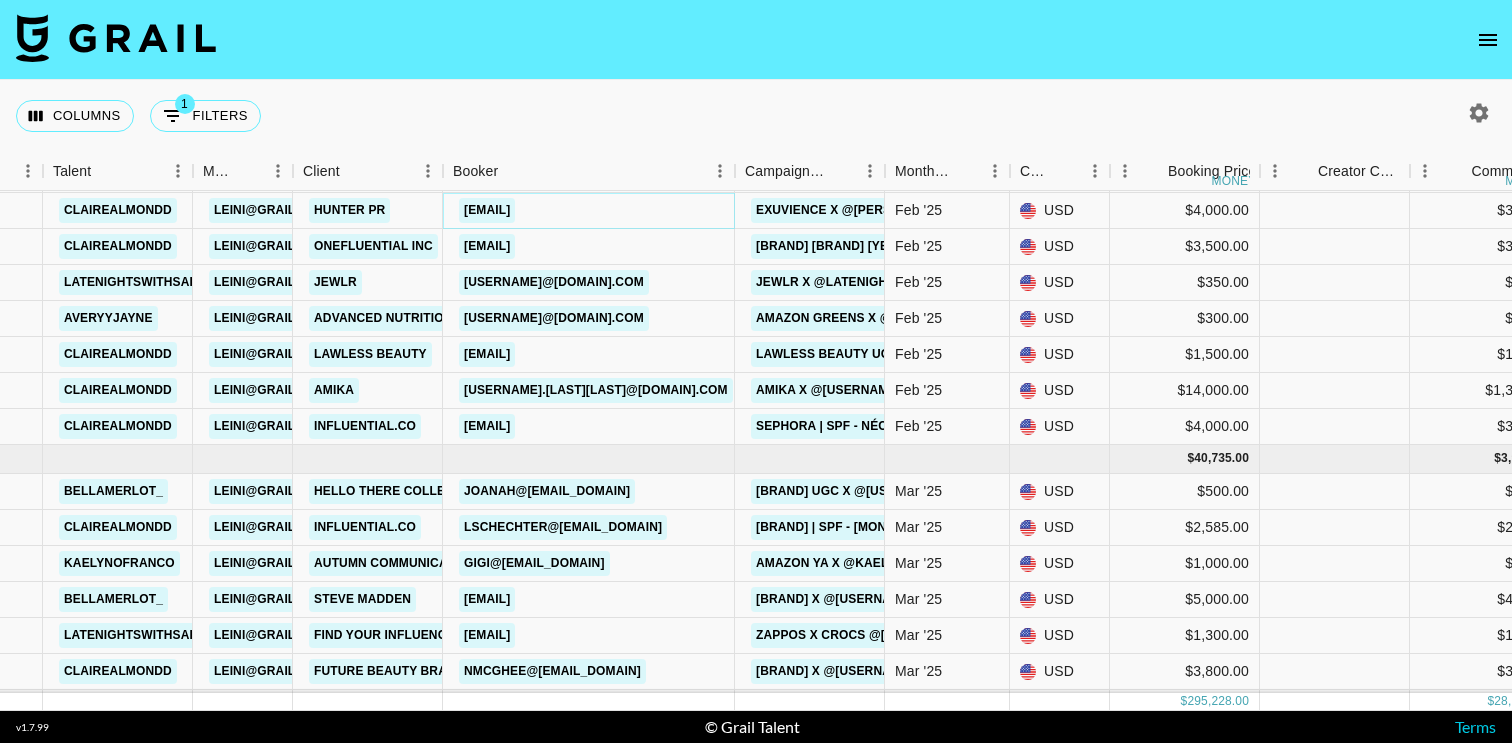 scroll, scrollTop: 3377, scrollLeft: 372, axis: both 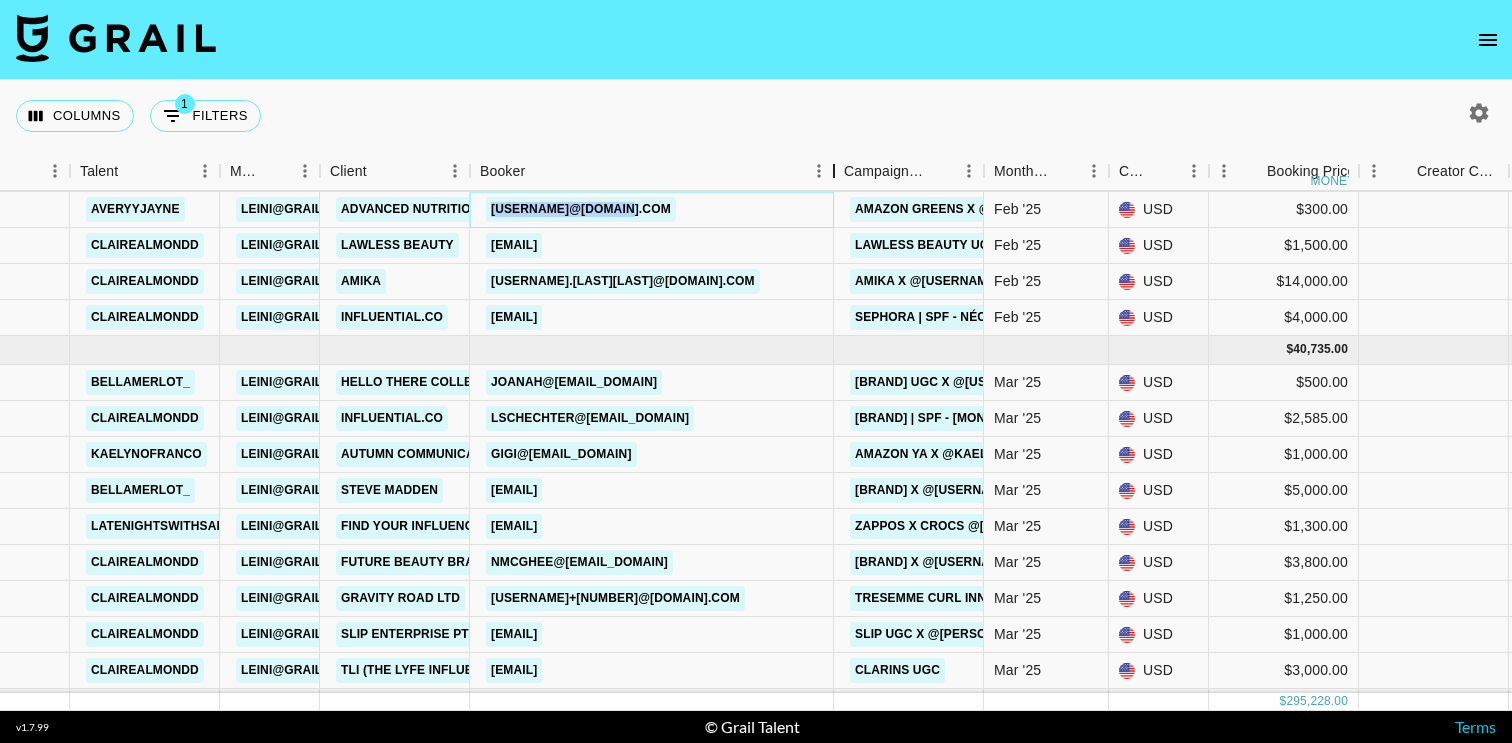 drag, startPoint x: 621, startPoint y: 172, endPoint x: 830, endPoint y: 174, distance: 209.00957 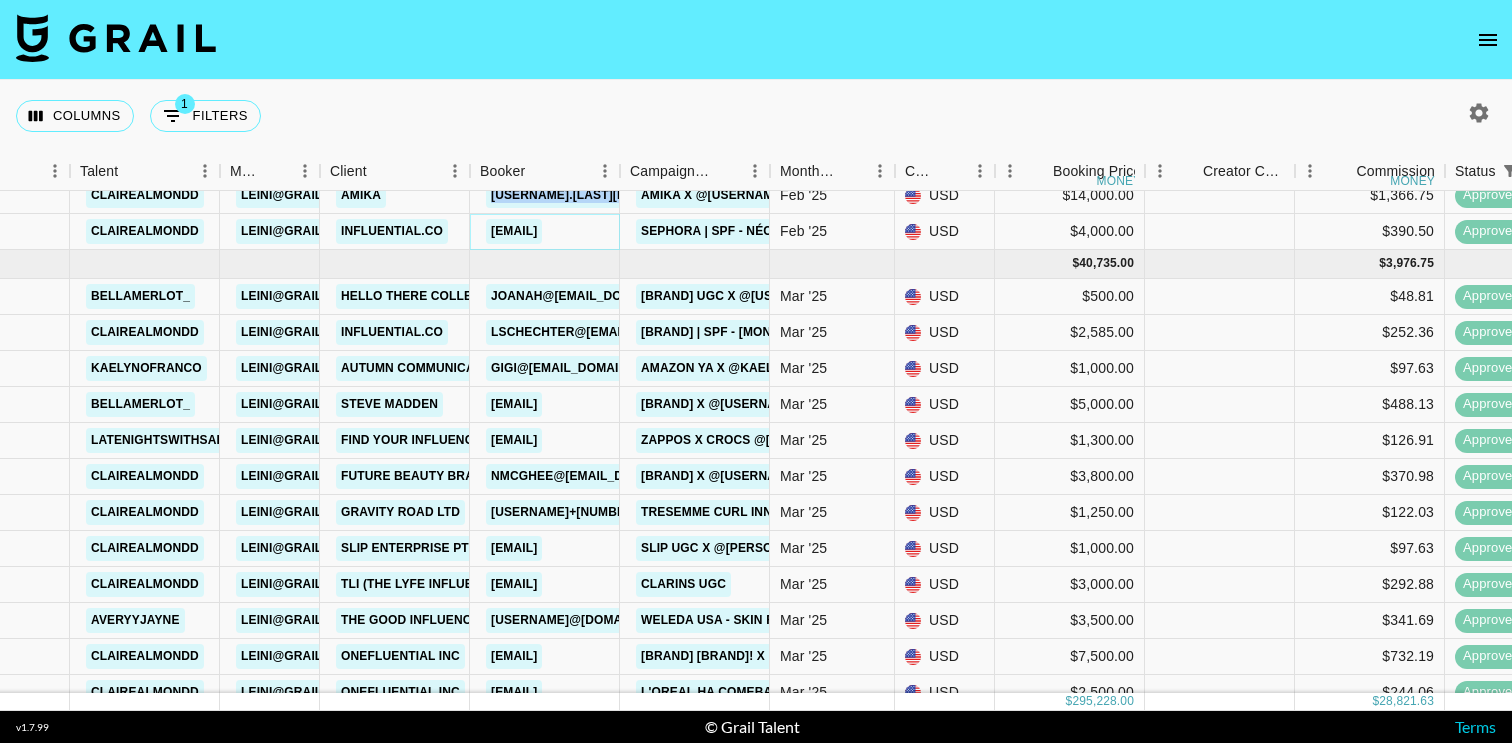 scroll, scrollTop: 3581, scrollLeft: 345, axis: both 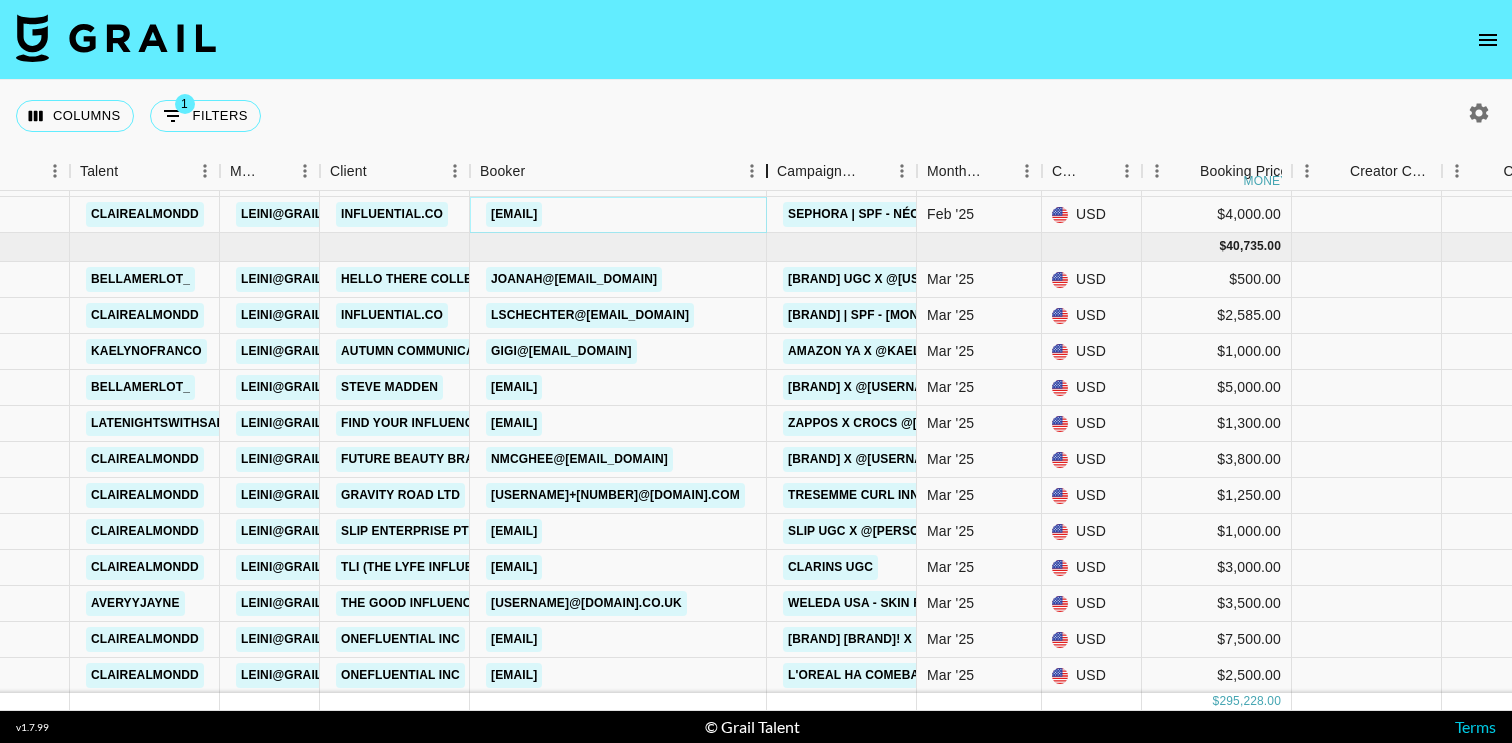 drag, startPoint x: 617, startPoint y: 176, endPoint x: 757, endPoint y: 207, distance: 143.39107 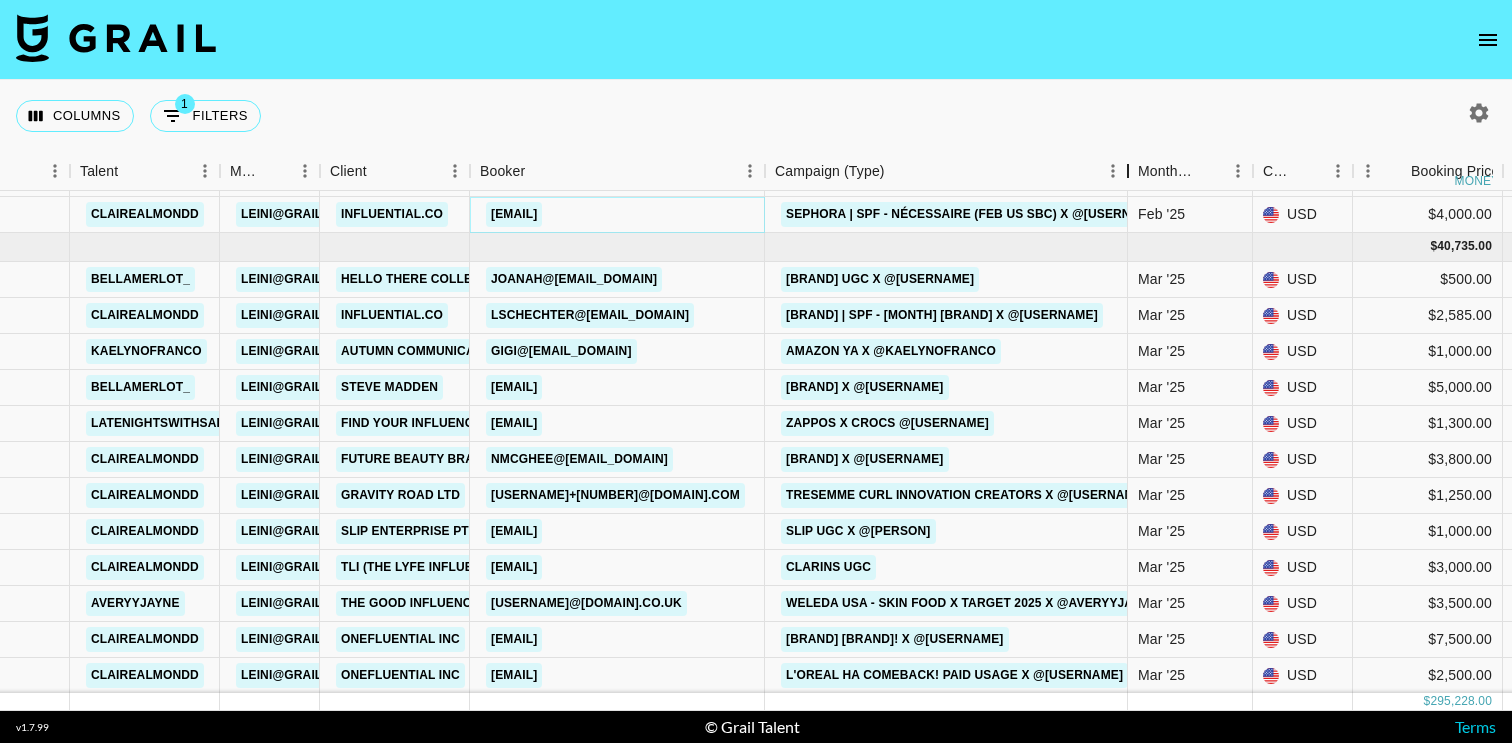 drag, startPoint x: 909, startPoint y: 177, endPoint x: 1122, endPoint y: 192, distance: 213.52751 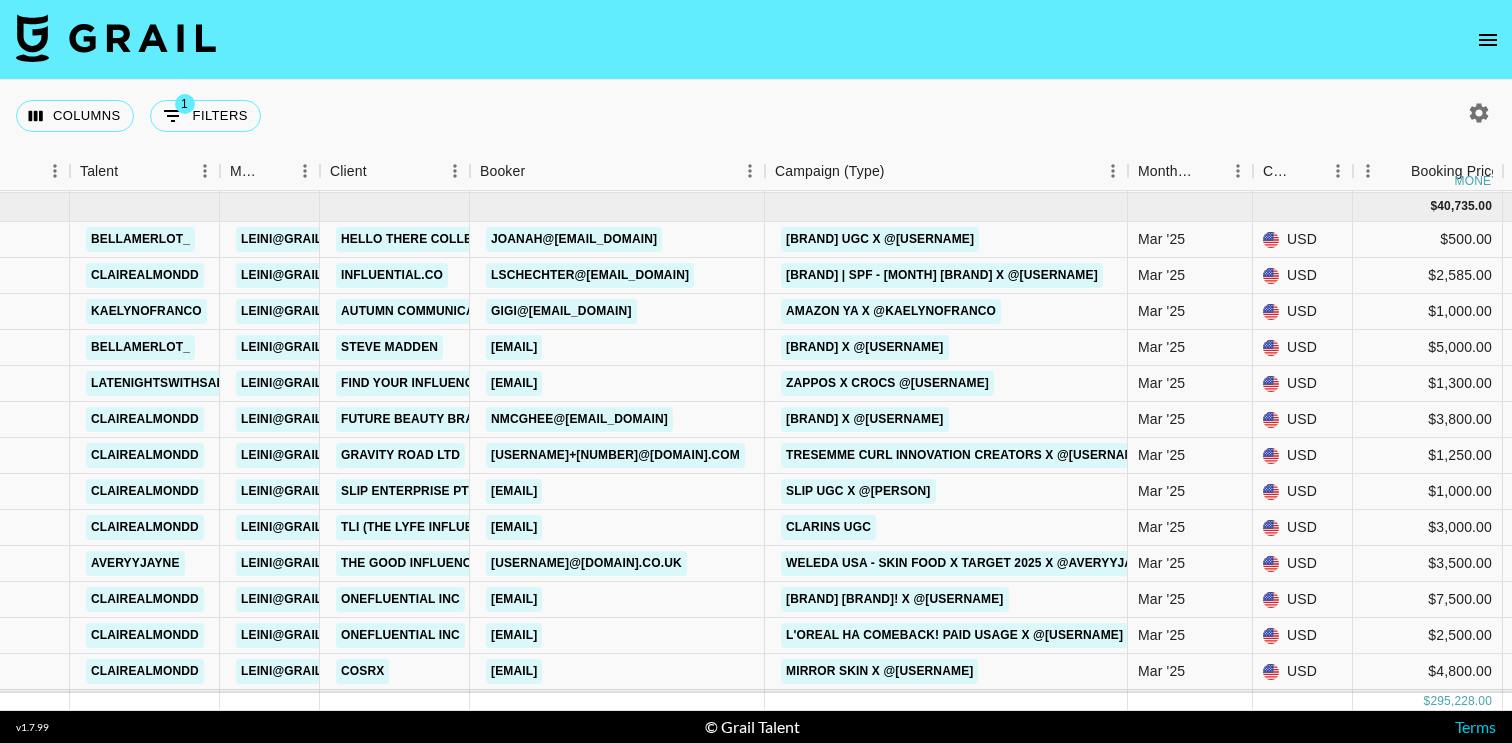 scroll, scrollTop: 3602, scrollLeft: 345, axis: both 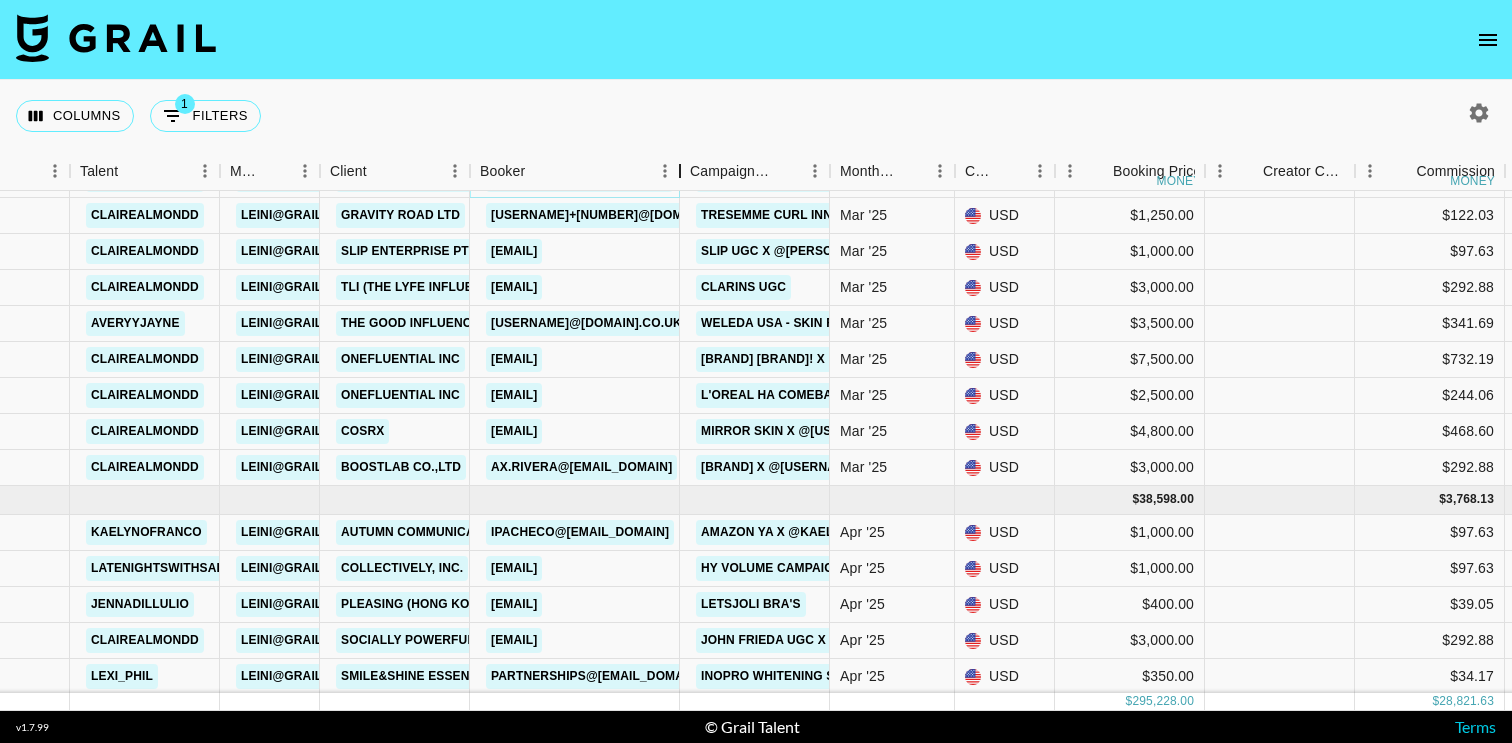 drag, startPoint x: 621, startPoint y: 182, endPoint x: 814, endPoint y: 182, distance: 193 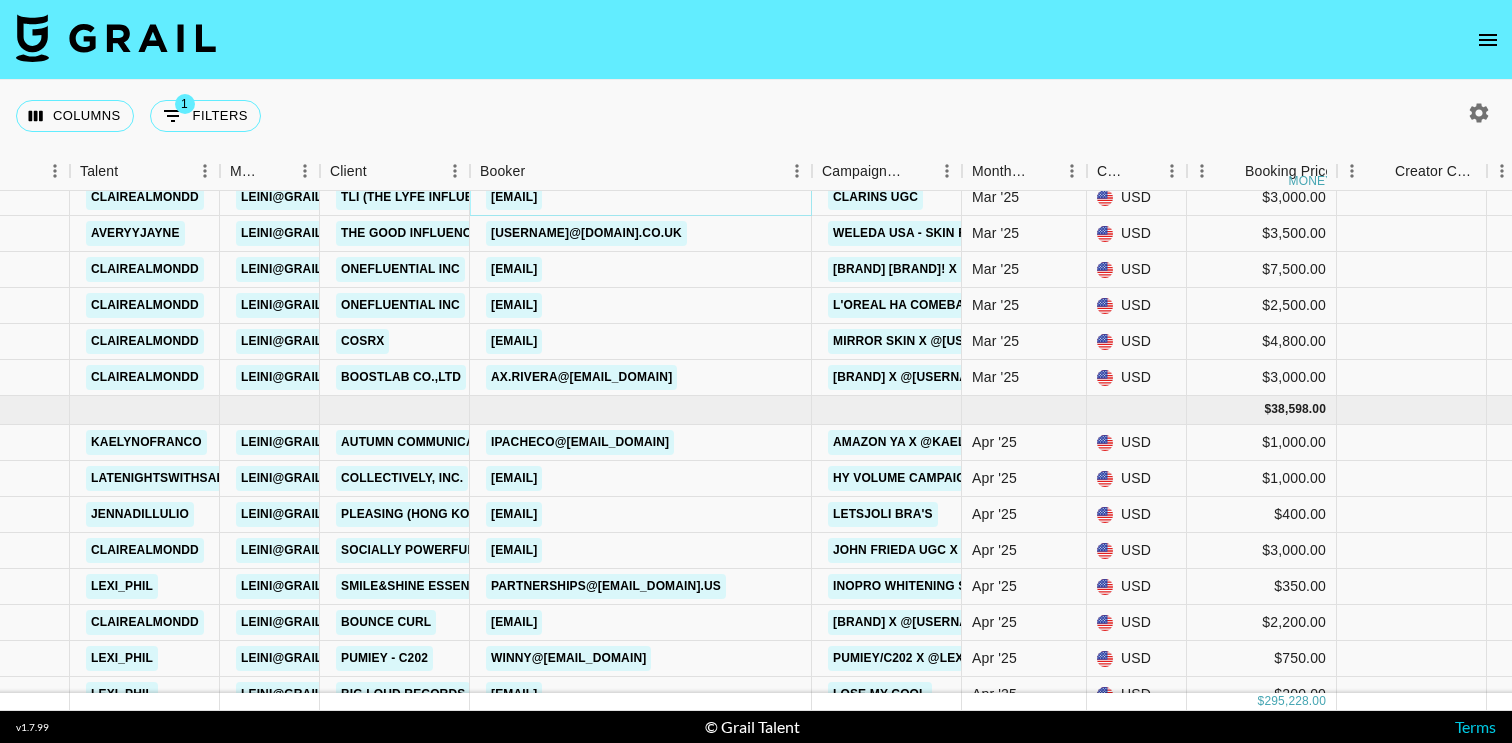 scroll, scrollTop: 3959, scrollLeft: 335, axis: both 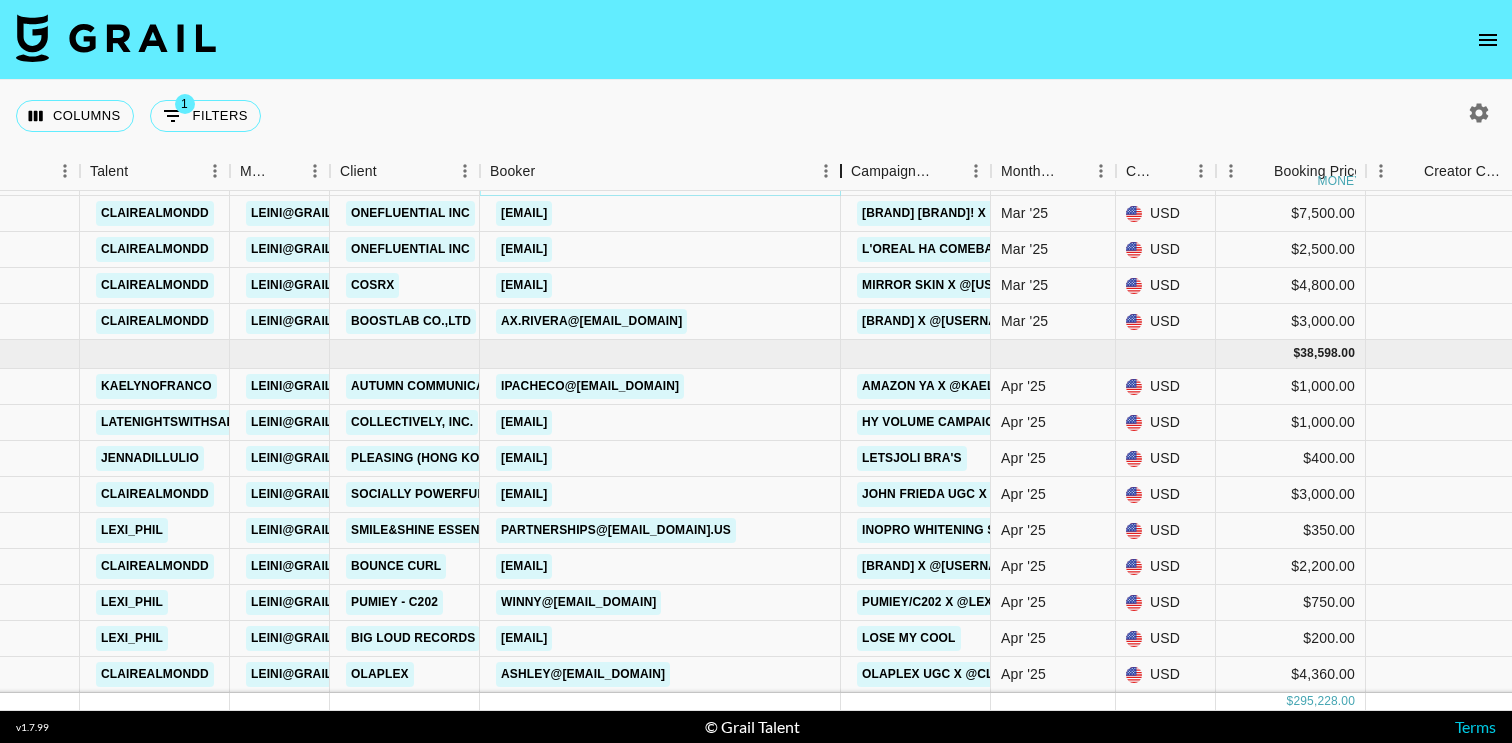 drag, startPoint x: 631, startPoint y: 175, endPoint x: 862, endPoint y: 175, distance: 231 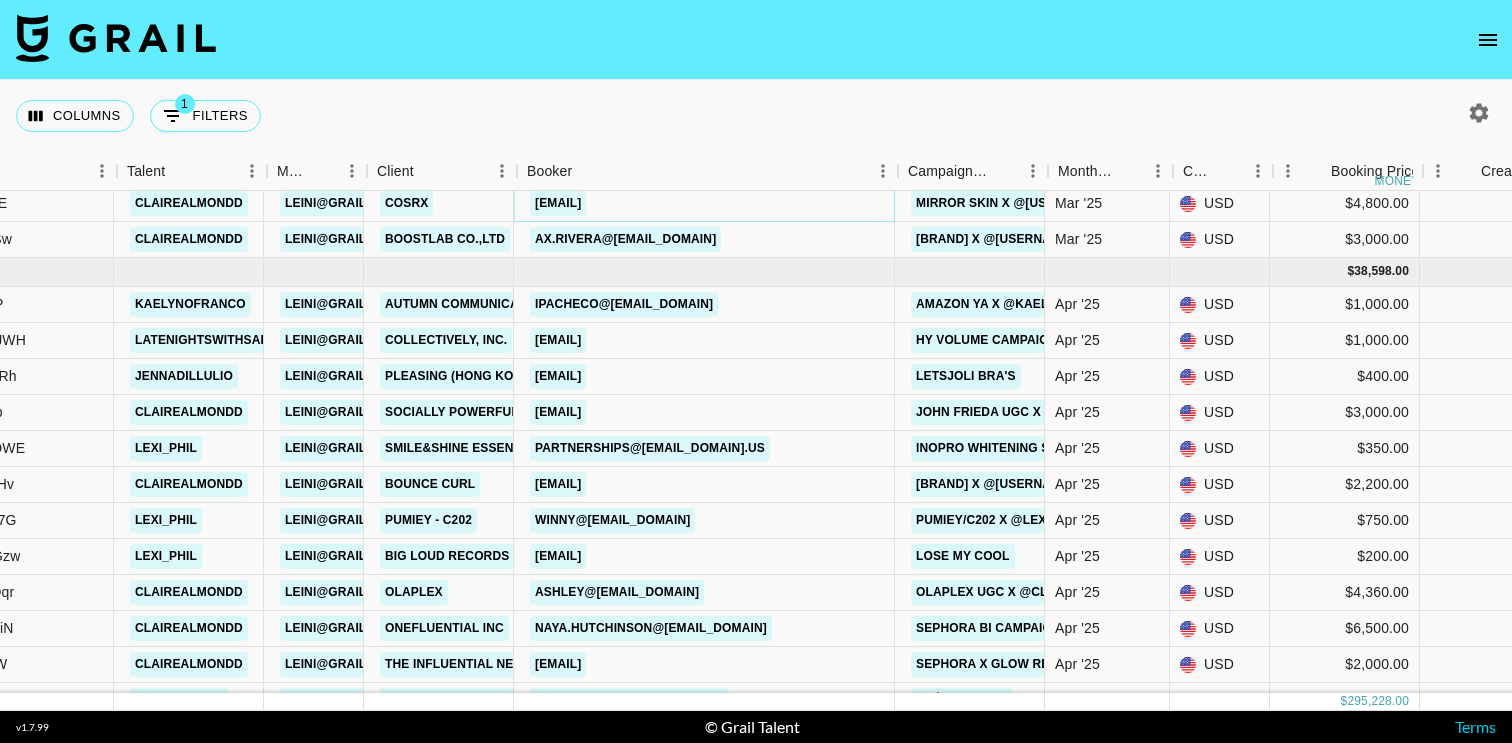 scroll, scrollTop: 4091, scrollLeft: 296, axis: both 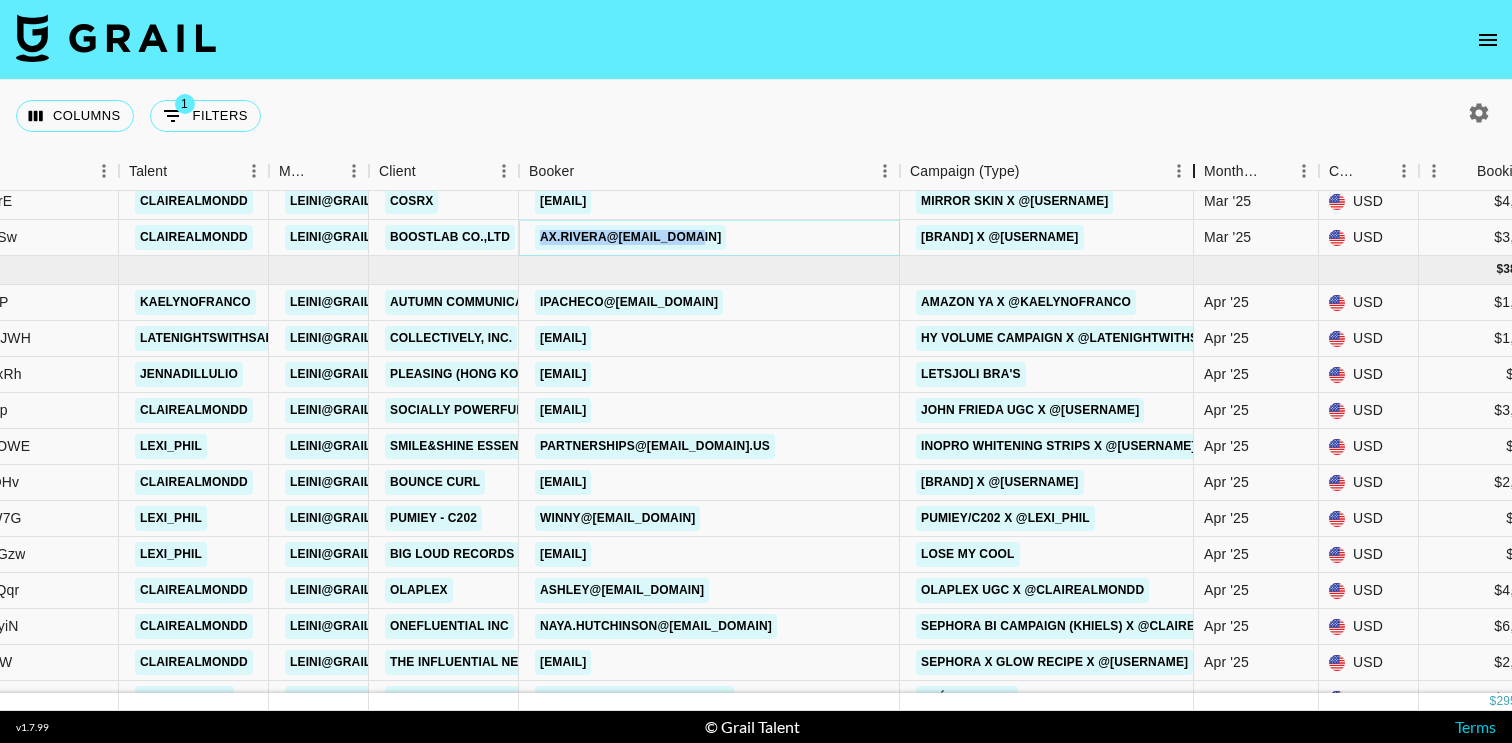 drag, startPoint x: 1052, startPoint y: 175, endPoint x: 1194, endPoint y: 173, distance: 142.01408 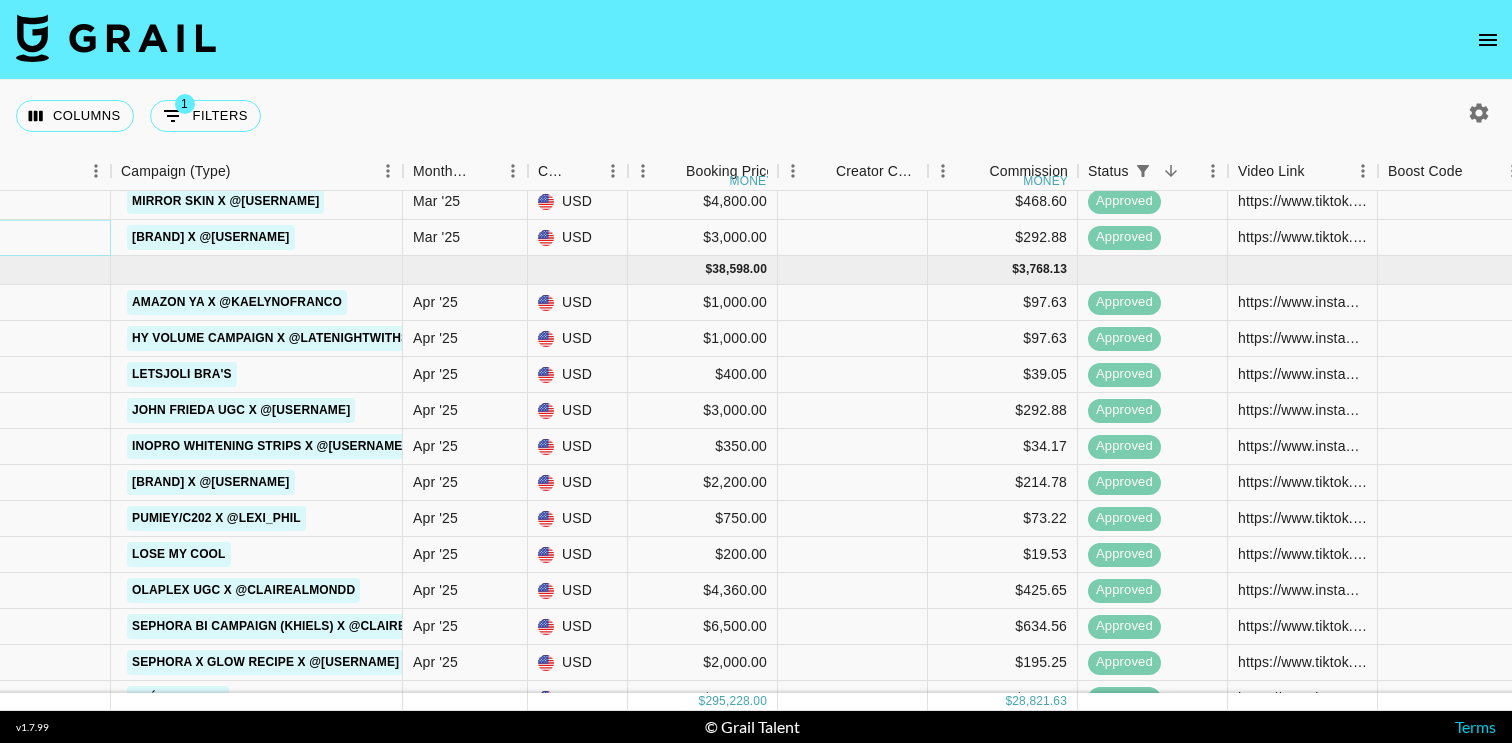 scroll, scrollTop: 4091, scrollLeft: 1126, axis: both 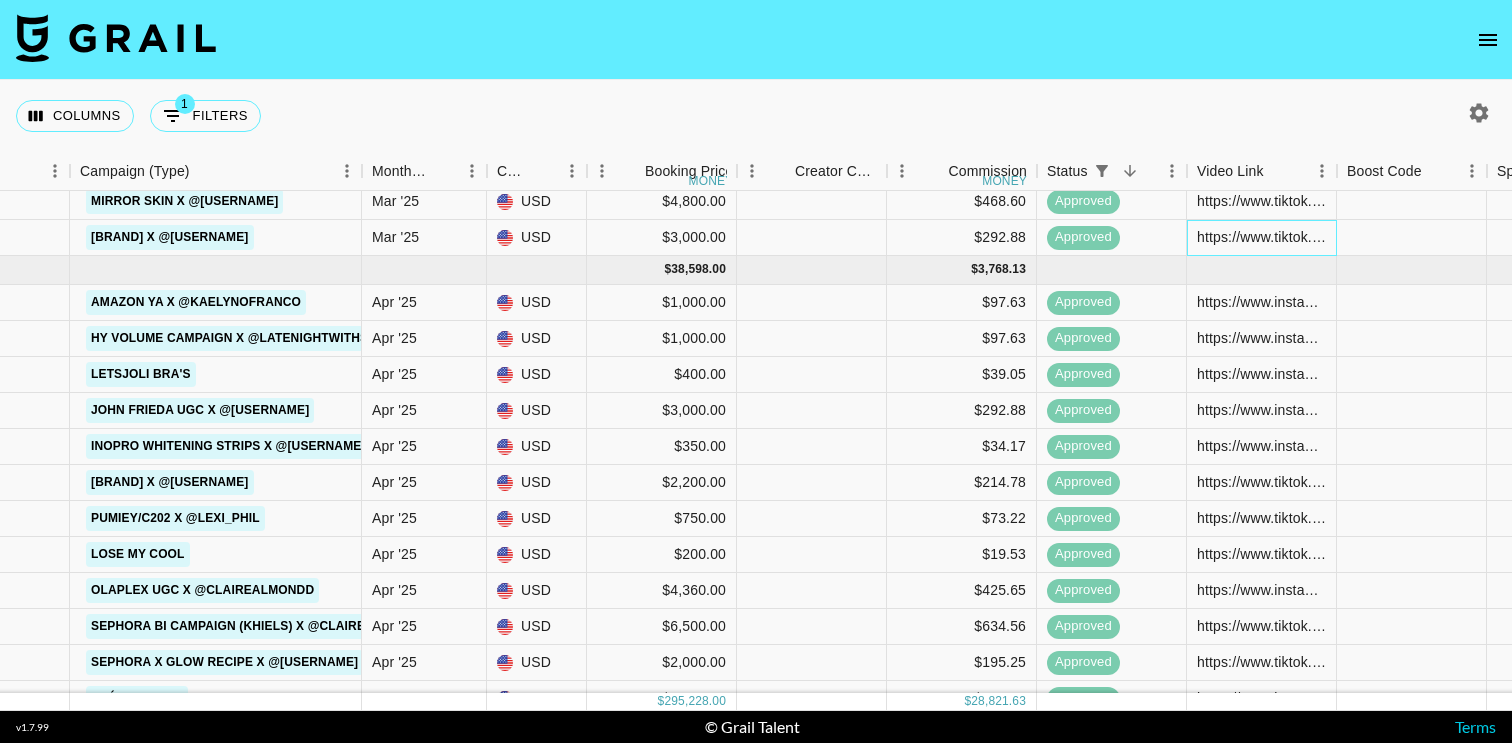 click on "https://www.tiktok.com/@clairealmondd/video/7486323710333390122?is_from_webapp=1&sender_device=pc&web_id=7484386469047797278" at bounding box center [1261, 237] 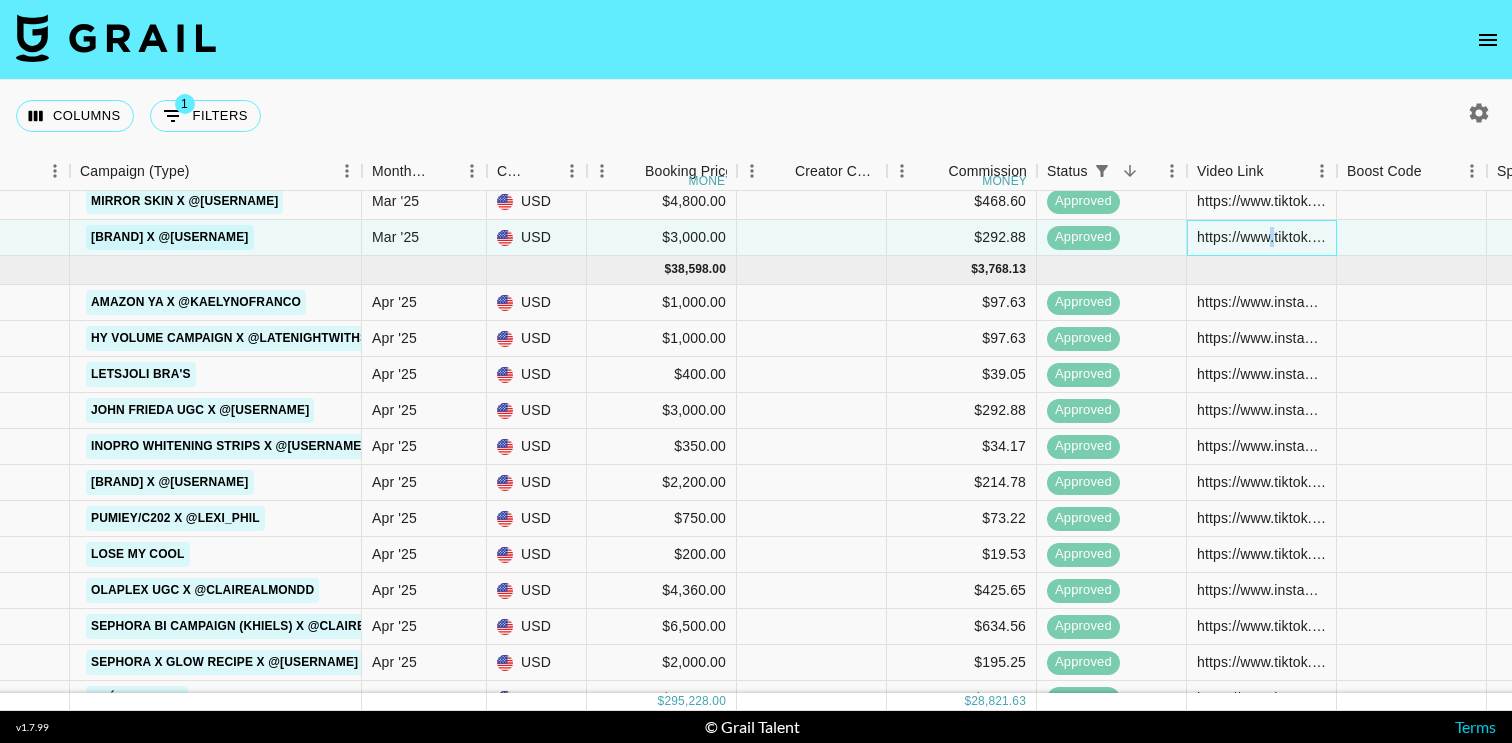 click on "https://www.tiktok.com/@clairealmondd/video/7486323710333390122?is_from_webapp=1&sender_device=pc&web_id=7484386469047797278" at bounding box center (1261, 237) 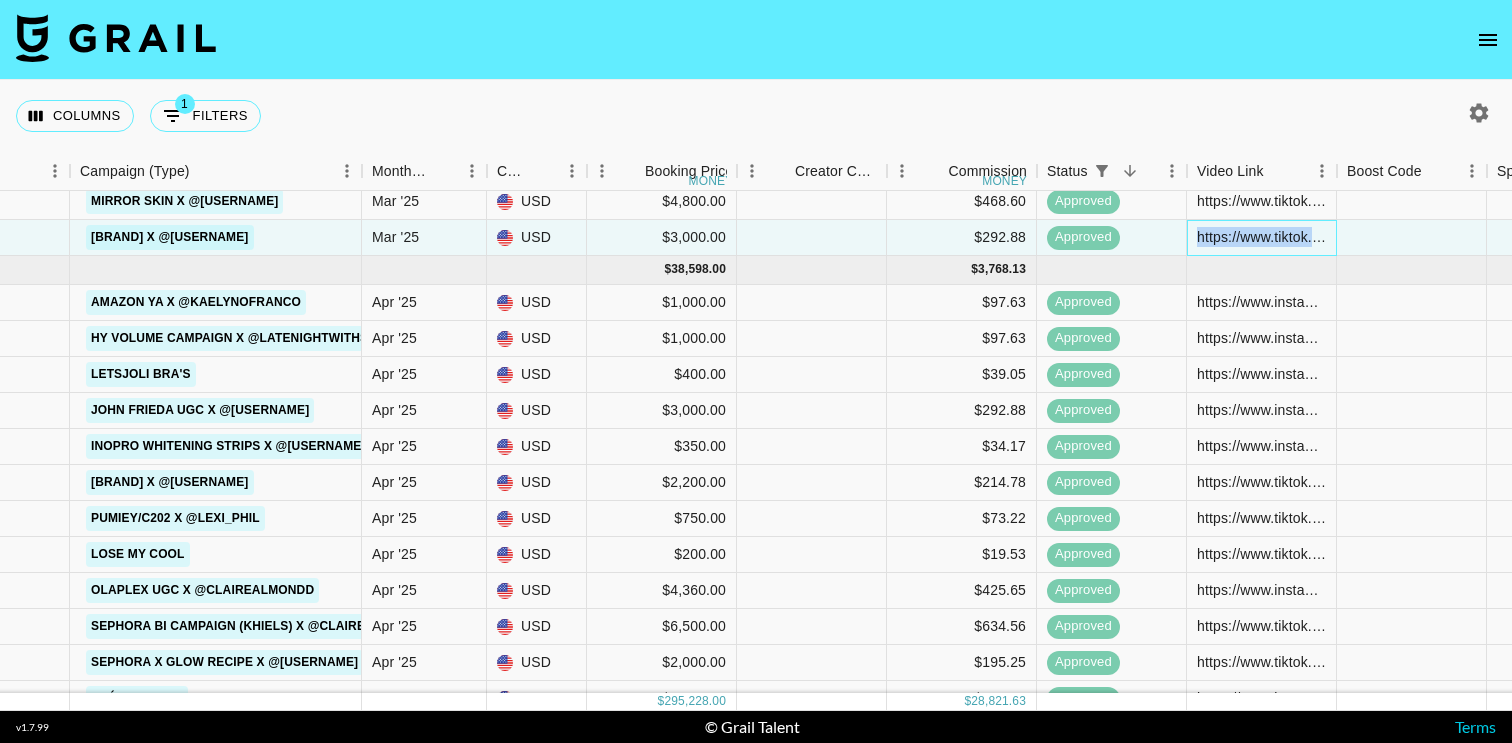 click on "https://www.tiktok.com/@clairealmondd/video/7486323710333390122?is_from_webapp=1&sender_device=pc&web_id=7484386469047797278" at bounding box center (1261, 237) 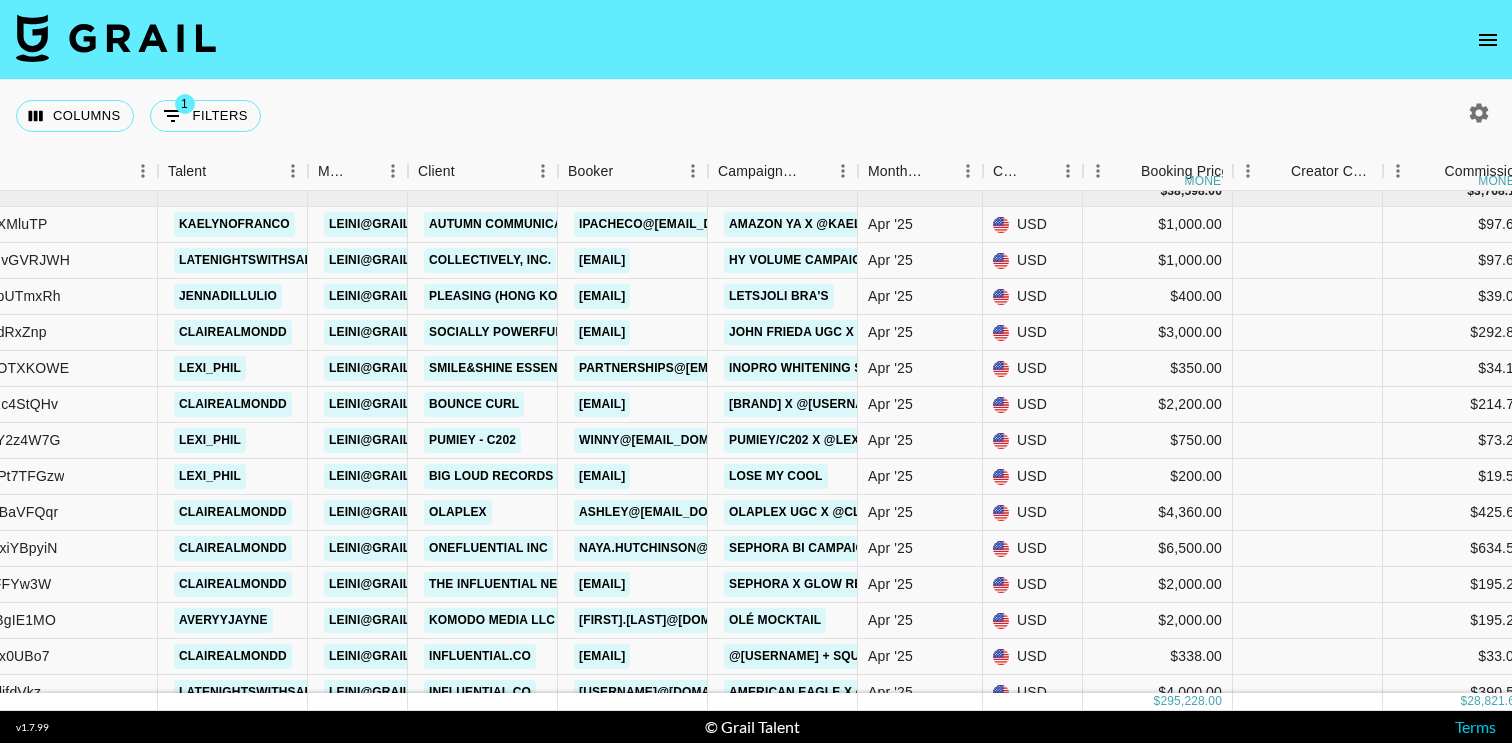 scroll, scrollTop: 4171, scrollLeft: 257, axis: both 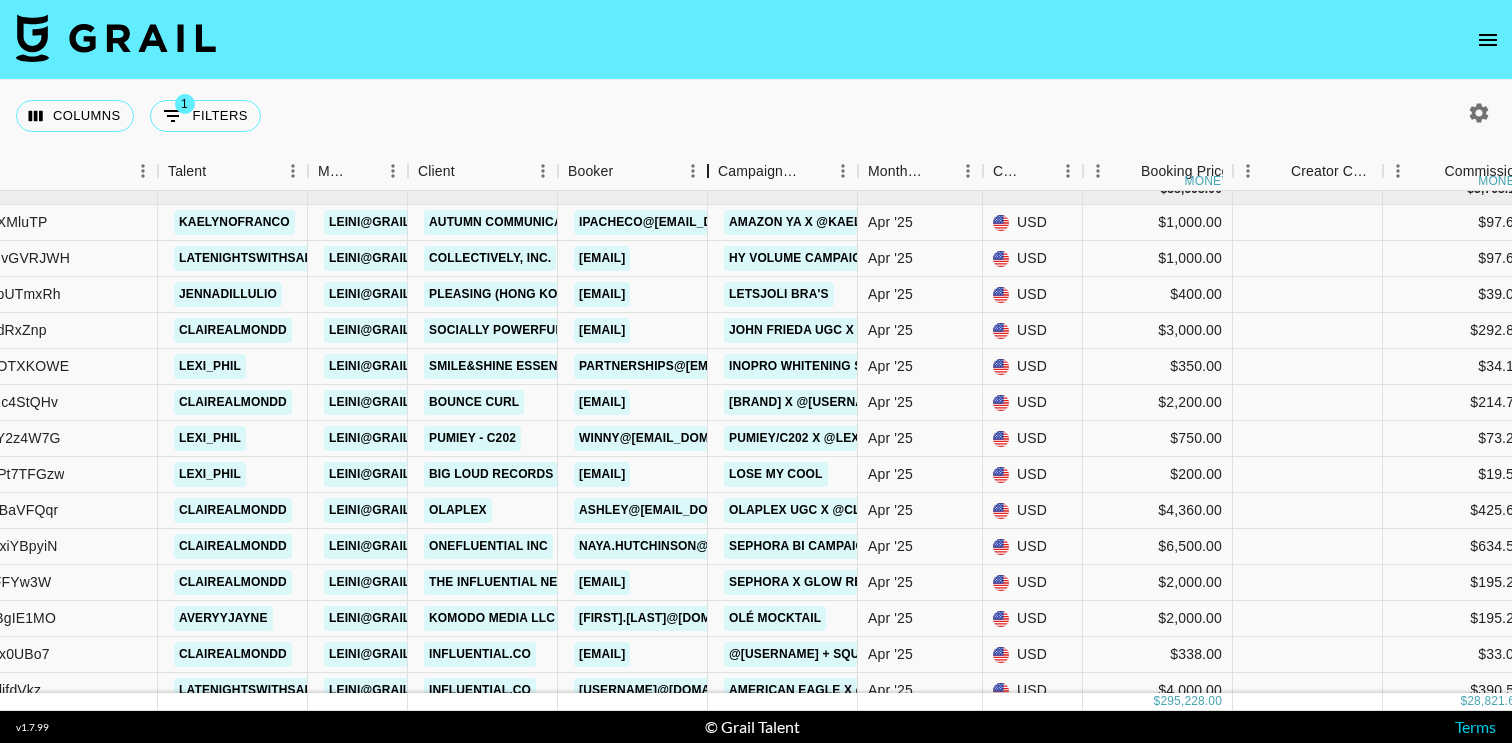 drag, startPoint x: 706, startPoint y: 173, endPoint x: 932, endPoint y: 169, distance: 226.0354 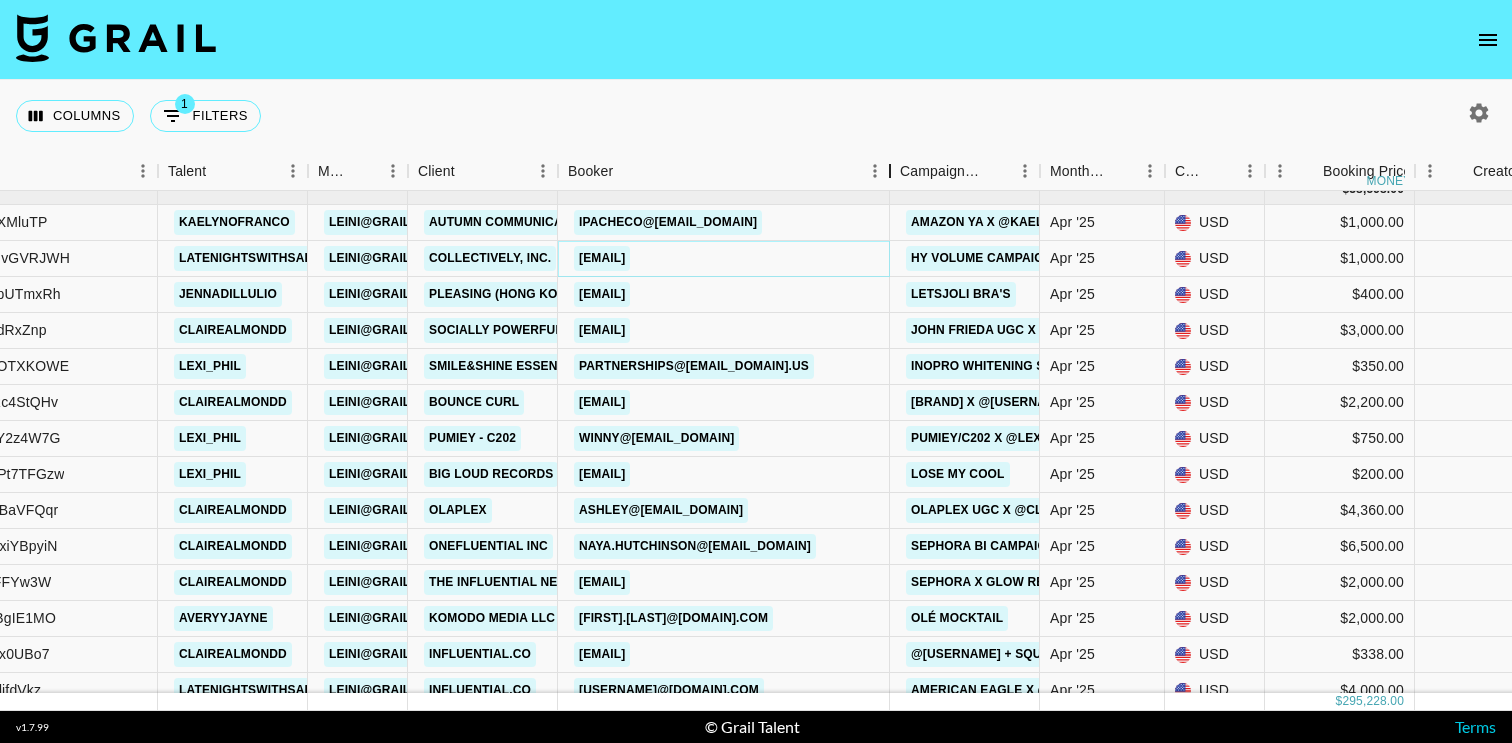 drag, startPoint x: 710, startPoint y: 172, endPoint x: 897, endPoint y: 167, distance: 187.06683 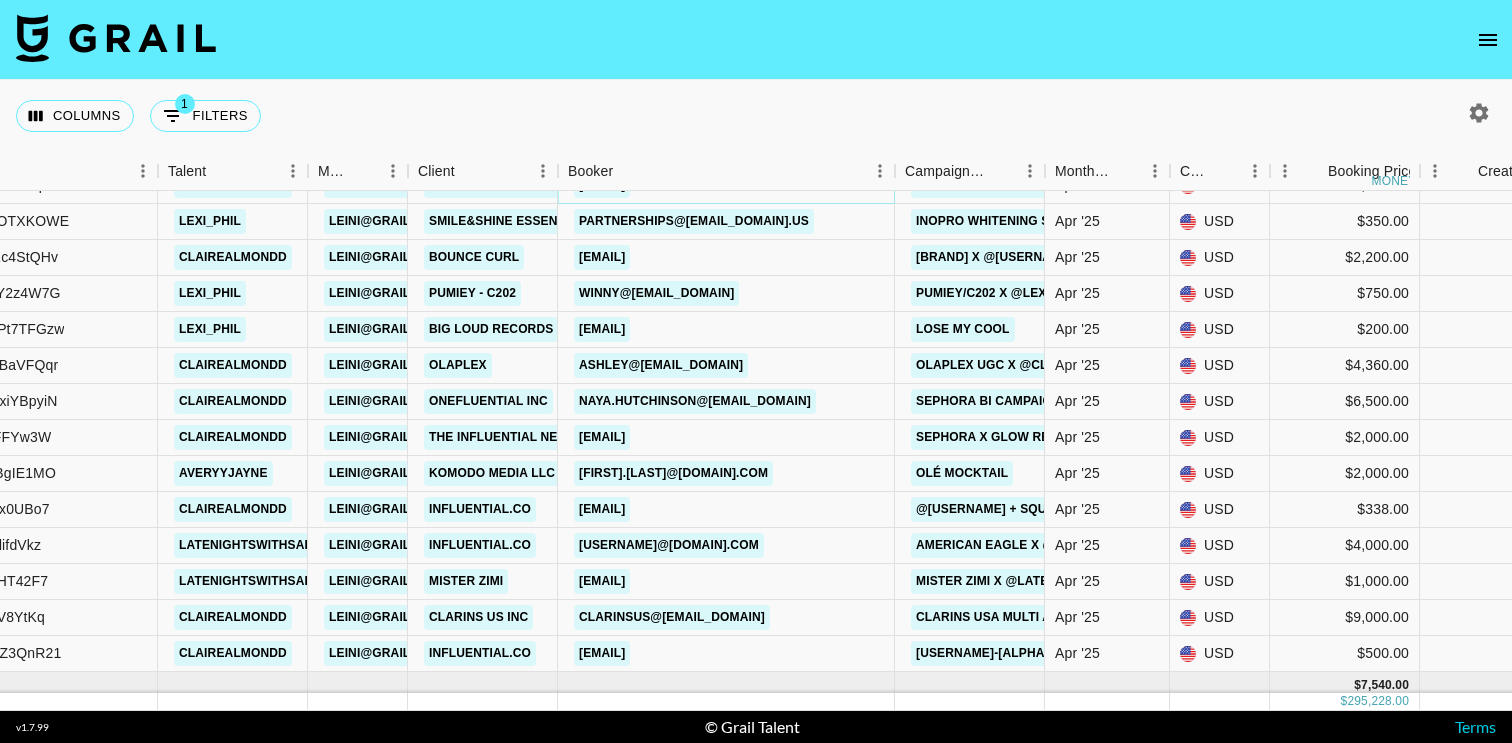scroll, scrollTop: 4326, scrollLeft: 257, axis: both 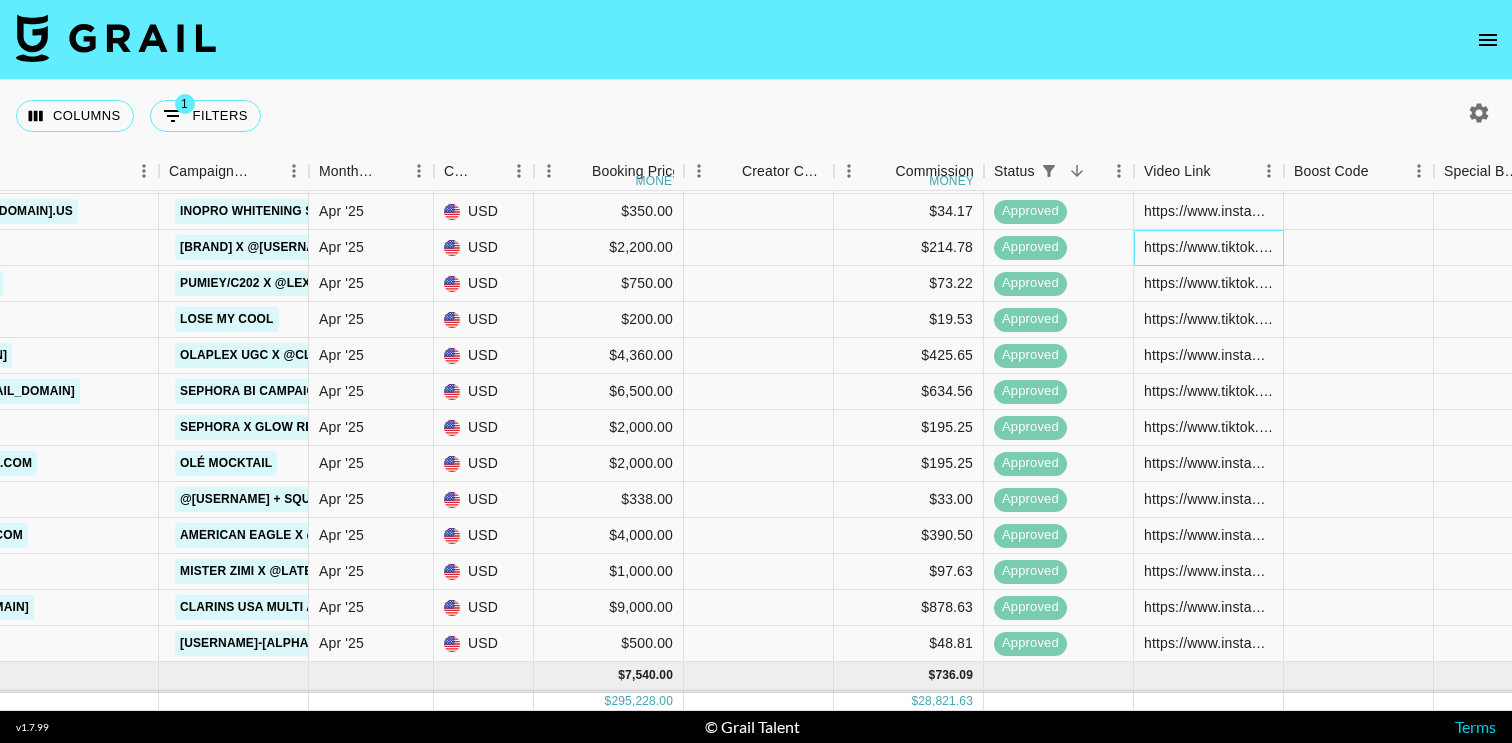 click on "https://www.tiktok.com/@clairealmondd/video/7494445813498957102?is_from_webapp=1&sender_device=pc&web_id=7484386469047797278" at bounding box center (1208, 247) 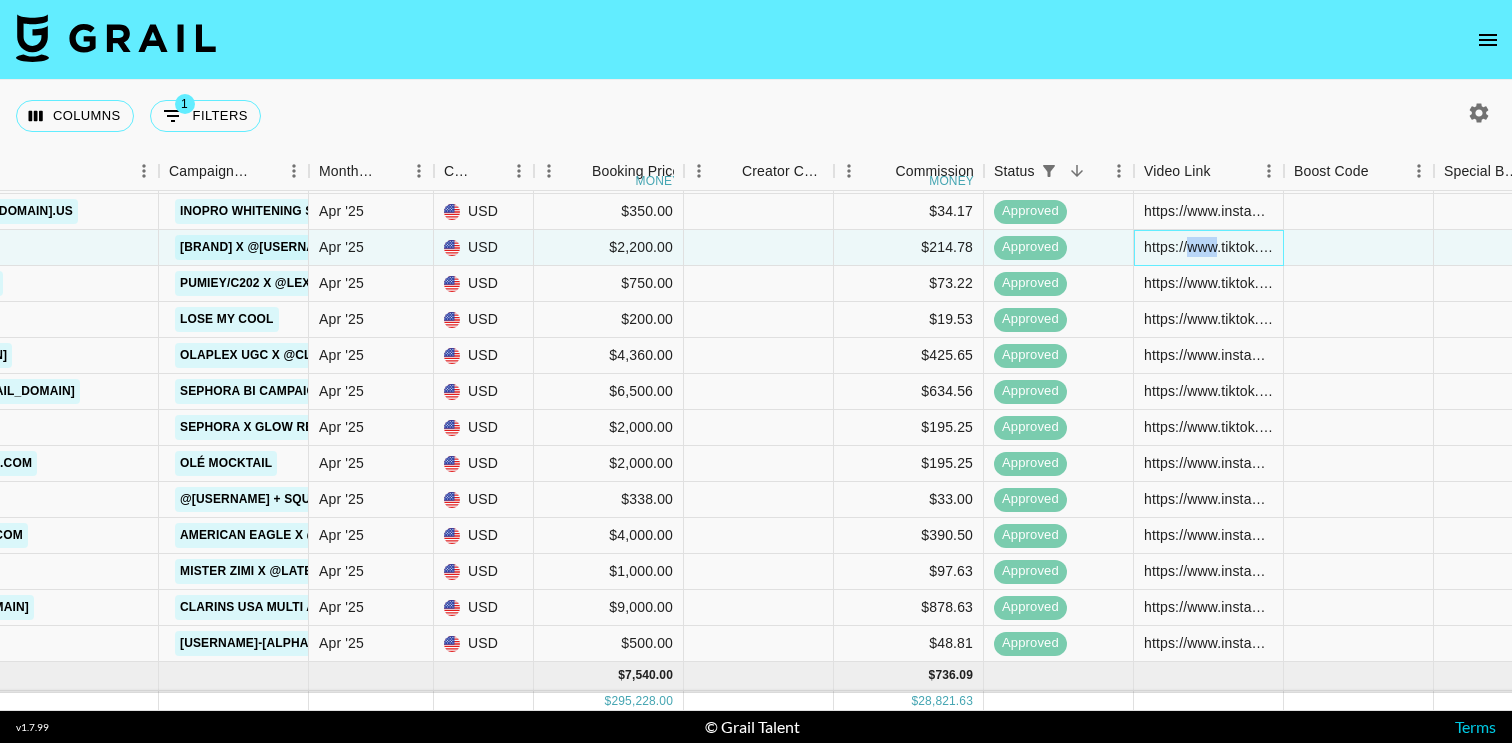click on "https://www.tiktok.com/@clairealmondd/video/7494445813498957102?is_from_webapp=1&sender_device=pc&web_id=7484386469047797278" at bounding box center [1208, 247] 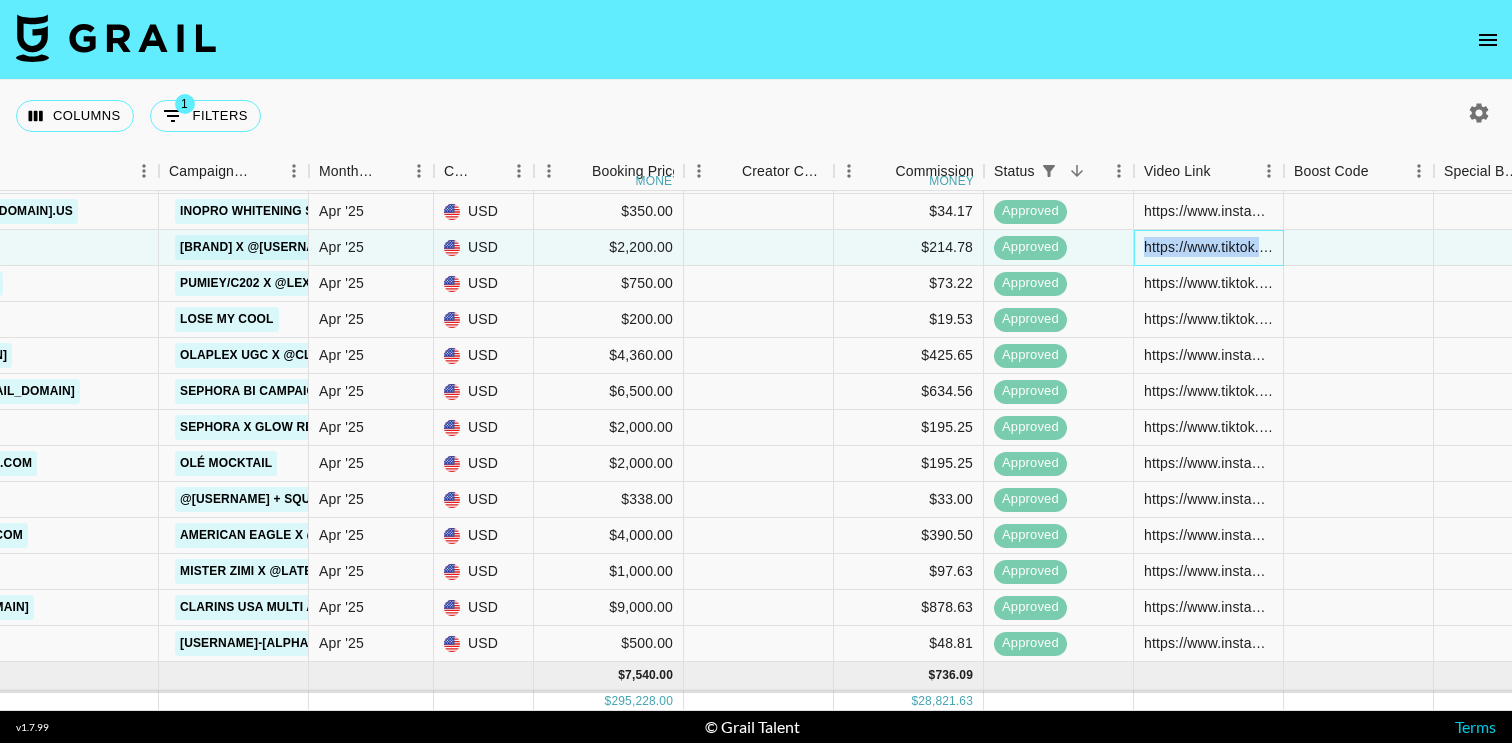 click on "https://www.tiktok.com/@clairealmondd/video/7494445813498957102?is_from_webapp=1&sender_device=pc&web_id=7484386469047797278" at bounding box center (1208, 247) 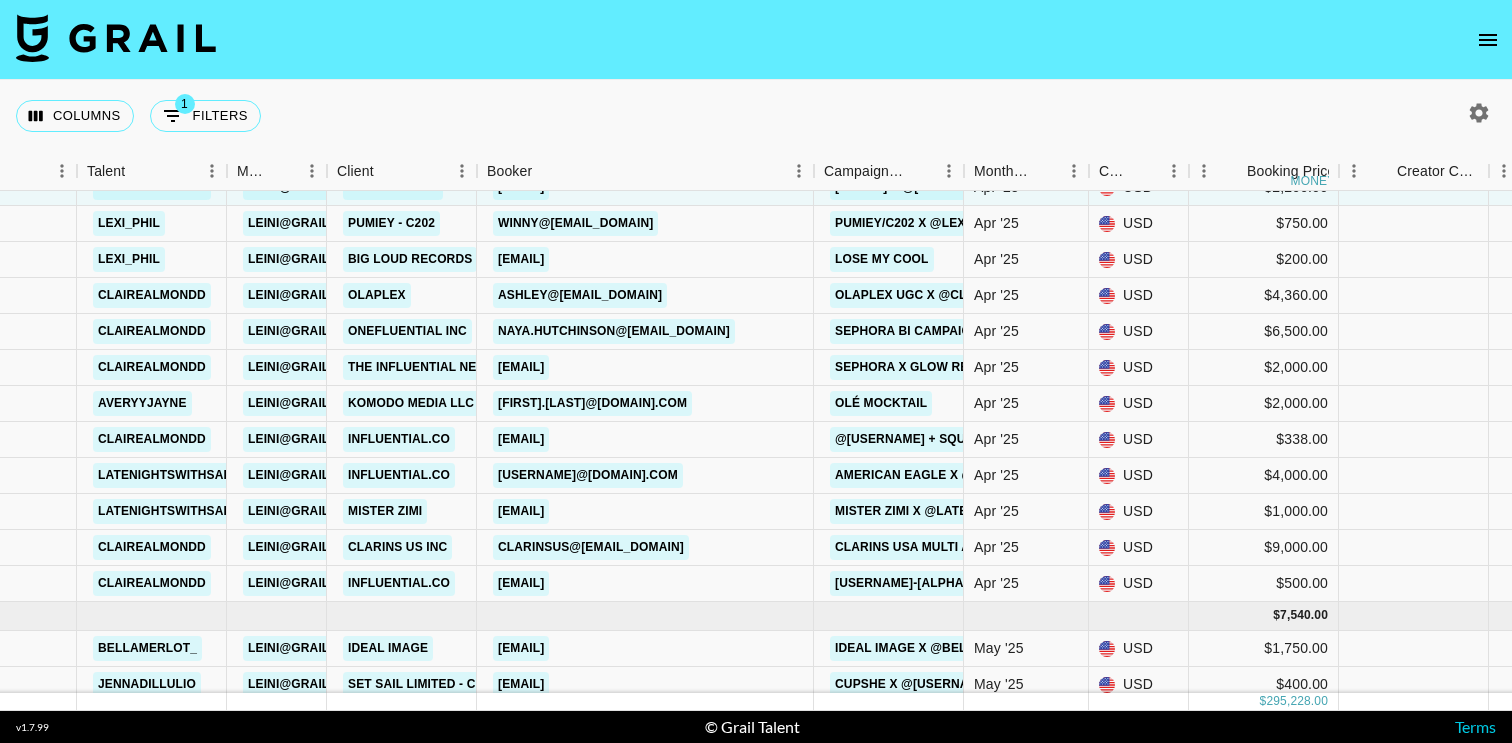 scroll, scrollTop: 4394, scrollLeft: 336, axis: both 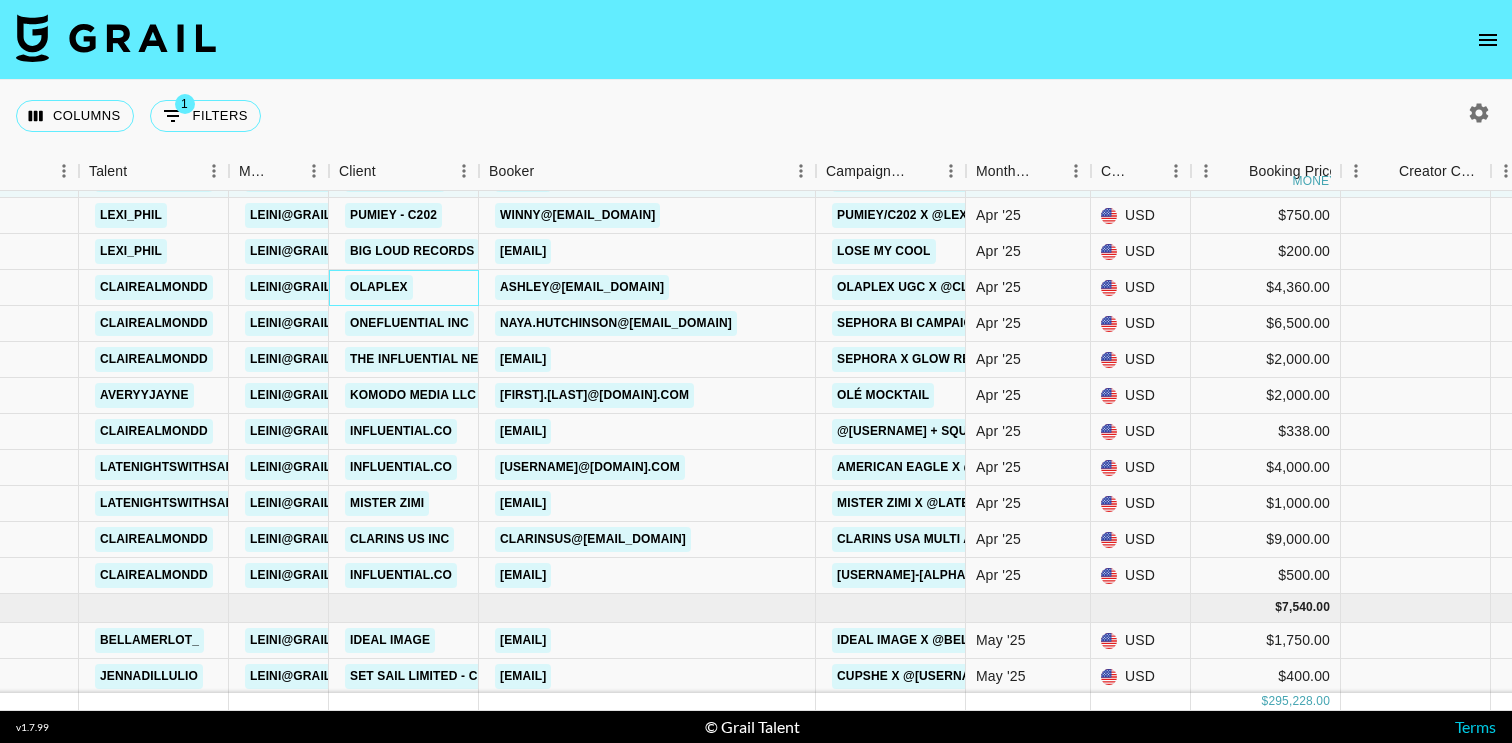 click on "OLAPLEX" at bounding box center [404, 288] 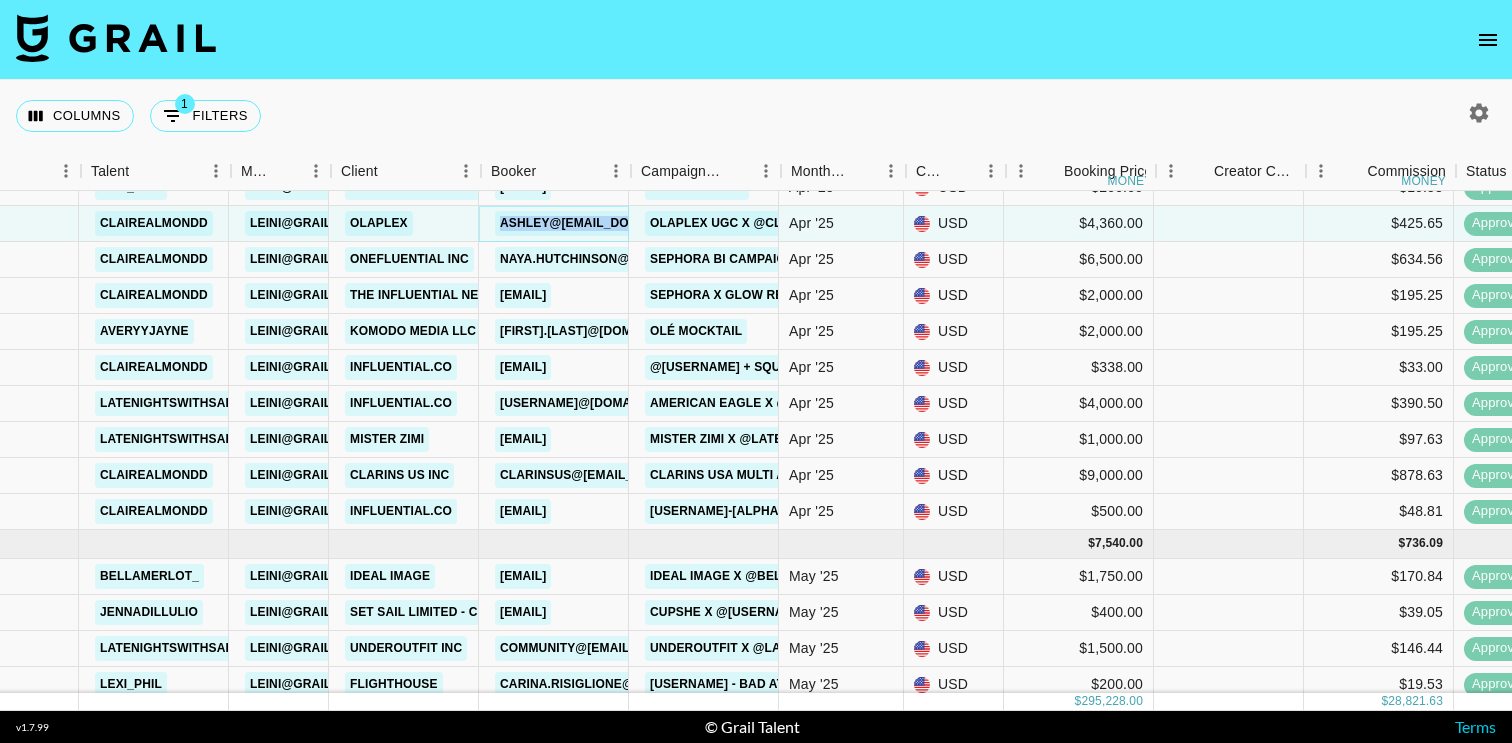 scroll, scrollTop: 4461, scrollLeft: 334, axis: both 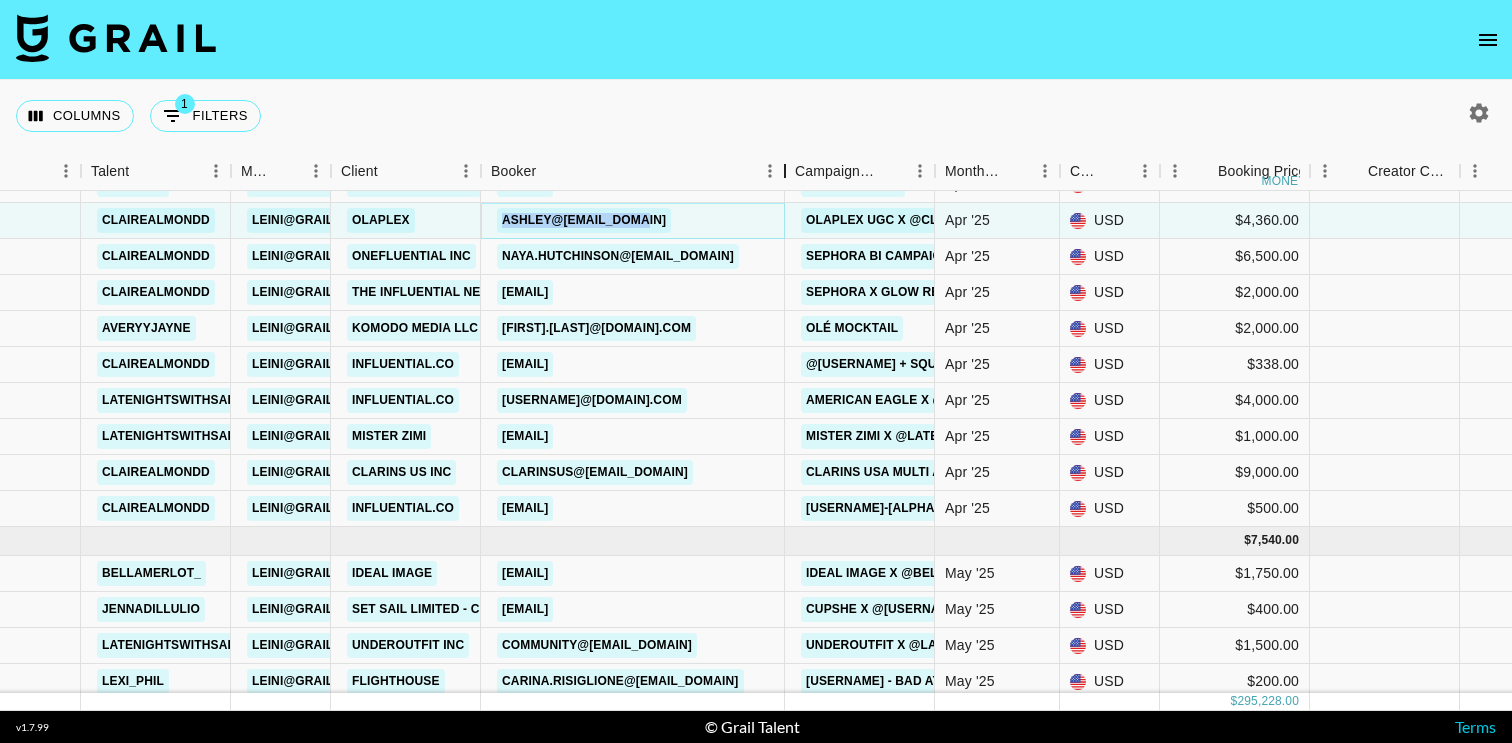 drag, startPoint x: 630, startPoint y: 173, endPoint x: 858, endPoint y: 180, distance: 228.10744 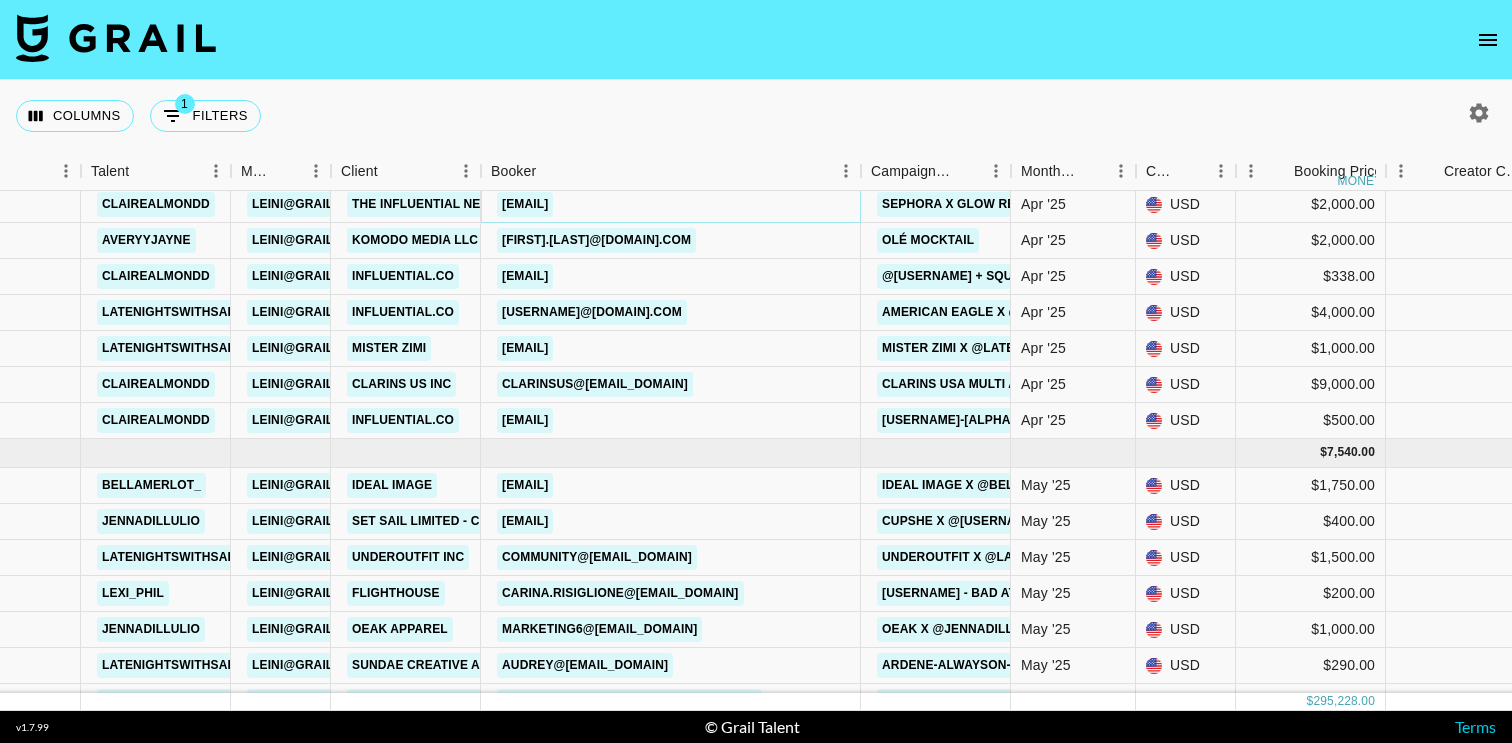 scroll, scrollTop: 4552, scrollLeft: 334, axis: both 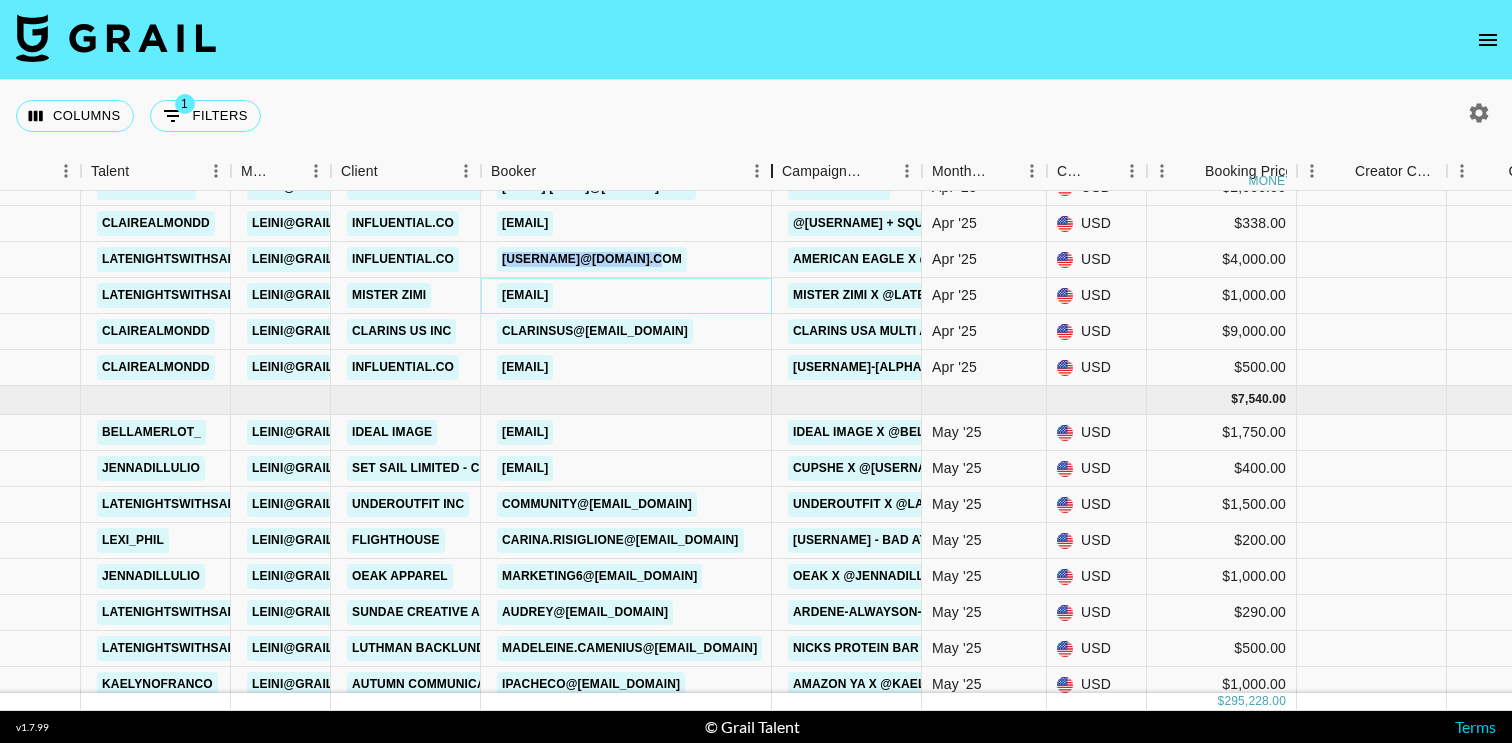 drag, startPoint x: 626, startPoint y: 176, endPoint x: 816, endPoint y: 168, distance: 190.16835 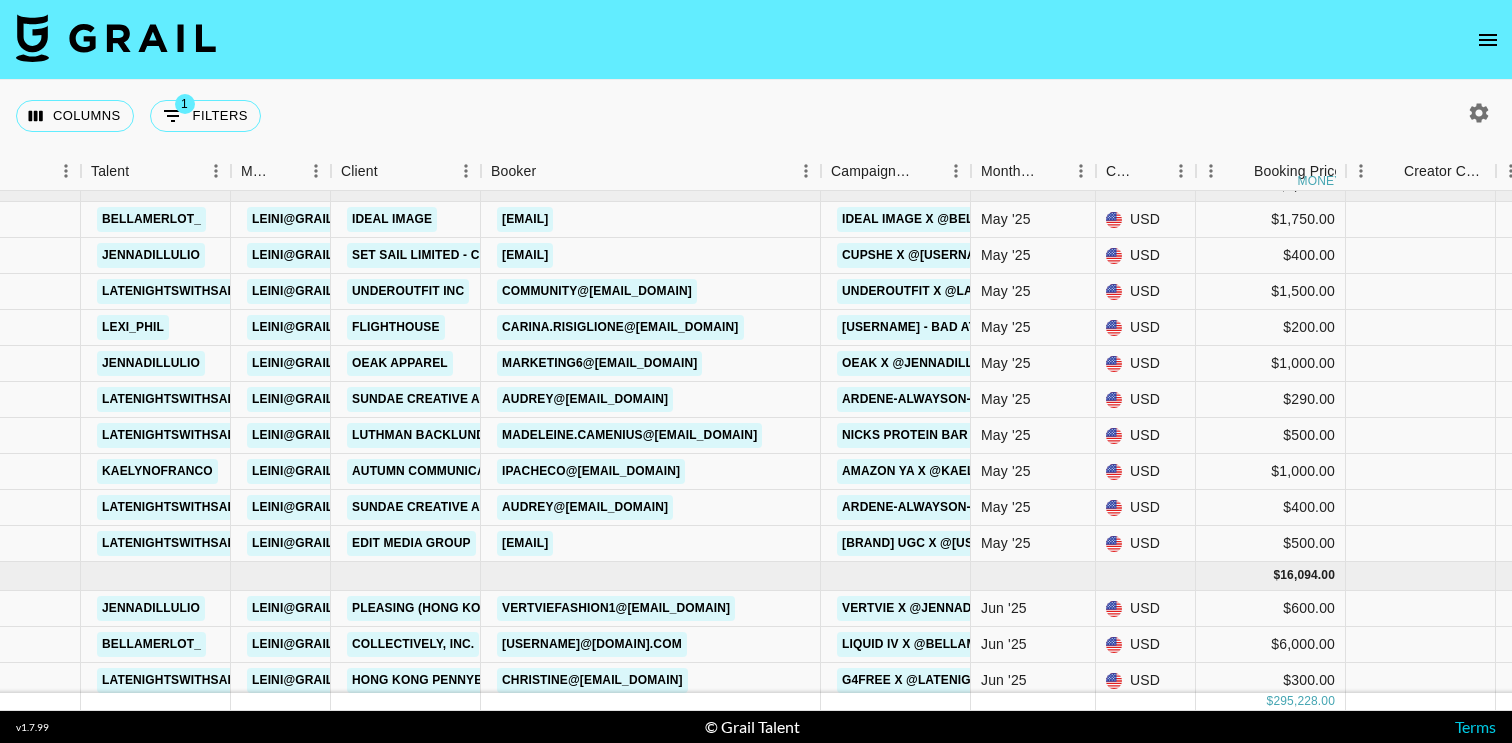 scroll, scrollTop: 4817, scrollLeft: 334, axis: both 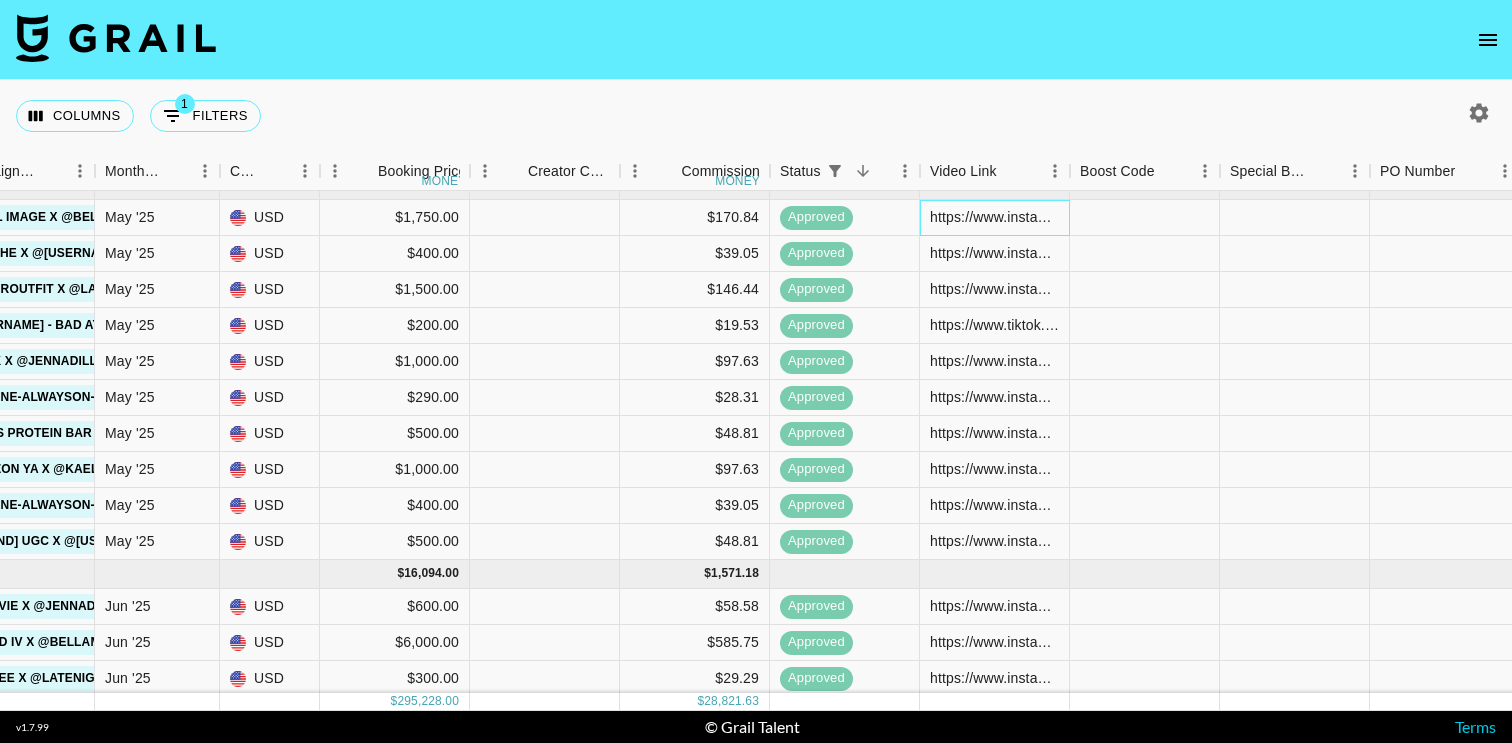 click on "https://www.instagram.com/reel/DKSPA2NRZFT/?utm_source=ig_web_copy_link" at bounding box center [994, 217] 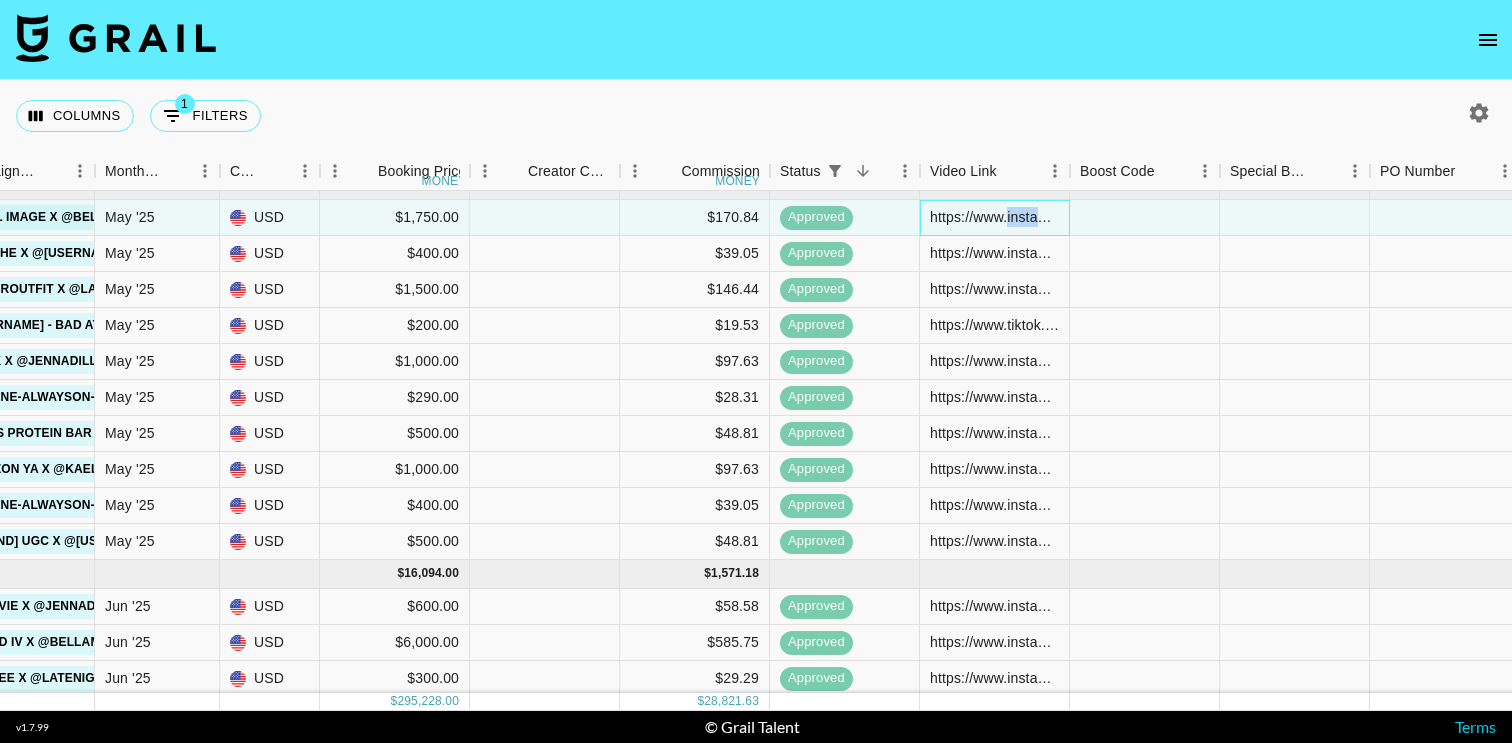 click on "https://www.instagram.com/reel/DKSPA2NRZFT/?utm_source=ig_web_copy_link" at bounding box center (994, 217) 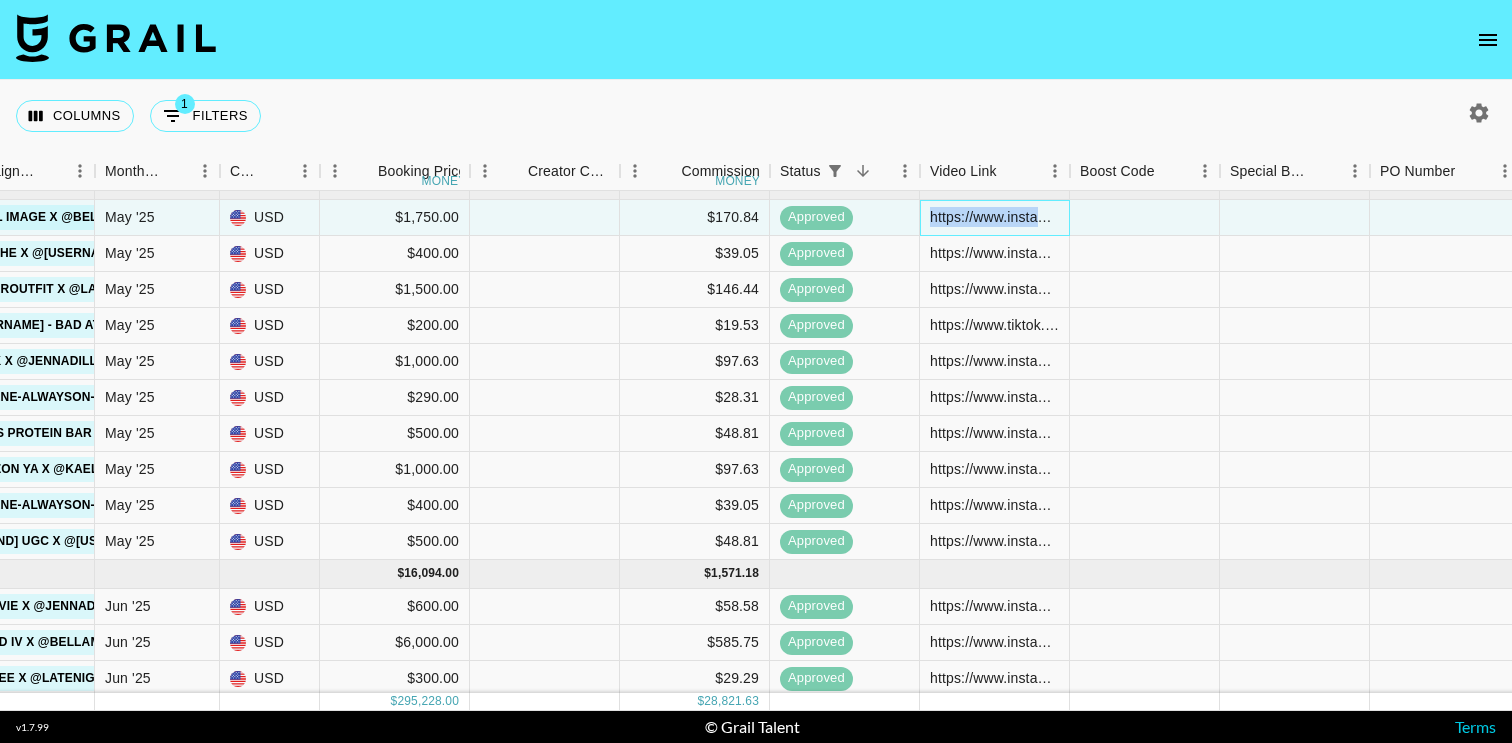 click on "https://www.instagram.com/reel/DKSPA2NRZFT/?utm_source=ig_web_copy_link" at bounding box center (994, 217) 